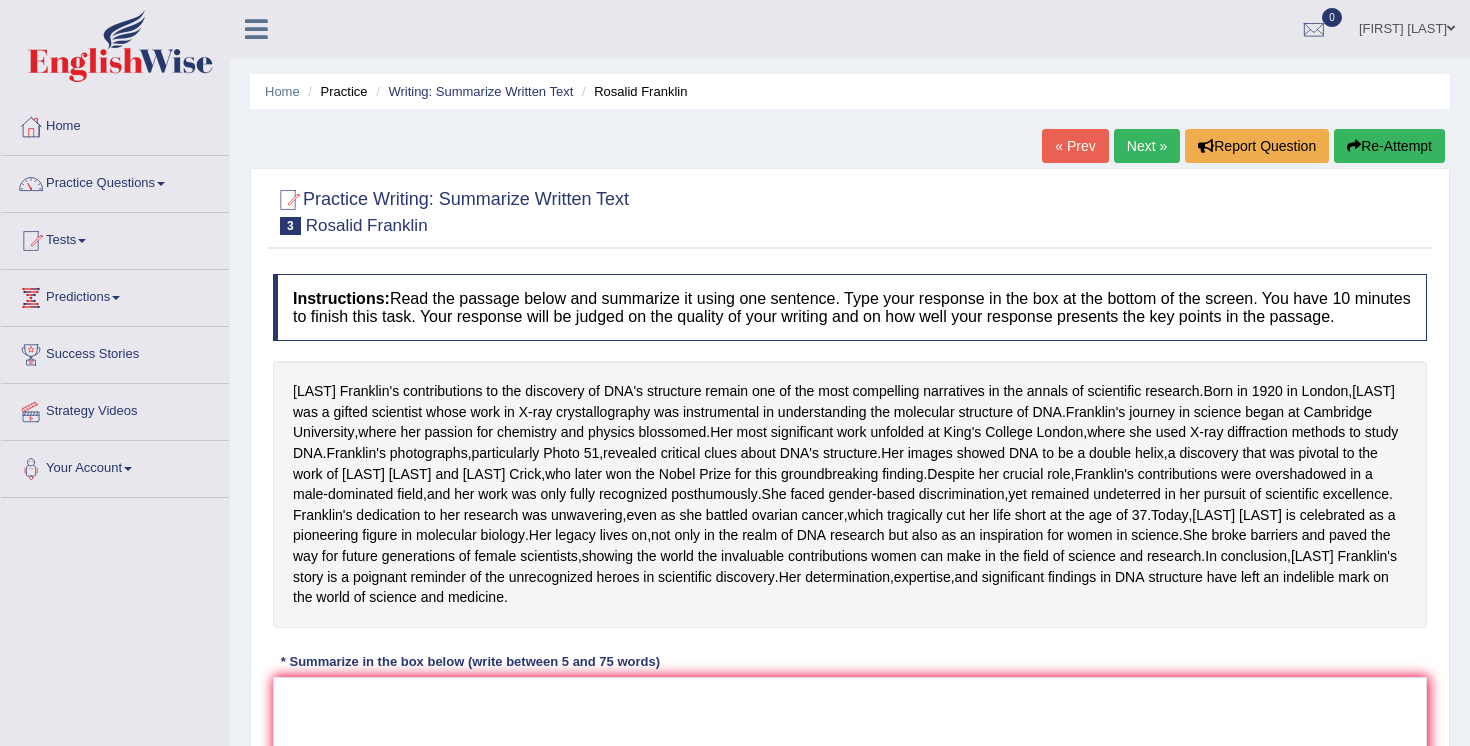 scroll, scrollTop: 199, scrollLeft: 0, axis: vertical 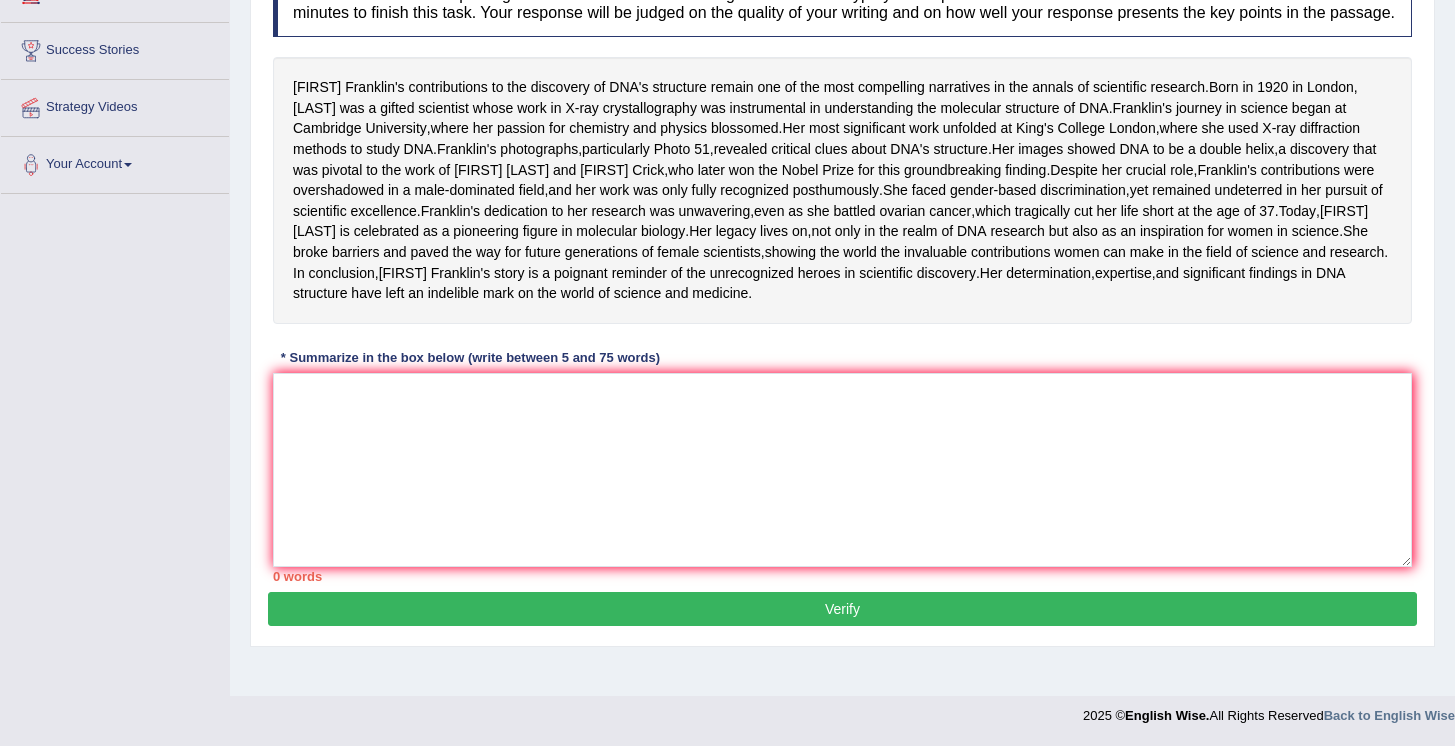 click on "Toggle navigation
Home
Practice Questions   Speaking Practice Read Aloud
Repeat Sentence
Describe Image
Re-tell Lecture
Answer Short Question
Summarize Group Discussion
Respond To A Situation
Writing Practice  Summarize Written Text
Write Essay
Reading Practice  Reading & Writing: Fill In The Blanks
Choose Multiple Answers
Re-order Paragraphs
Fill In The Blanks
Choose Single Answer
Listening Practice  Summarize Spoken Text
Highlight Incorrect Words
Highlight Correct Summary
Select Missing Word
Choose Single Answer
Choose Multiple Answers
Fill In The Blanks
Write From Dictation
Pronunciation
Tests  Take Practice Sectional Test
Take Mock Test" at bounding box center (727, 216) 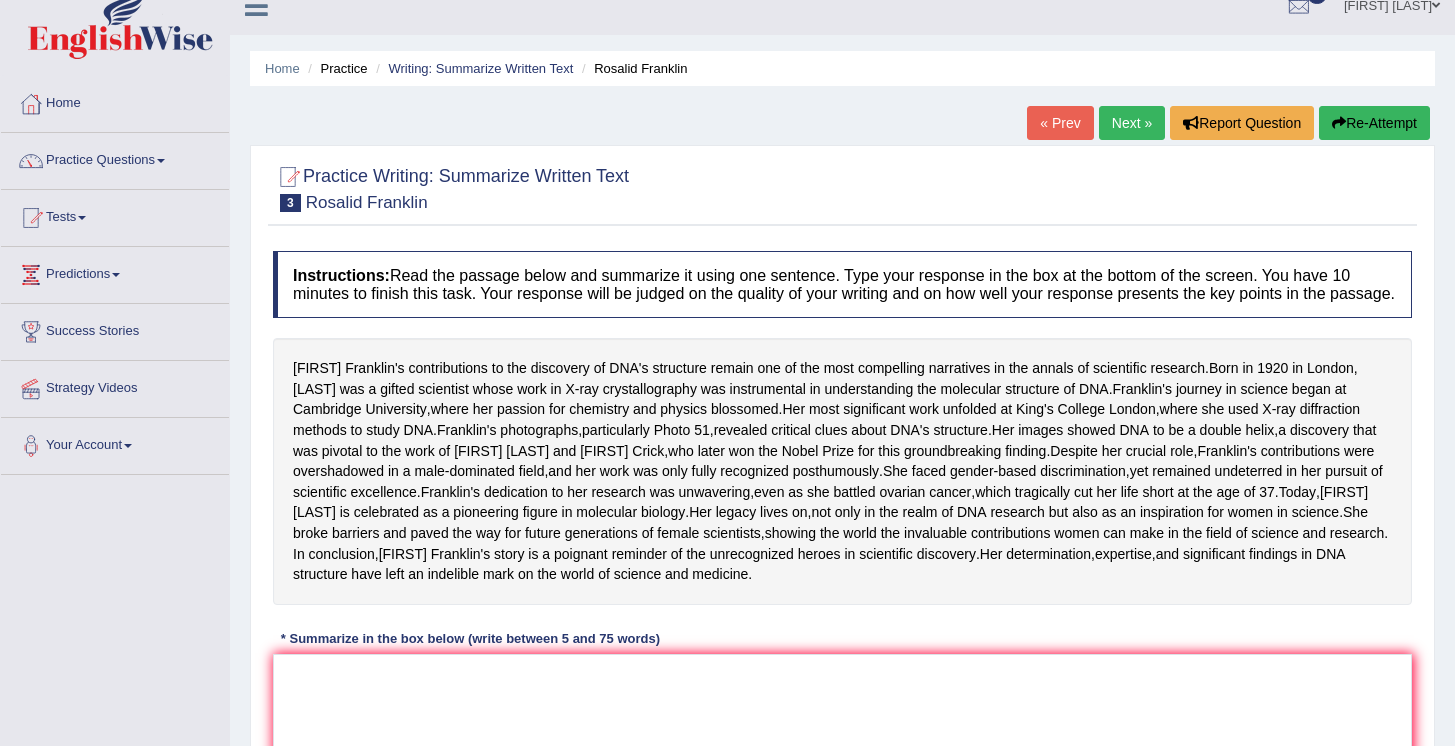 scroll, scrollTop: 0, scrollLeft: 0, axis: both 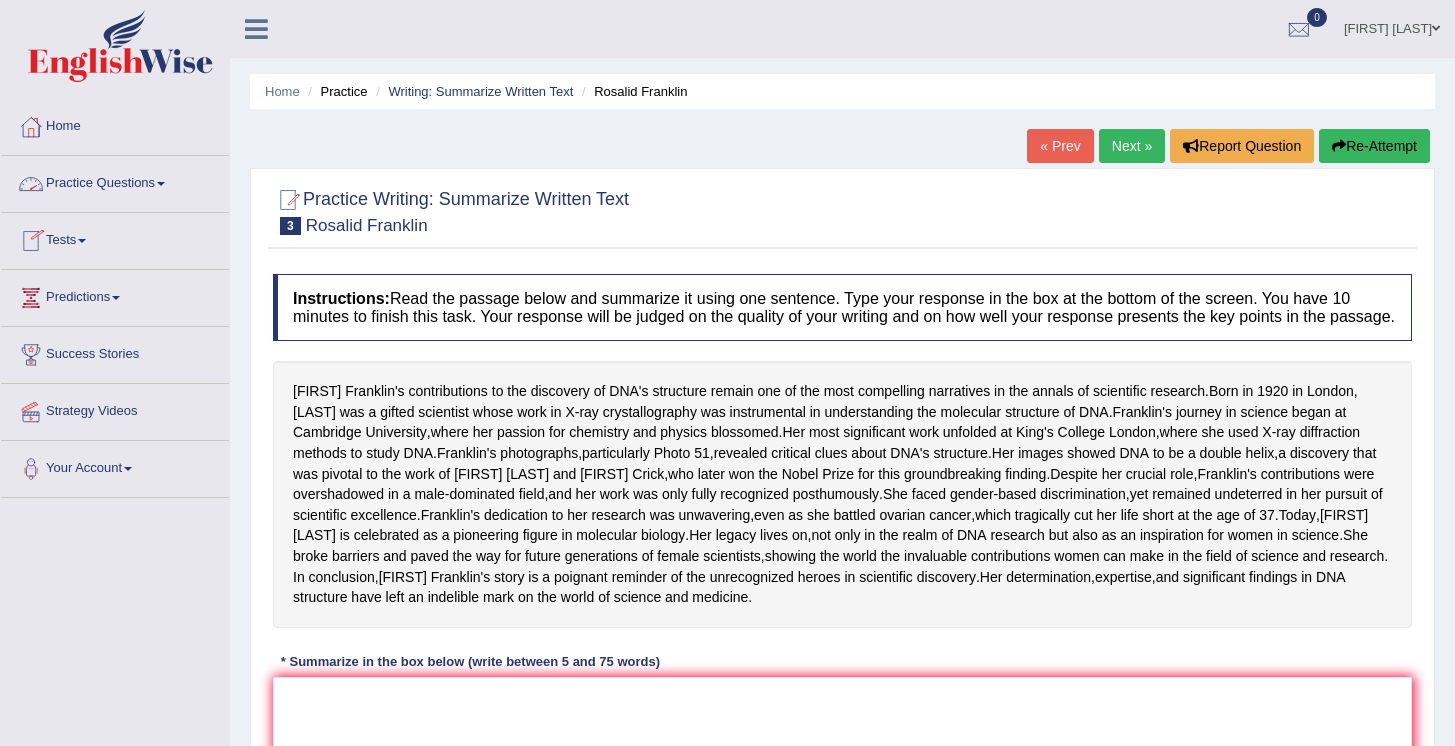 click at bounding box center (161, 184) 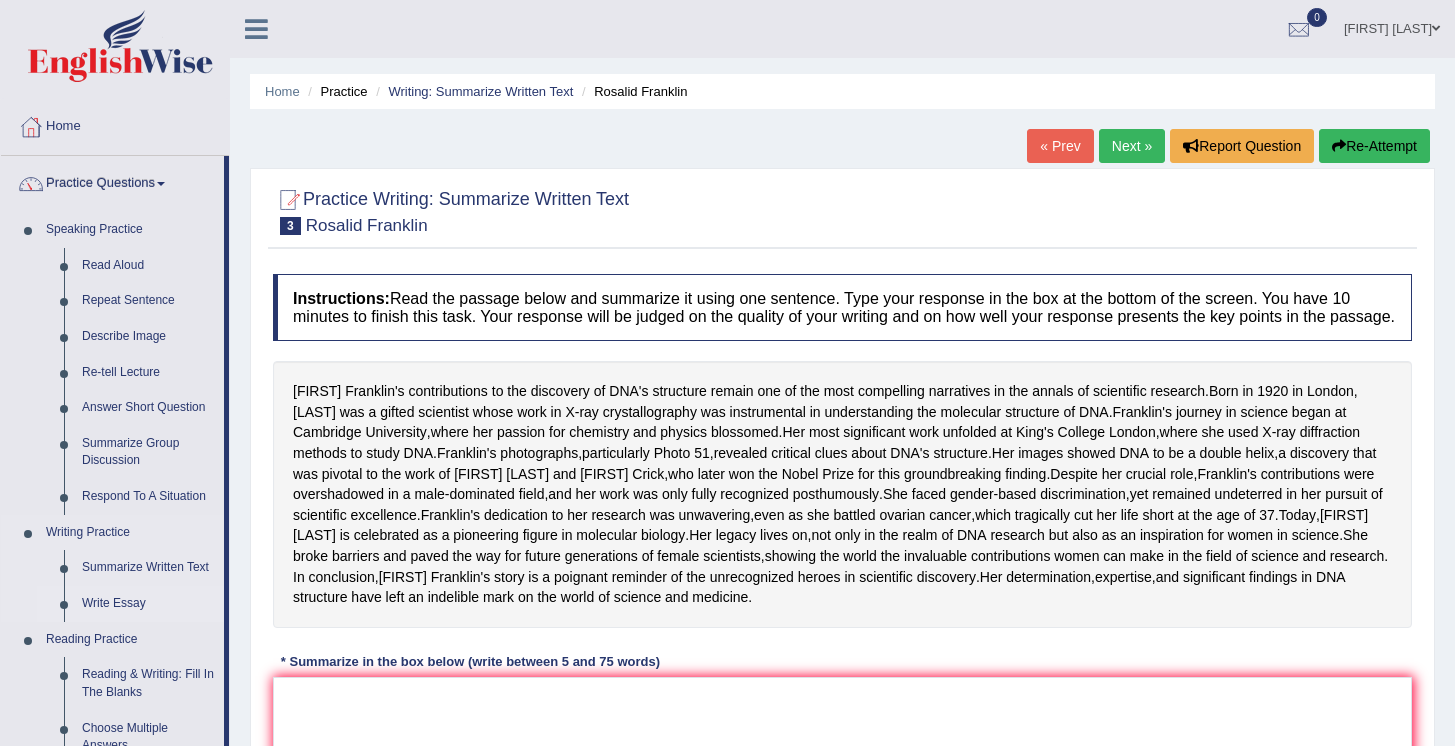 click on "Write Essay" at bounding box center (148, 604) 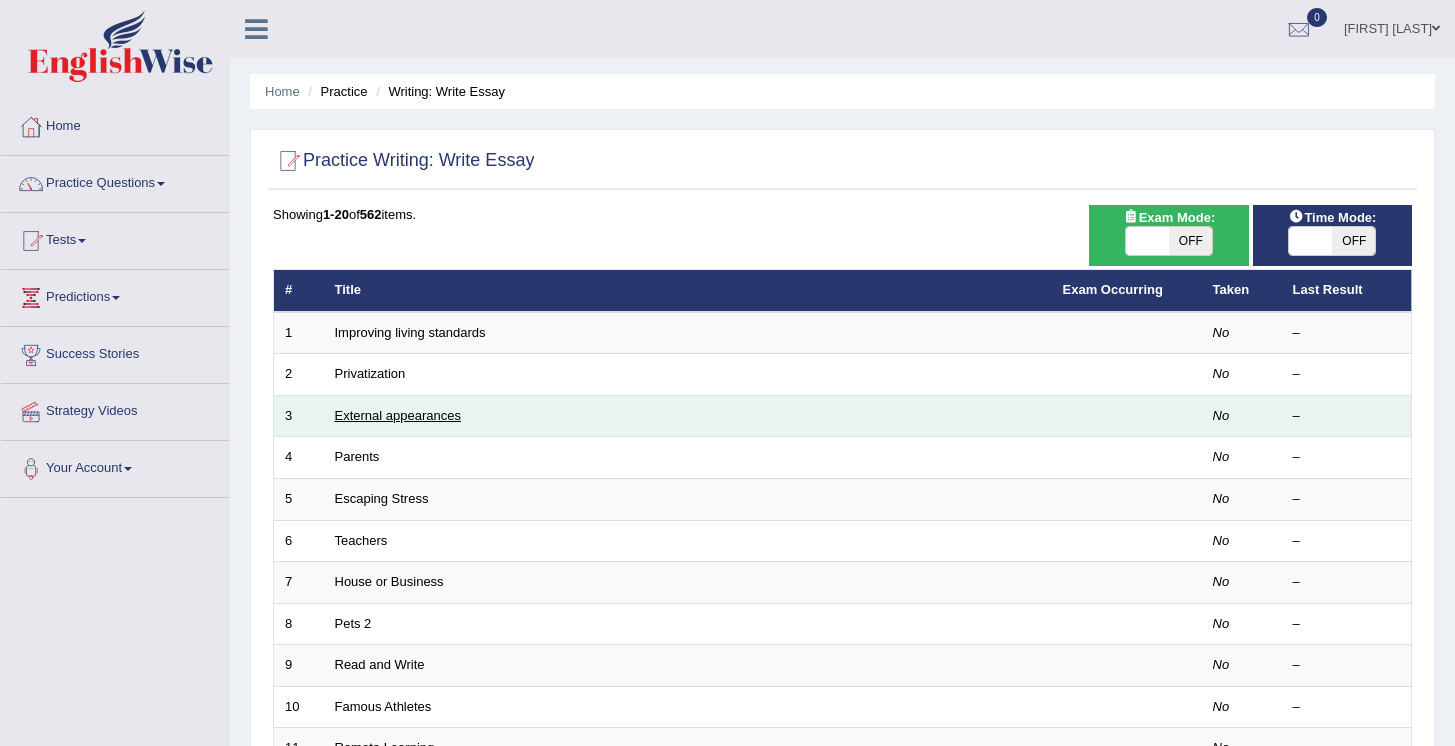 scroll, scrollTop: 0, scrollLeft: 0, axis: both 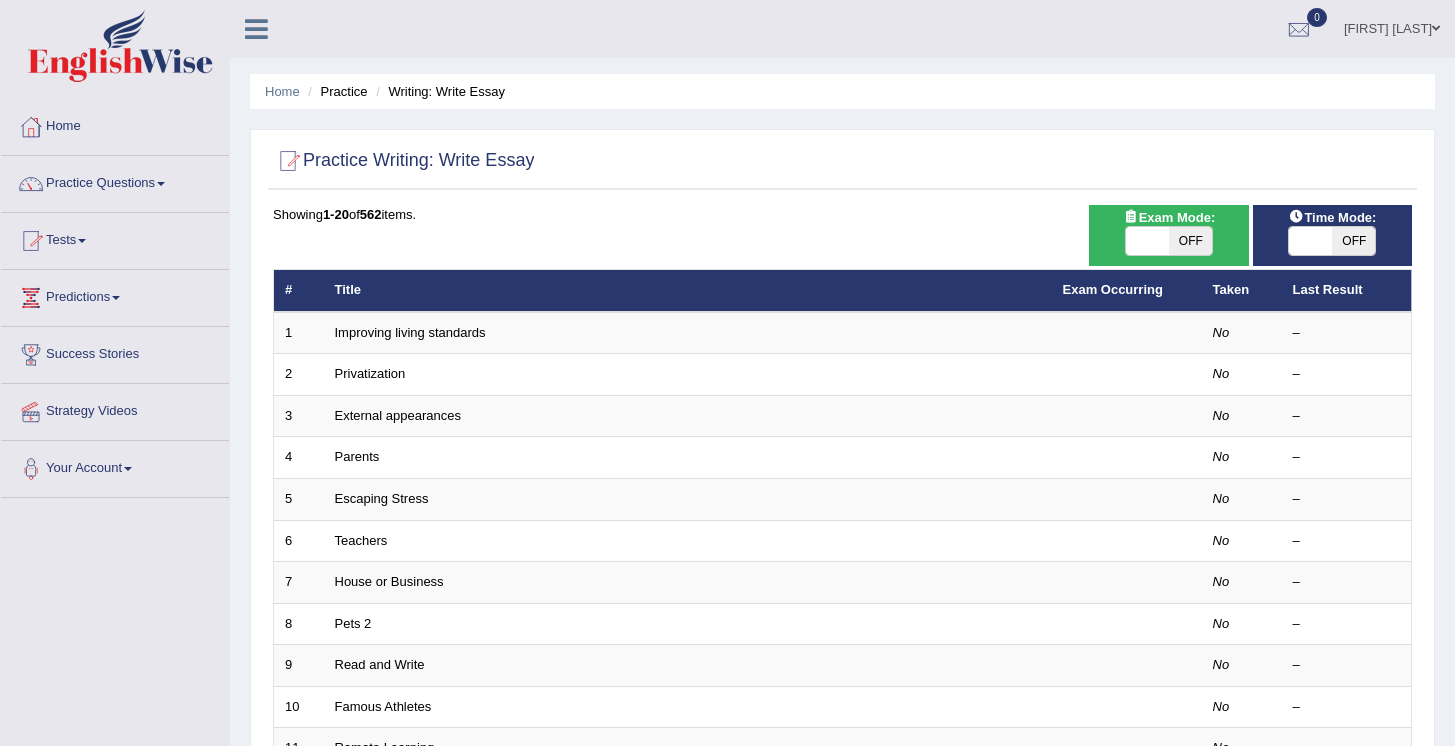 click at bounding box center (82, 241) 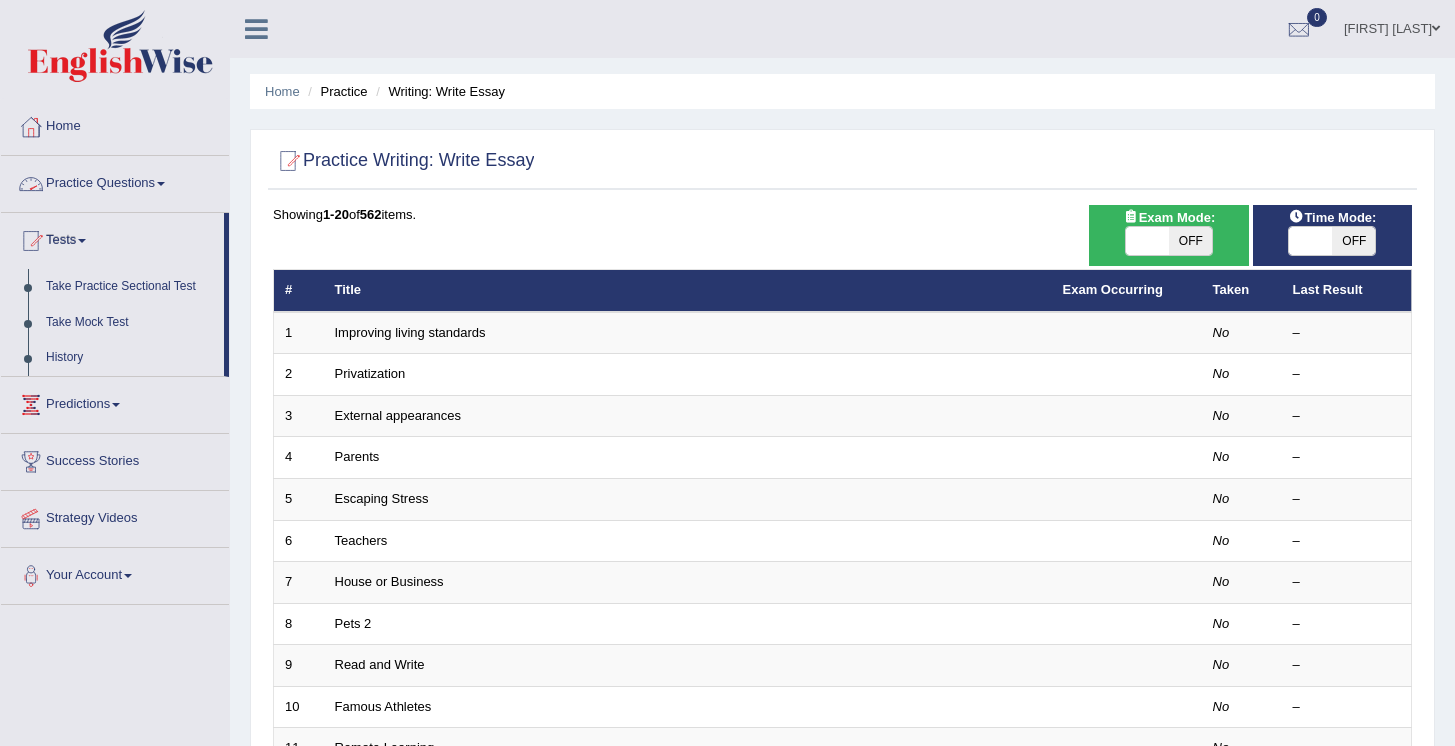click at bounding box center (161, 184) 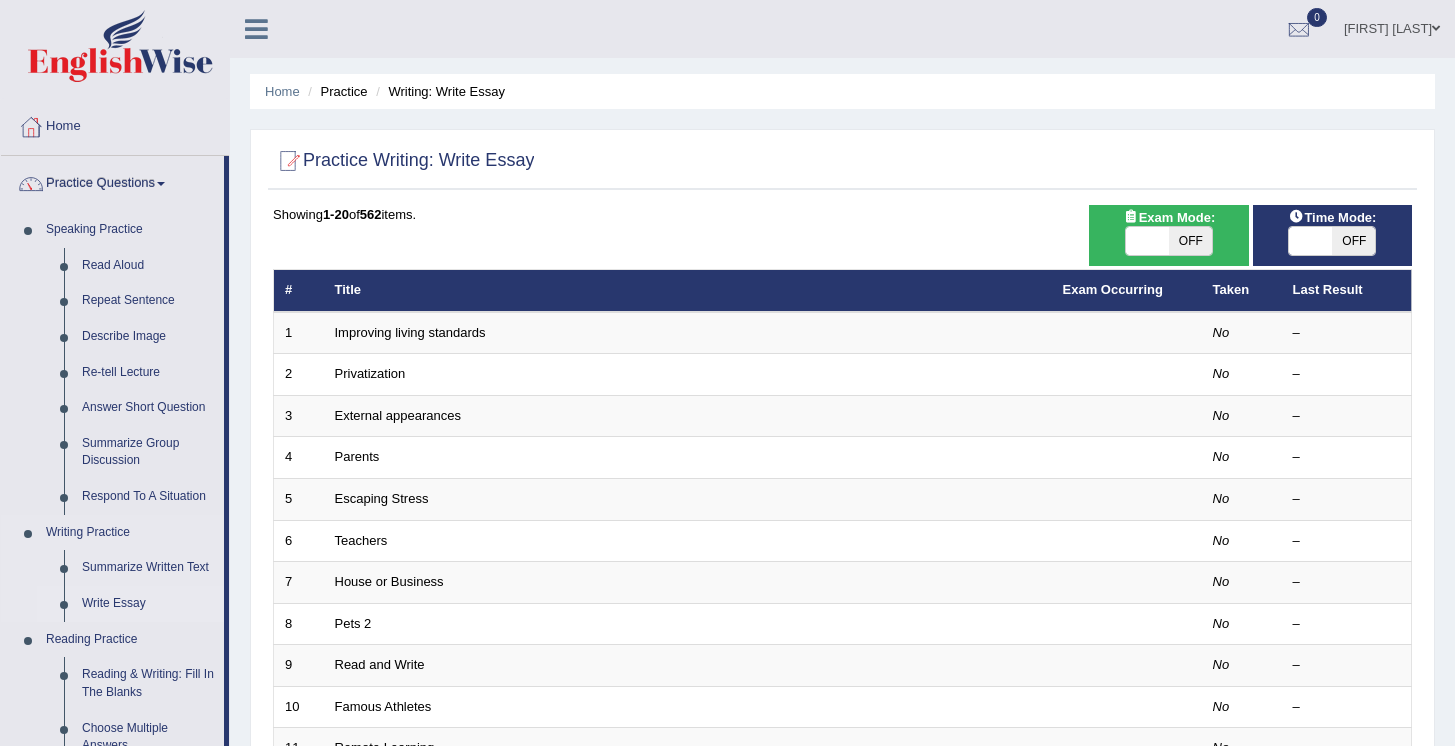 click on "Write Essay" at bounding box center [148, 604] 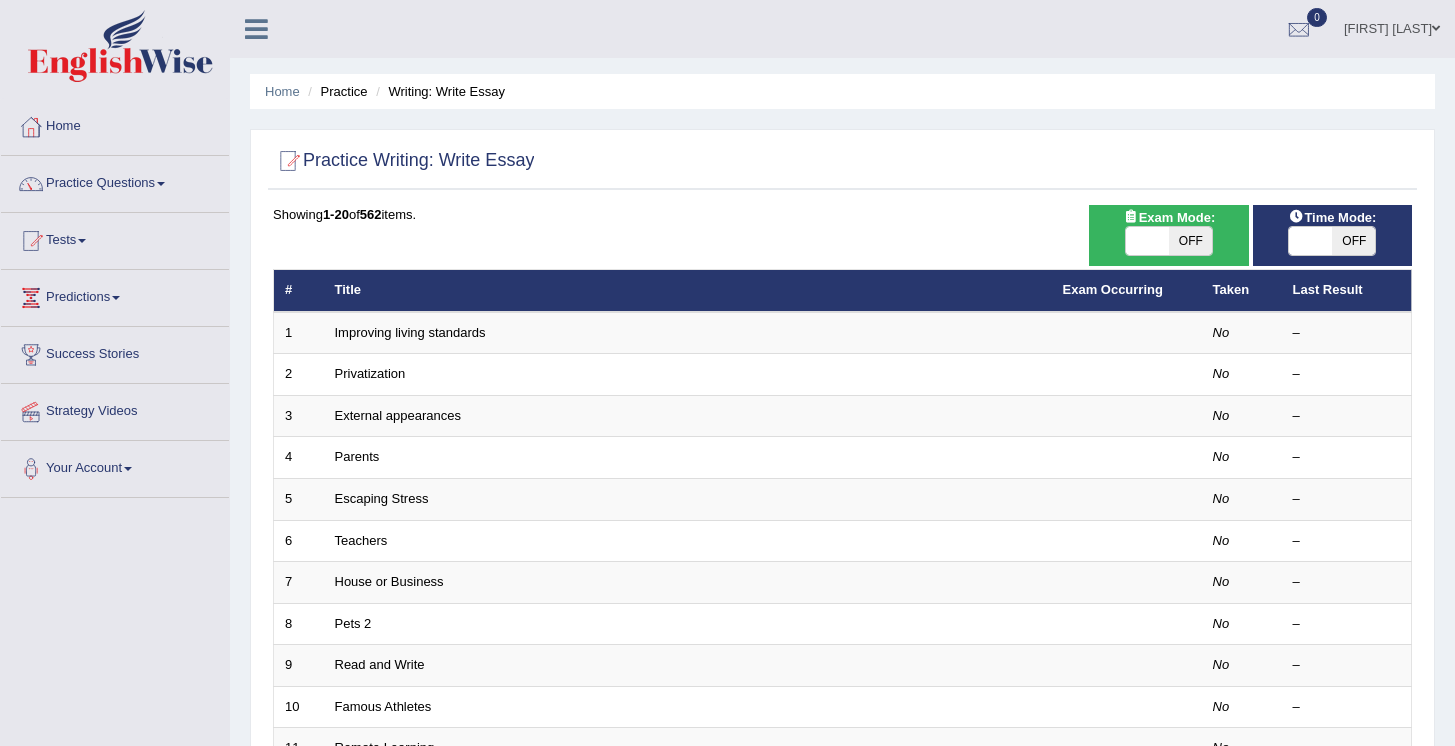 scroll, scrollTop: 0, scrollLeft: 0, axis: both 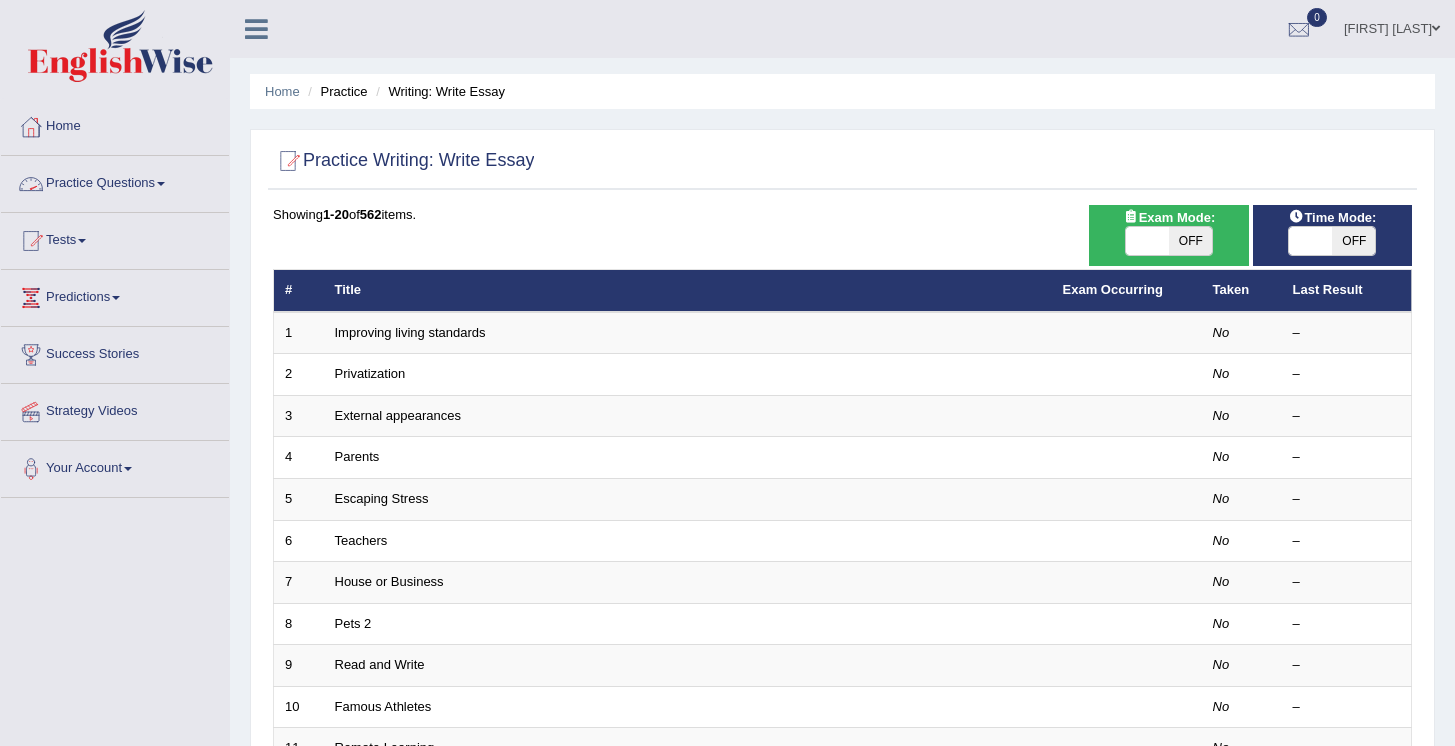 click at bounding box center [161, 184] 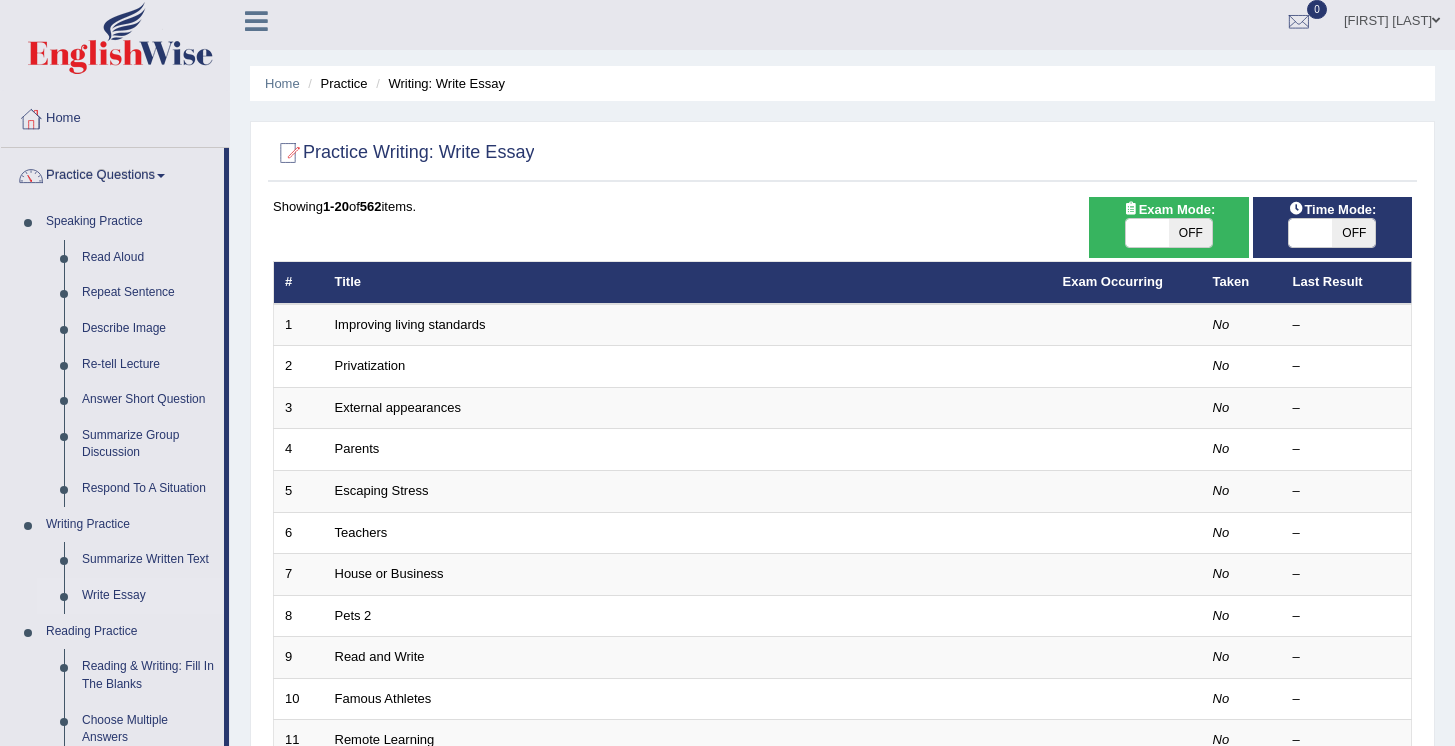 scroll, scrollTop: 0, scrollLeft: 0, axis: both 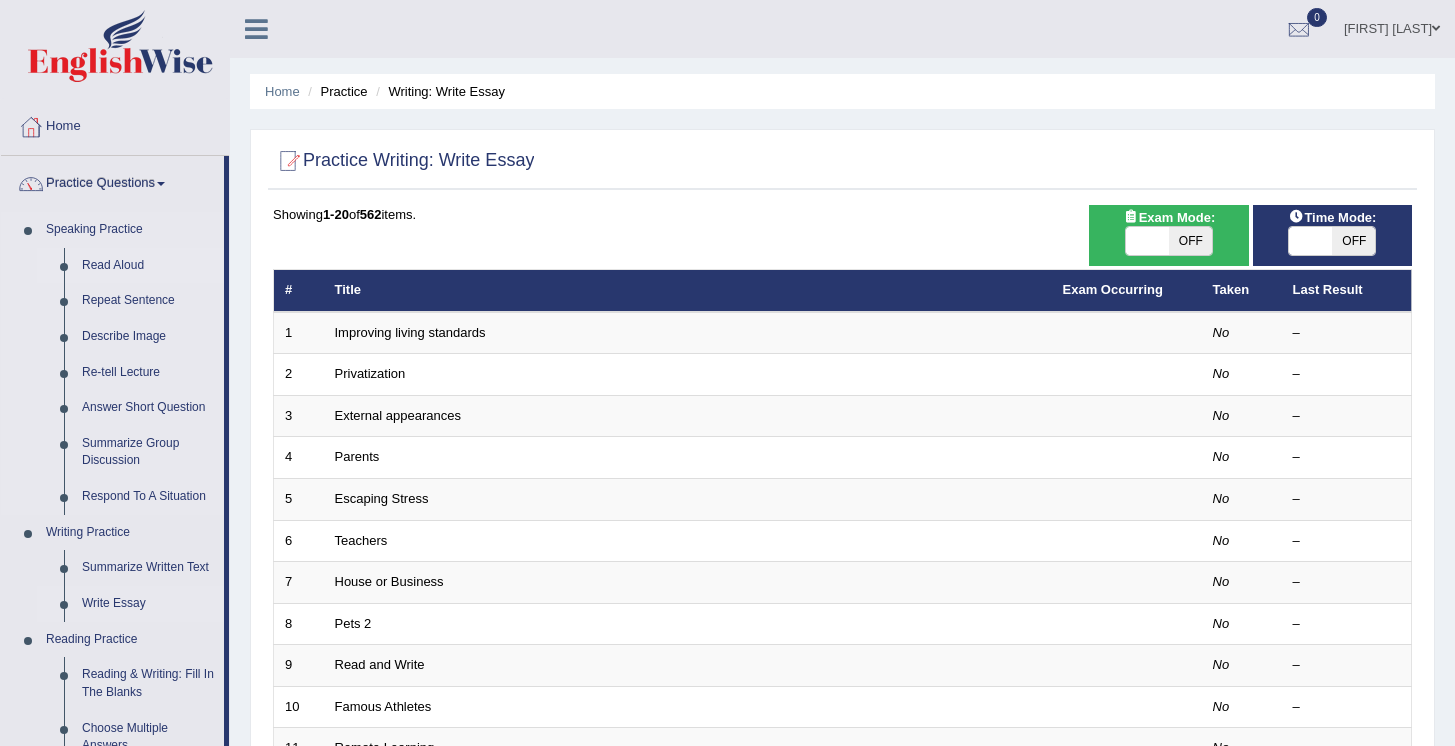 click on "Read Aloud" at bounding box center (148, 266) 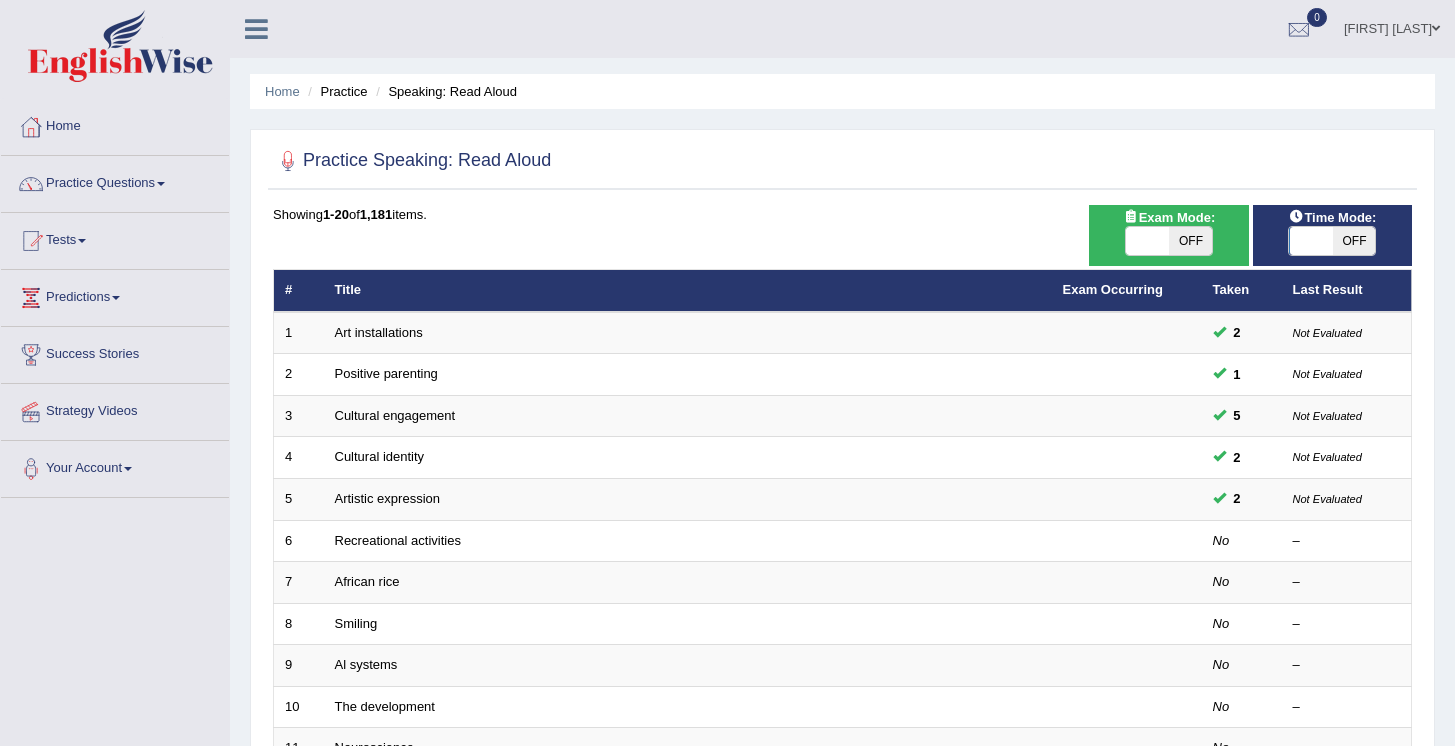 scroll, scrollTop: 0, scrollLeft: 0, axis: both 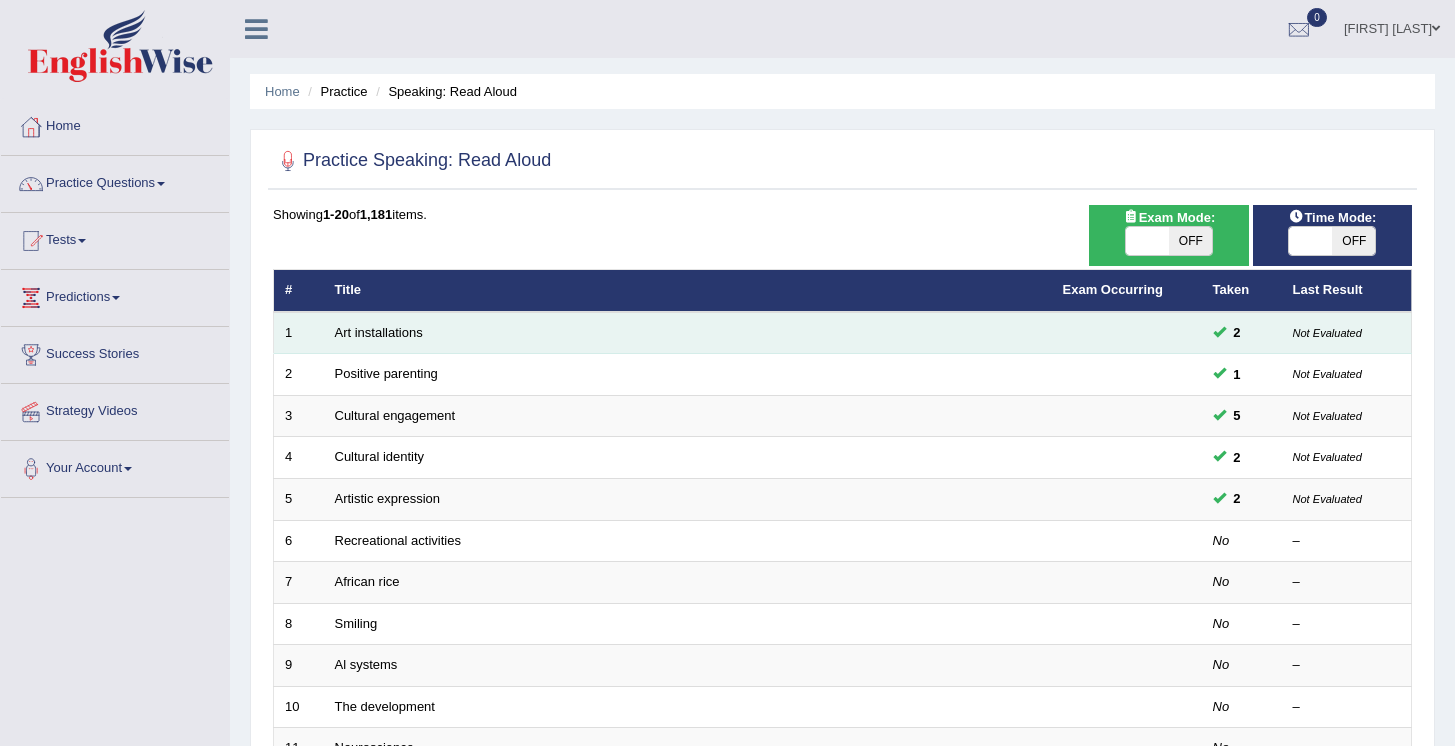 click on "Art installations" at bounding box center (688, 333) 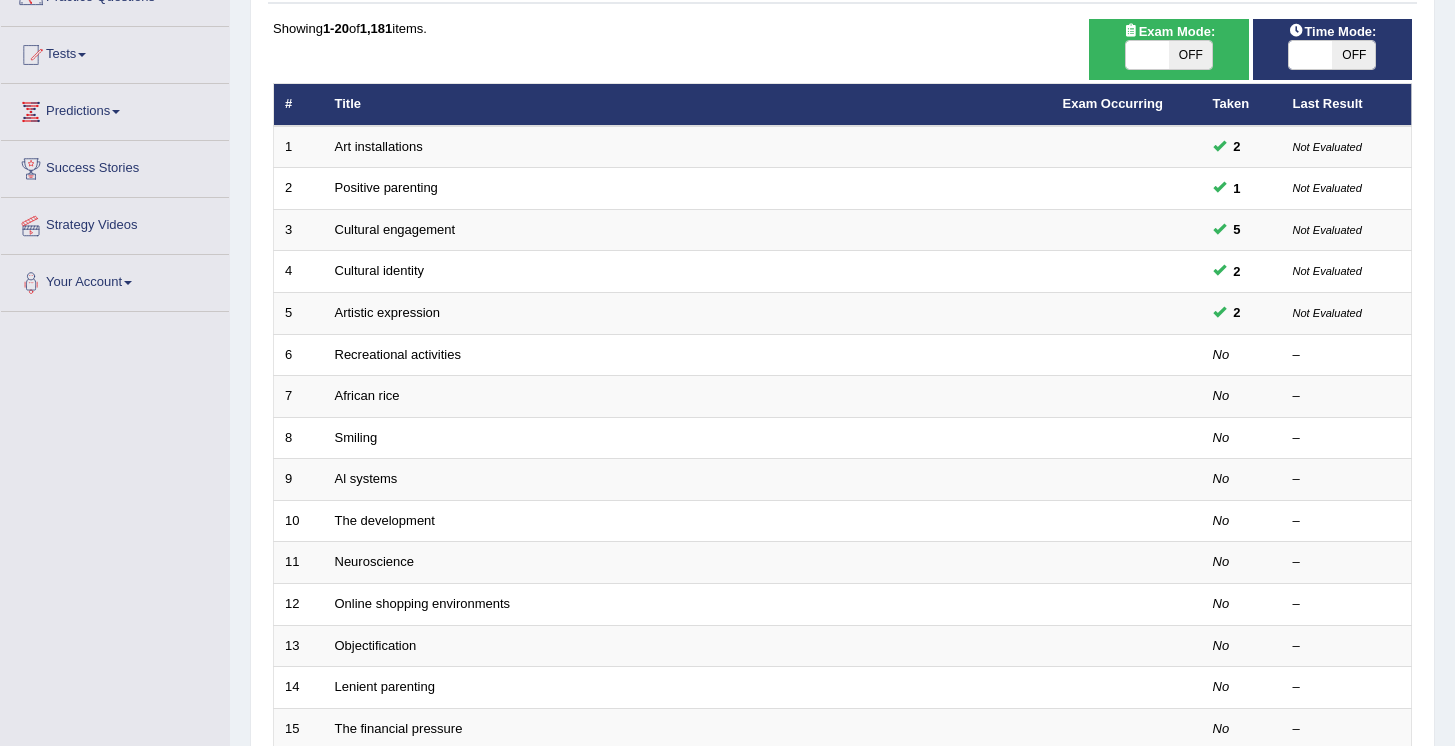 scroll, scrollTop: 0, scrollLeft: 0, axis: both 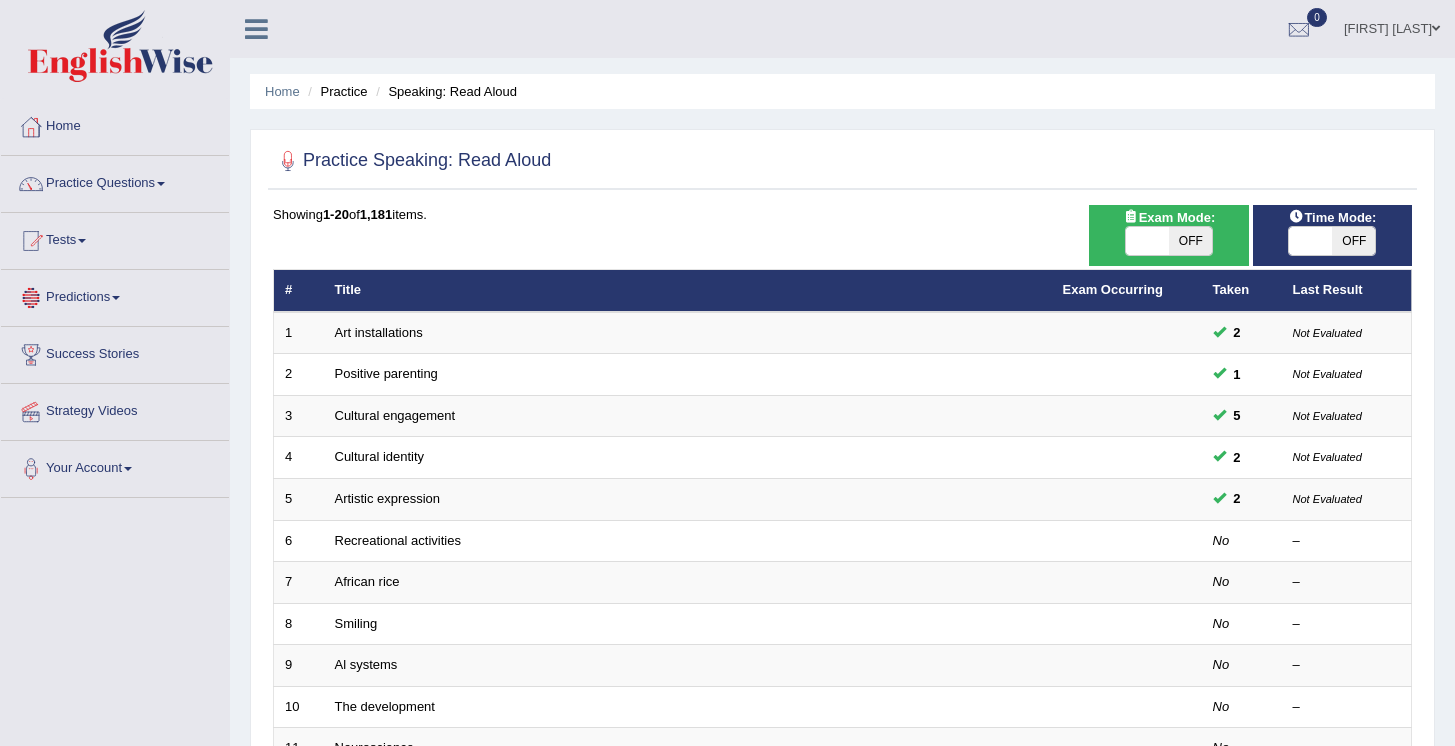 click on "Practice Questions" at bounding box center [115, 181] 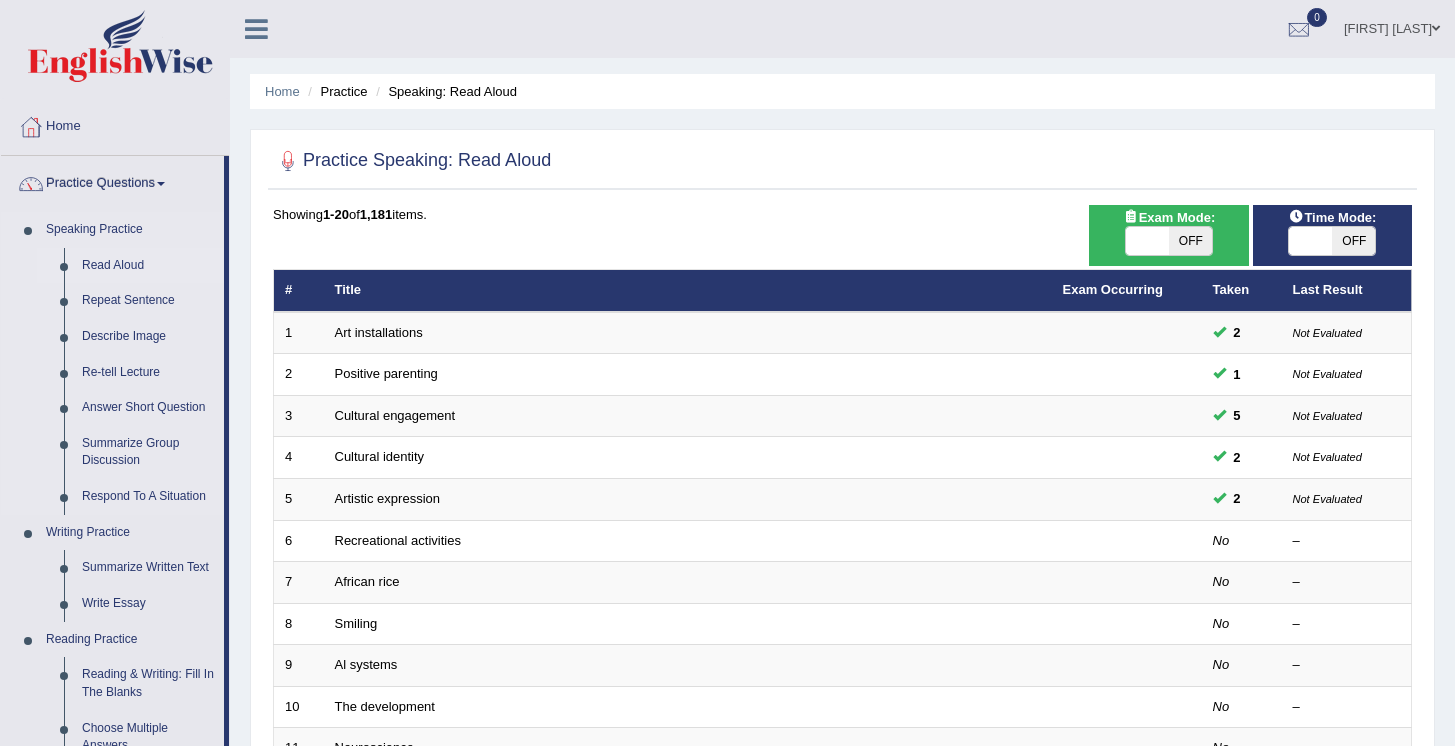 click on "Read Aloud" at bounding box center [148, 266] 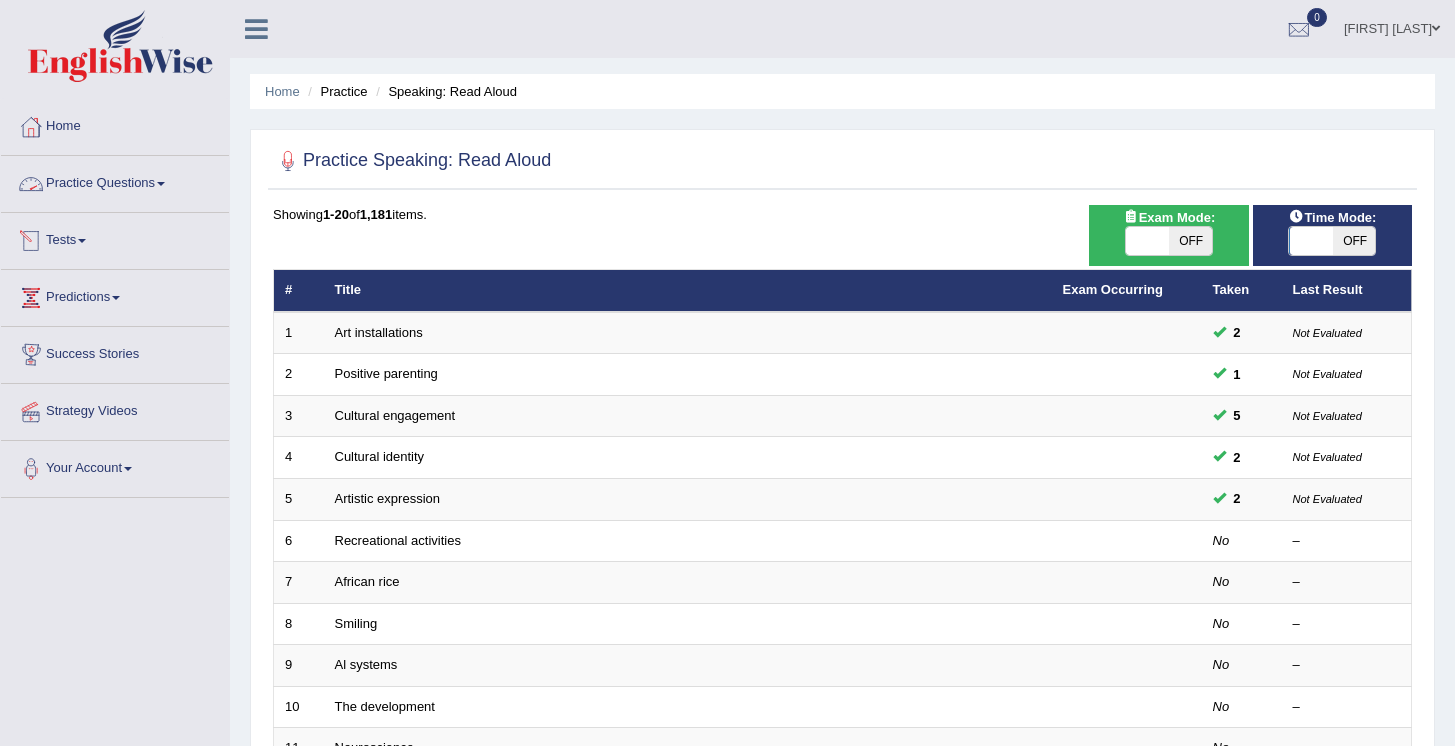 scroll, scrollTop: 0, scrollLeft: 0, axis: both 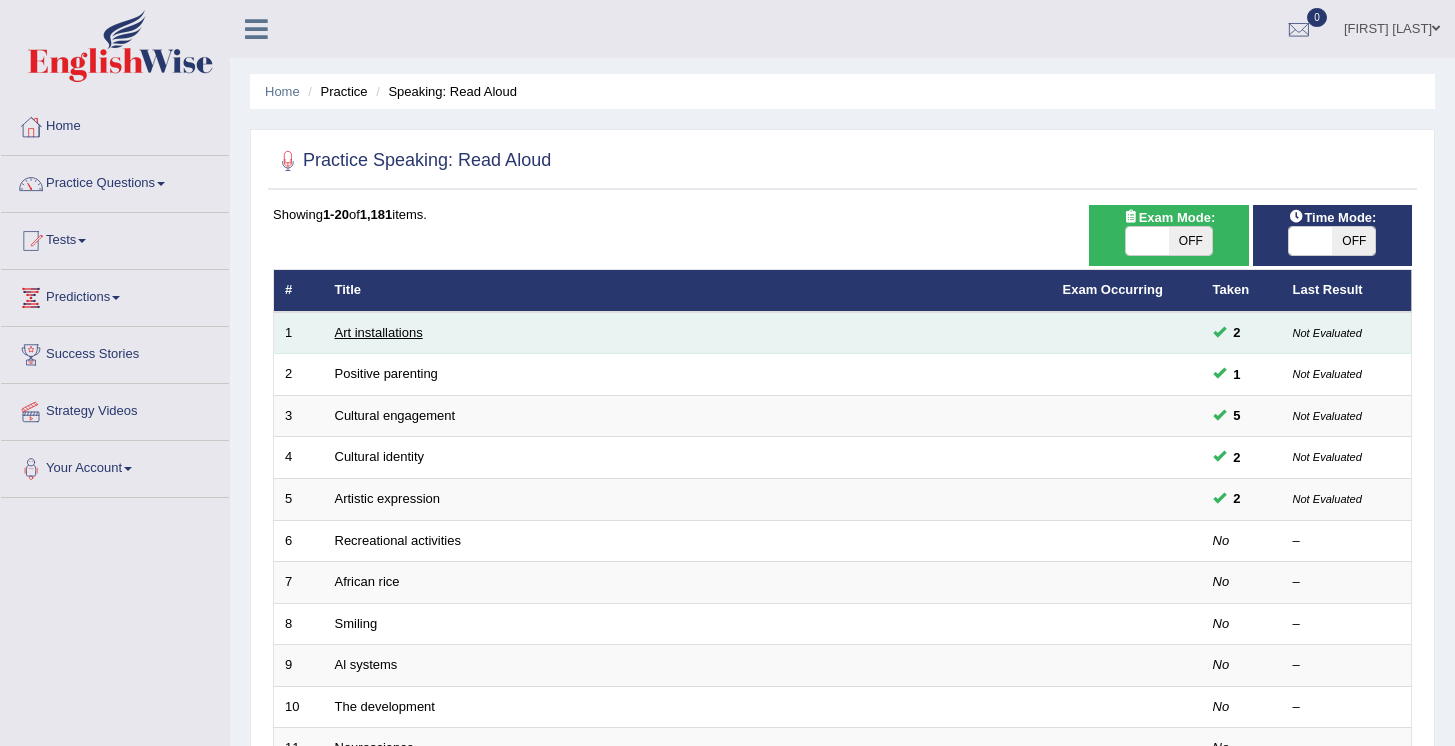 click on "Art installations" at bounding box center [379, 332] 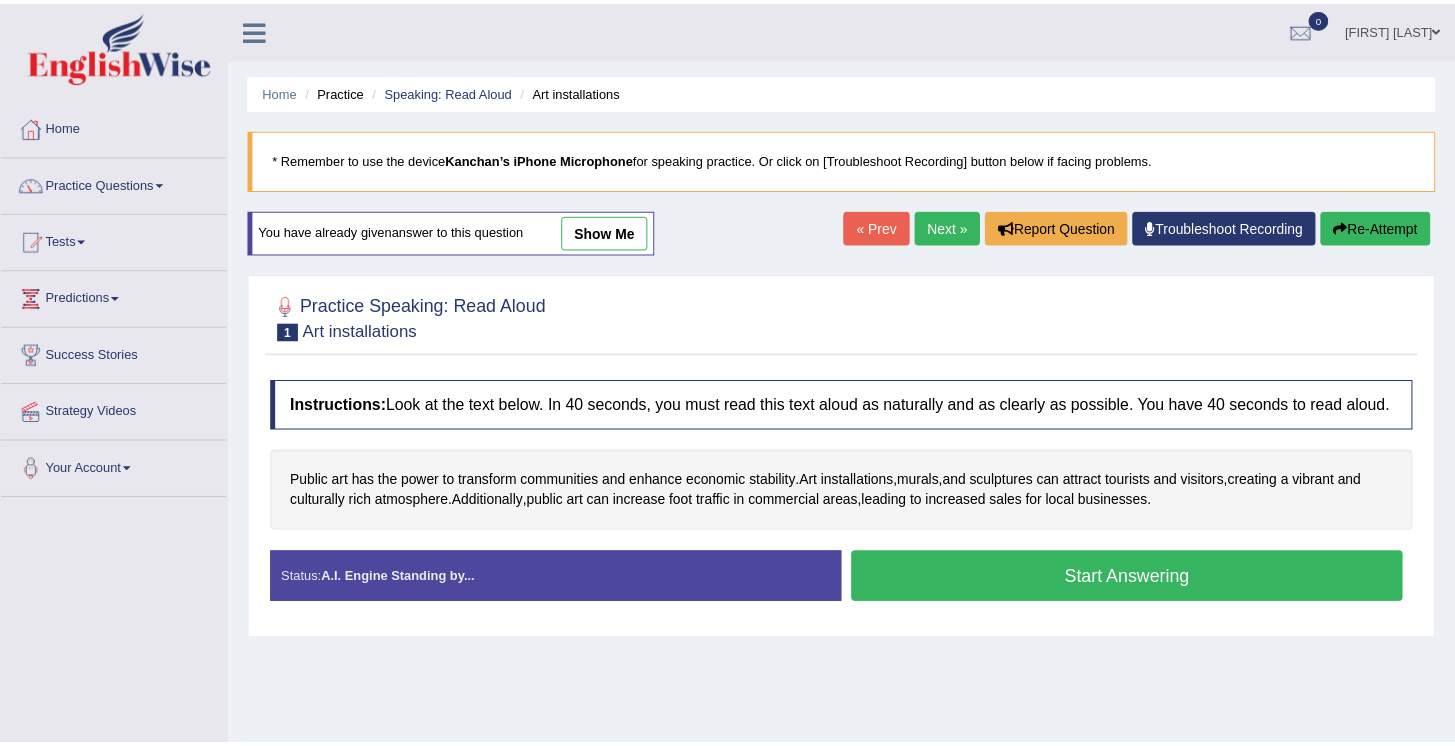 scroll, scrollTop: 0, scrollLeft: 0, axis: both 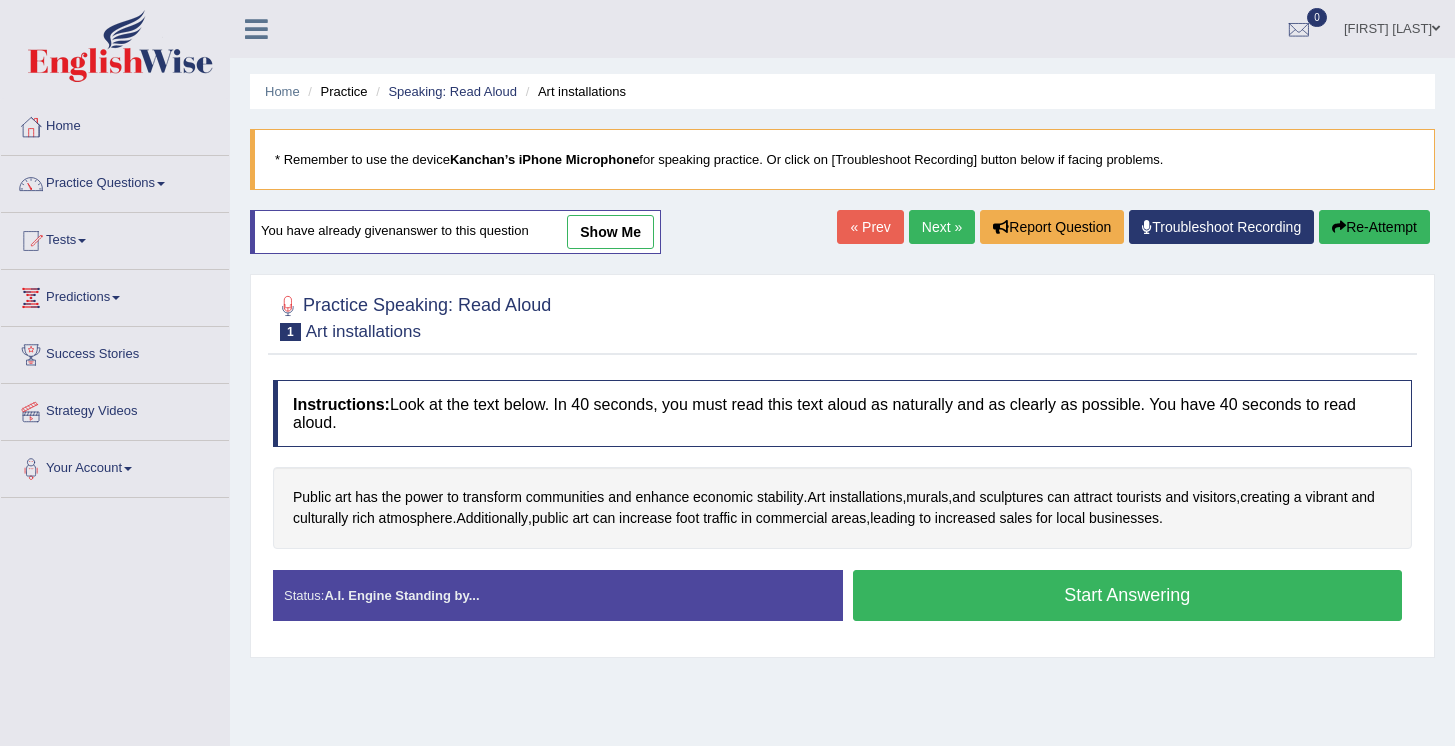 click on "Start Answering" at bounding box center (1128, 595) 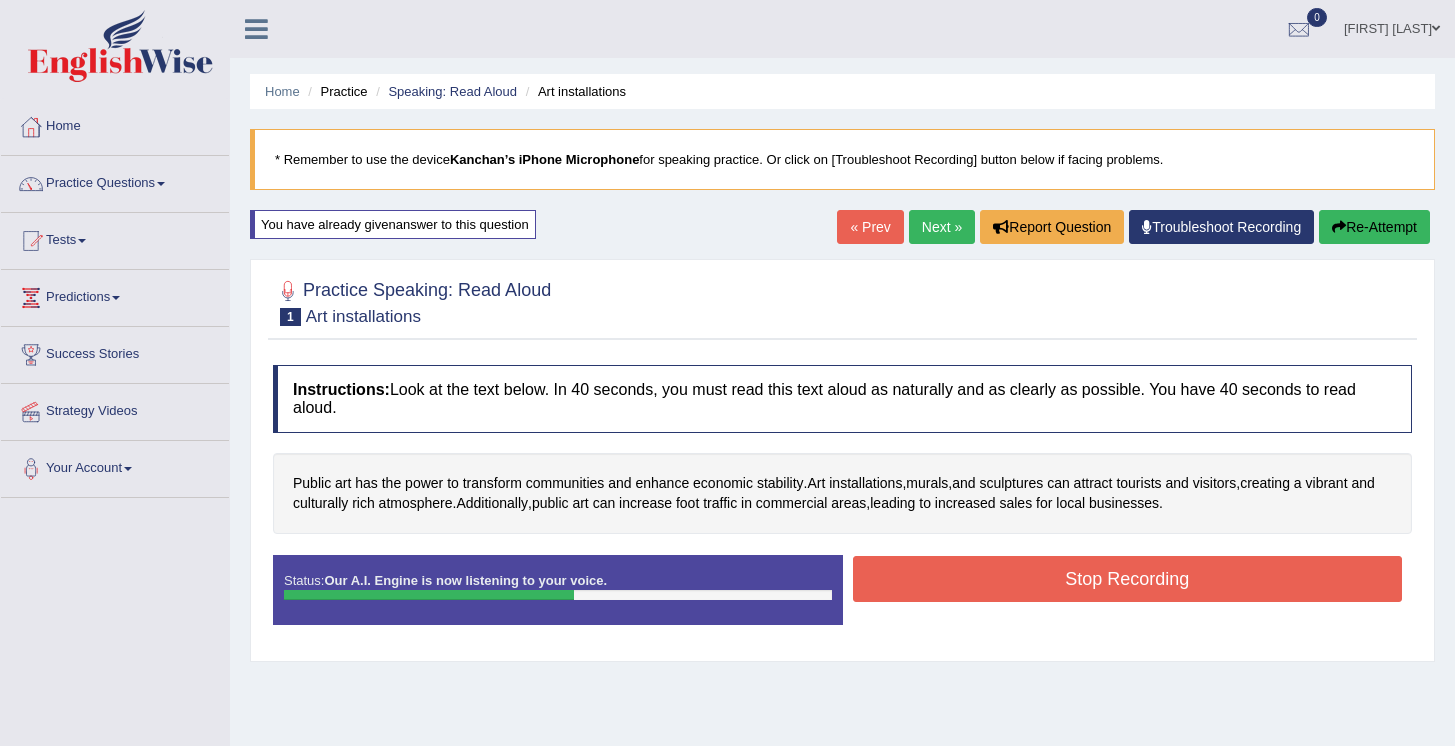 click on "Stop Recording" at bounding box center [1128, 579] 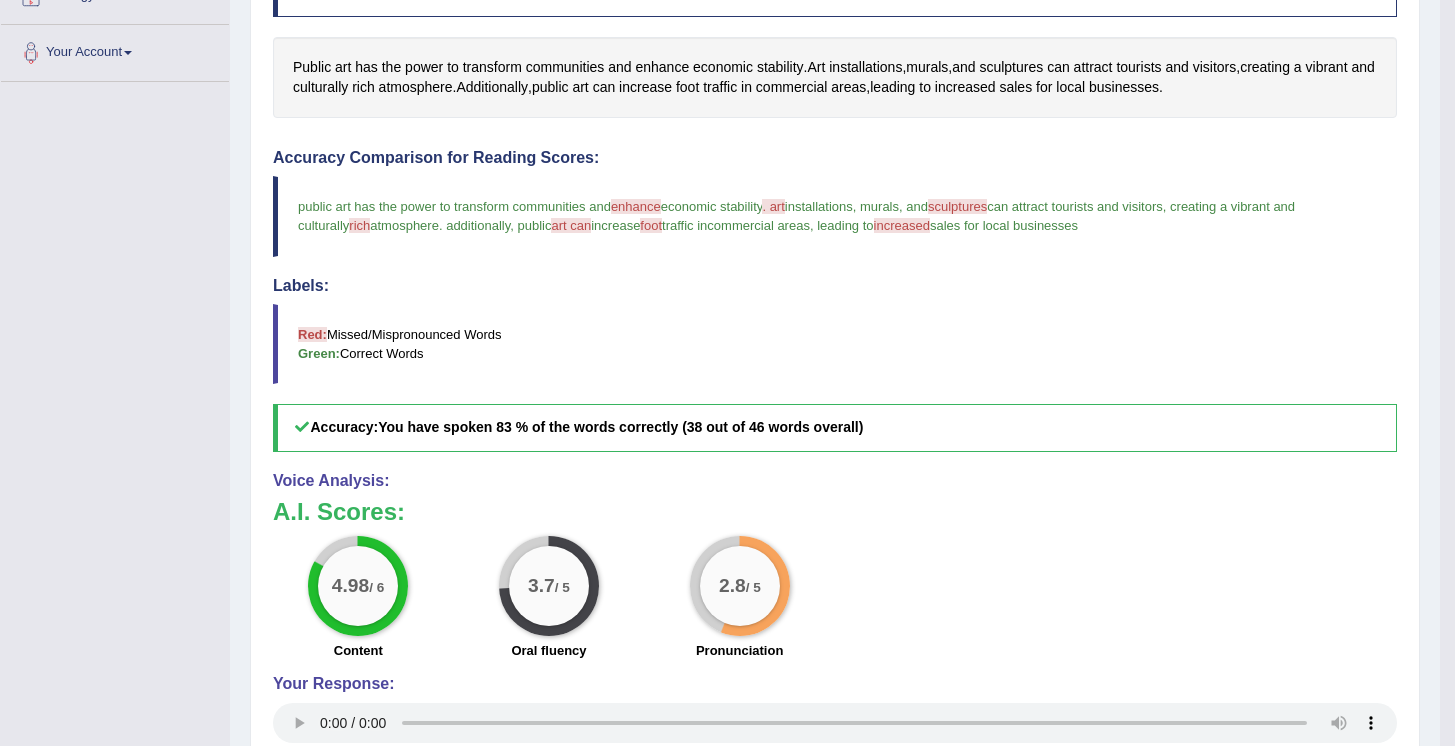 scroll, scrollTop: 0, scrollLeft: 0, axis: both 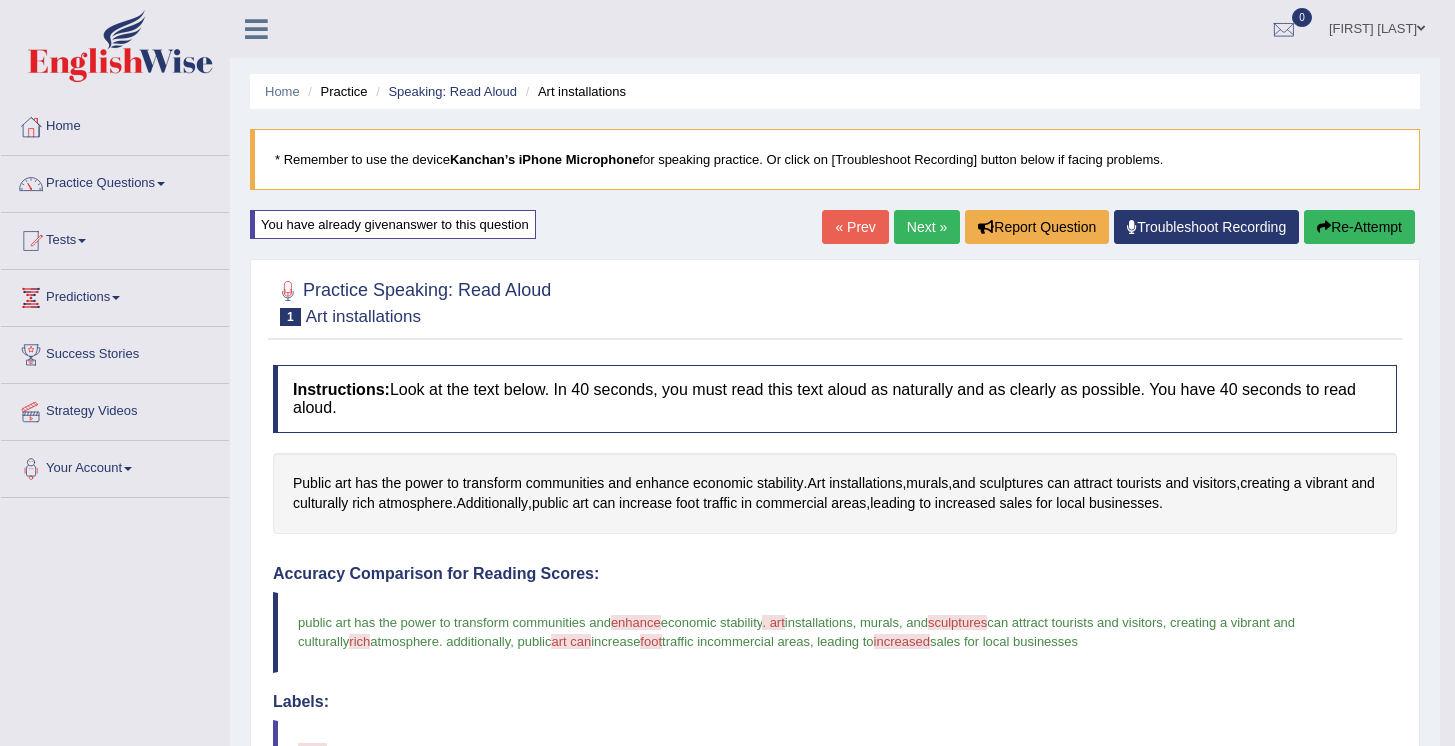 drag, startPoint x: 1427, startPoint y: 438, endPoint x: 1440, endPoint y: 269, distance: 169.49927 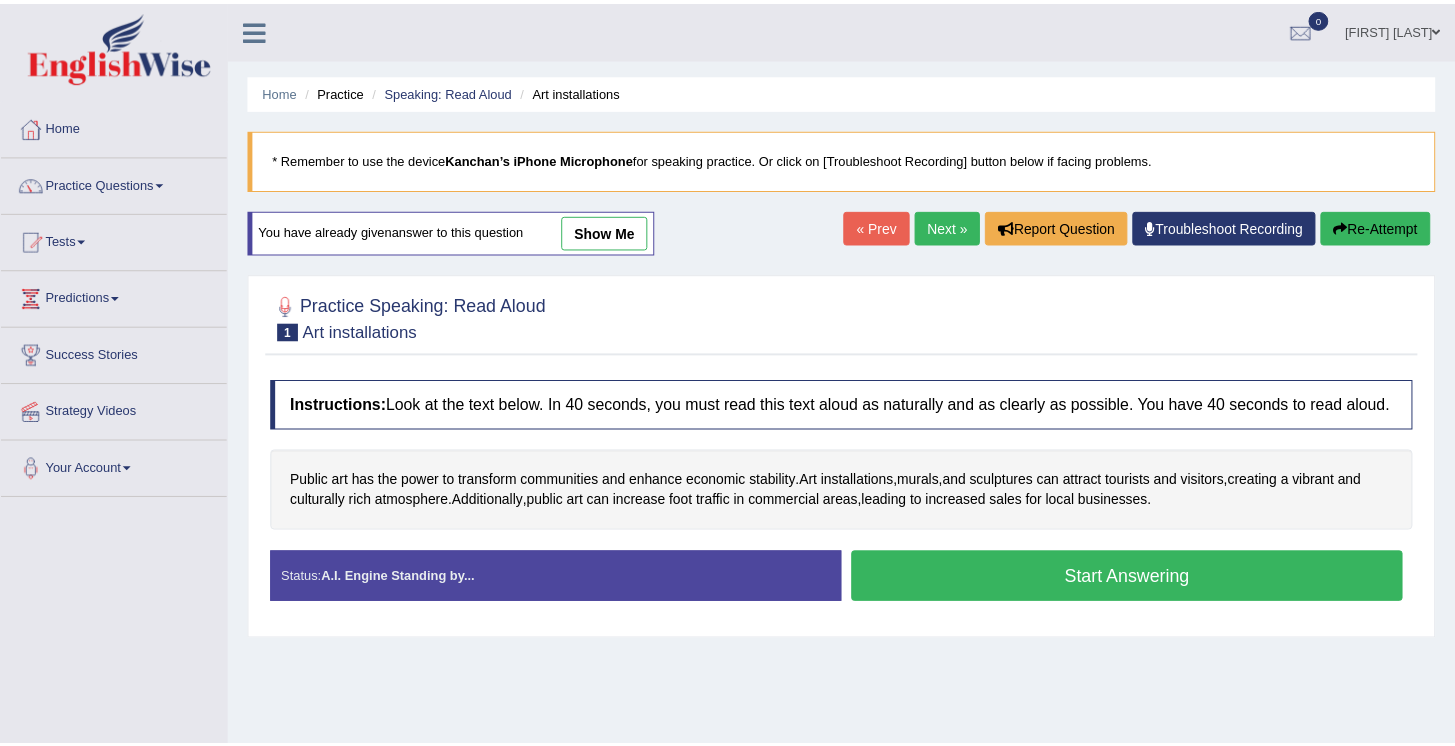 scroll, scrollTop: 0, scrollLeft: 0, axis: both 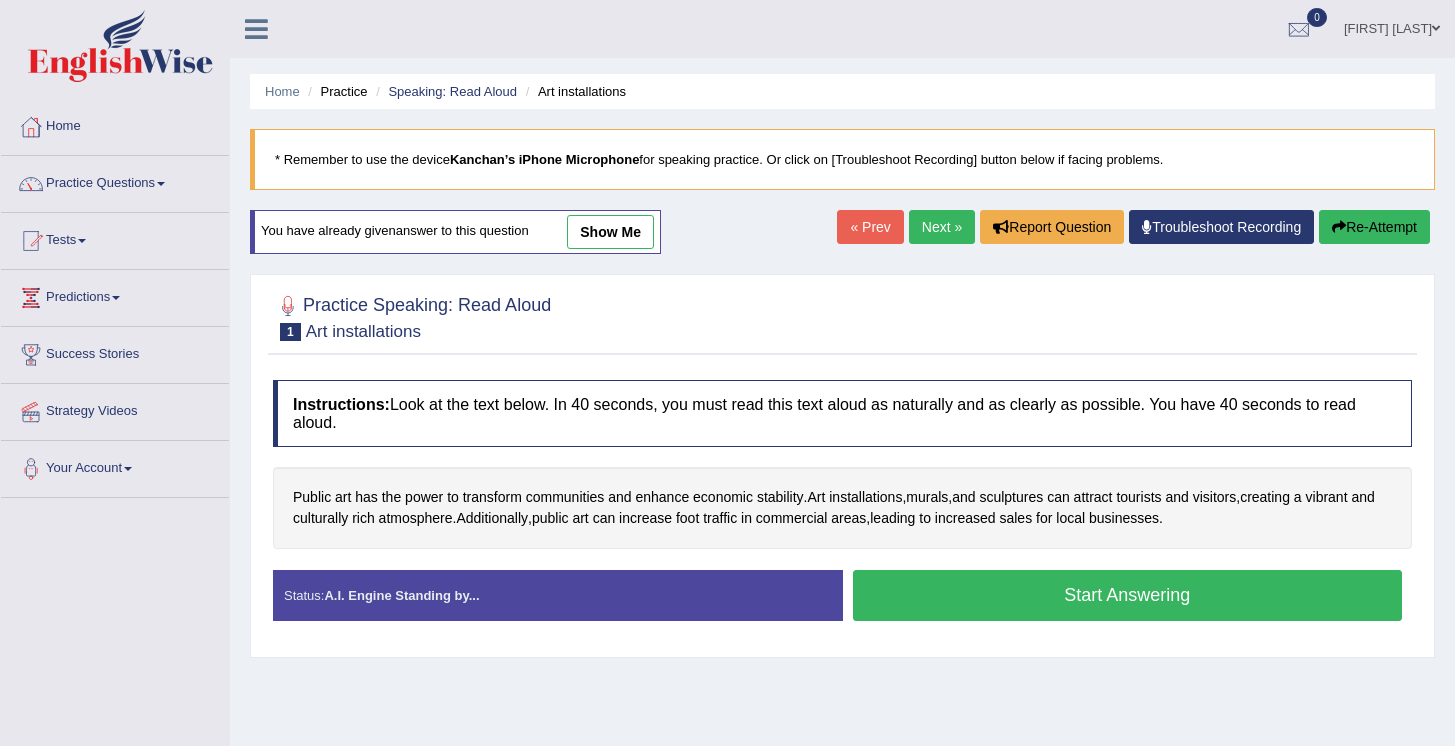 click on "Start Answering" at bounding box center [1128, 595] 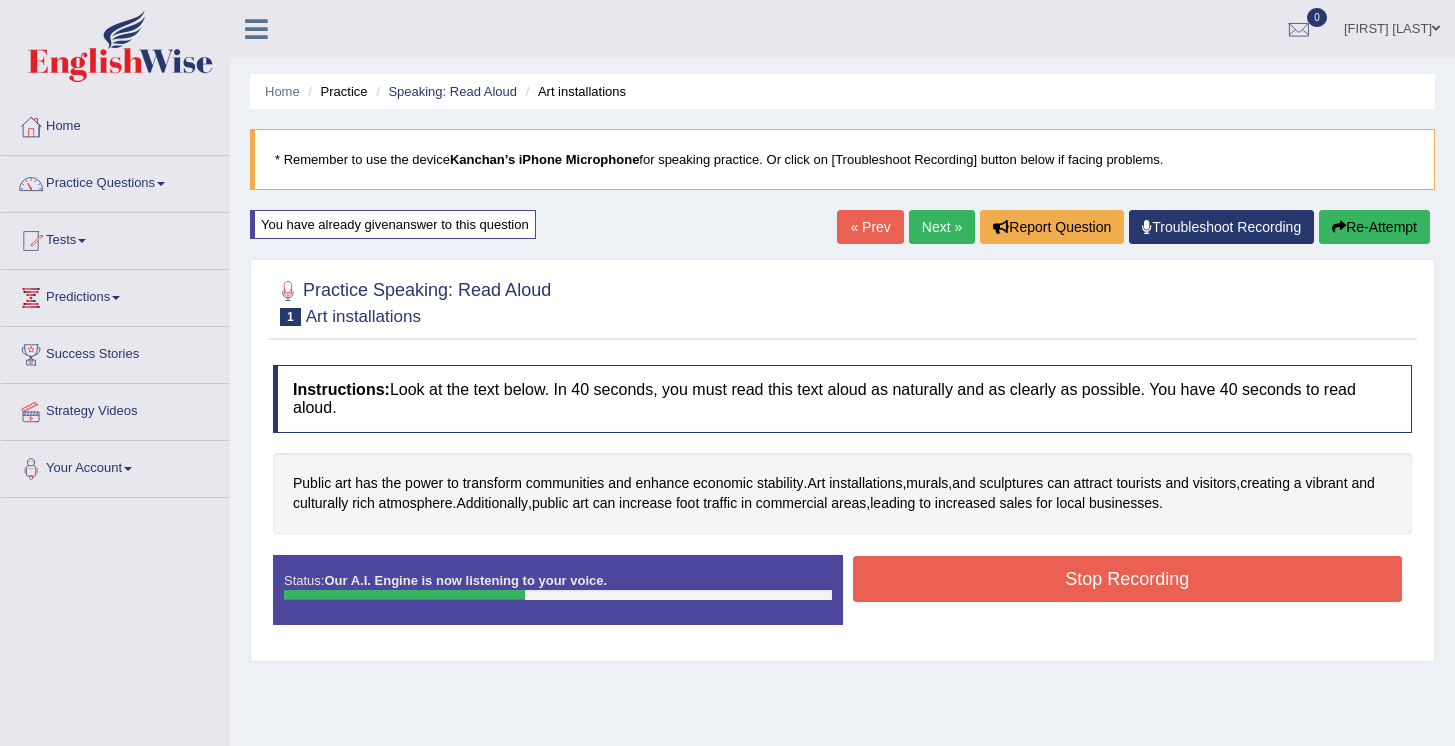 click on "Stop Recording" at bounding box center [1128, 579] 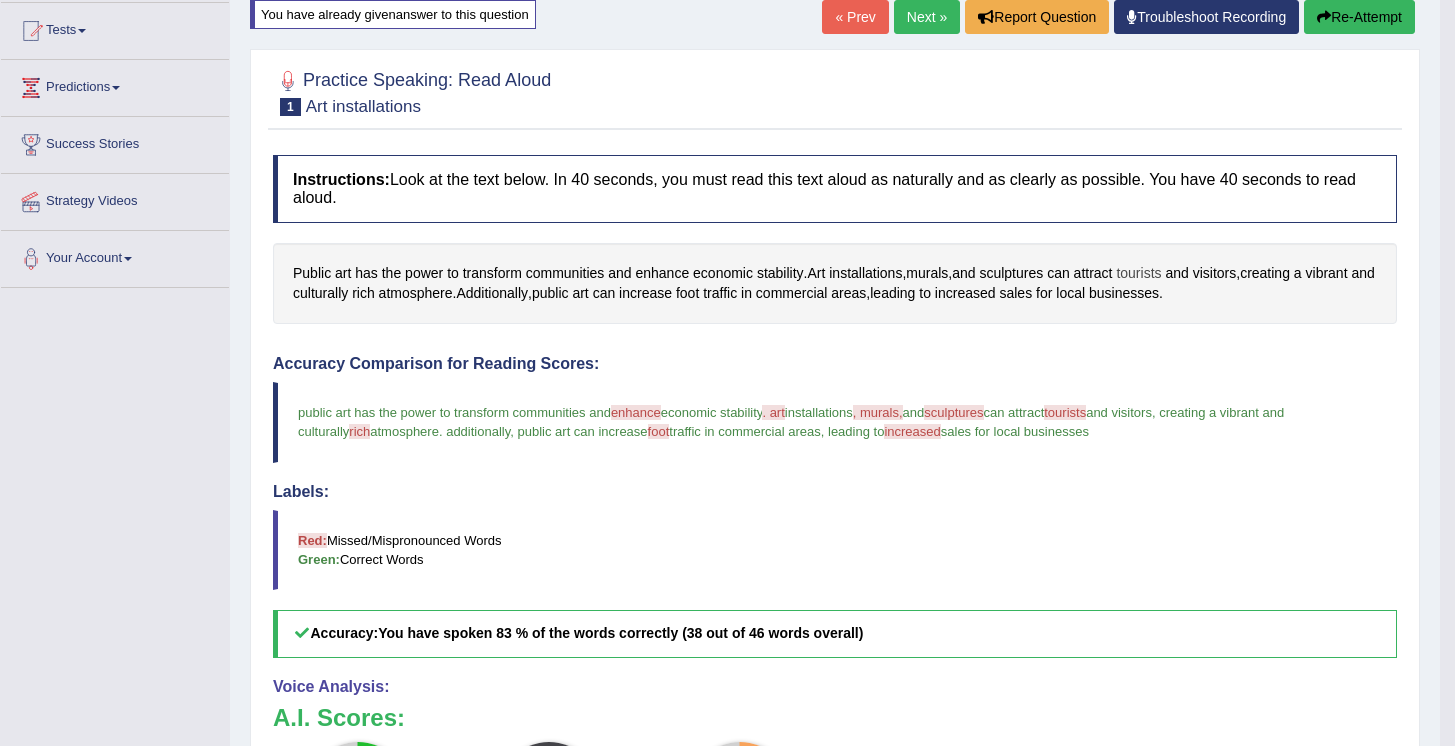 scroll, scrollTop: 0, scrollLeft: 0, axis: both 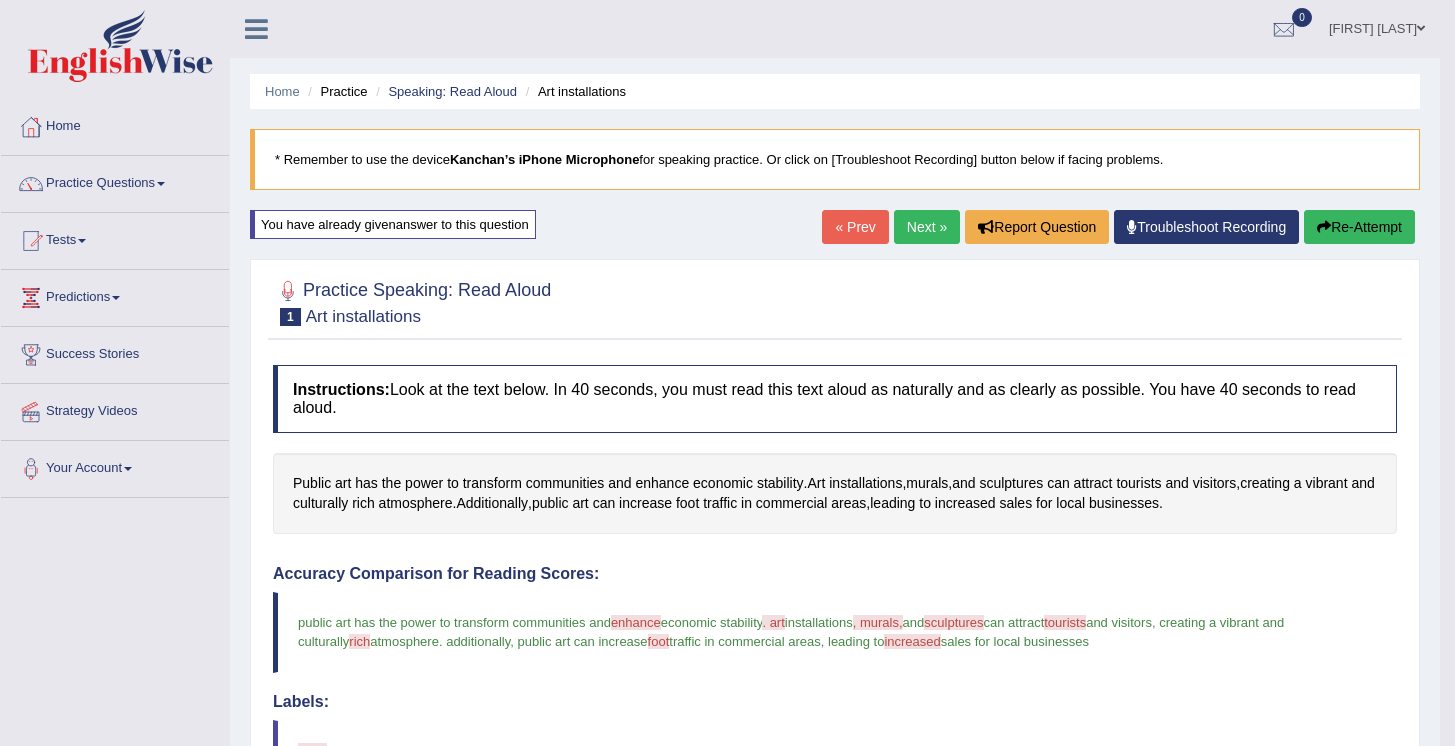 click on "Next »" at bounding box center [927, 227] 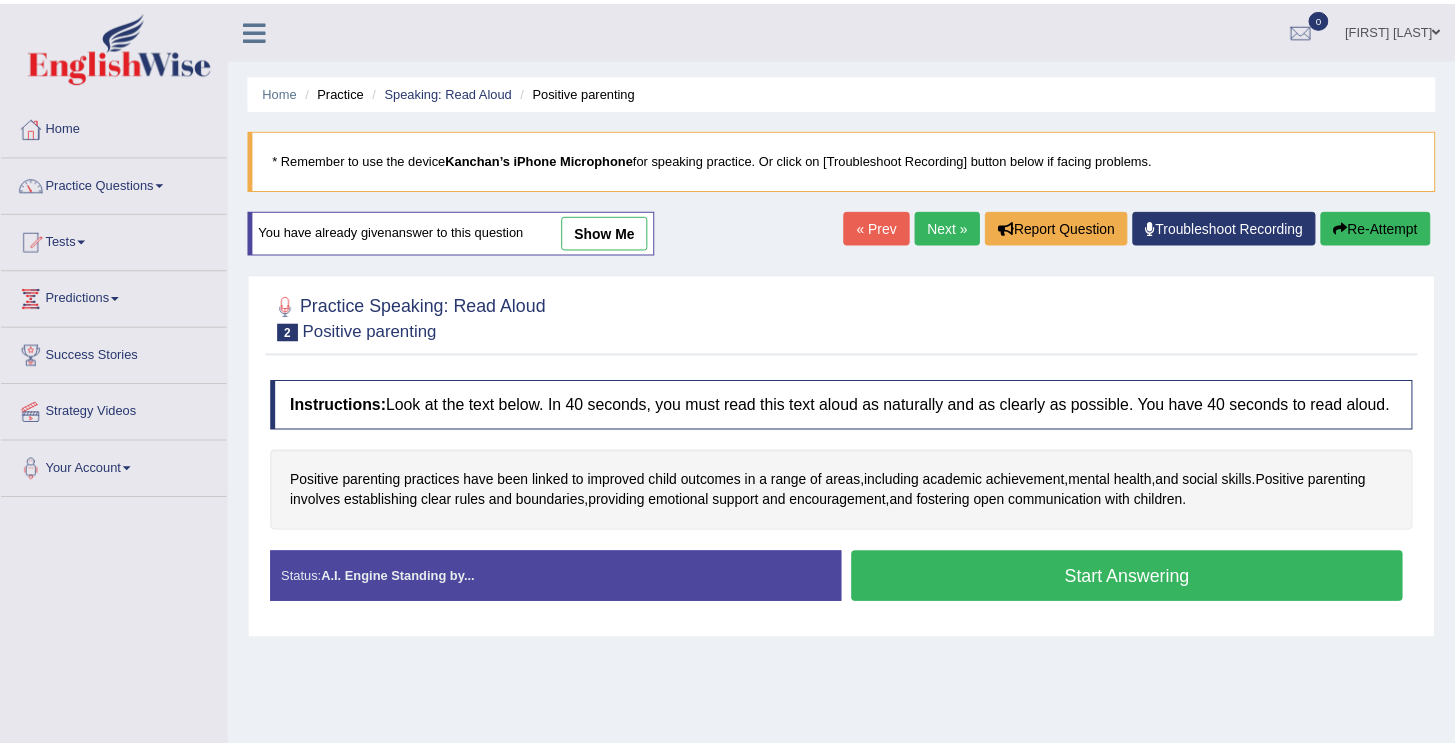 scroll, scrollTop: 0, scrollLeft: 0, axis: both 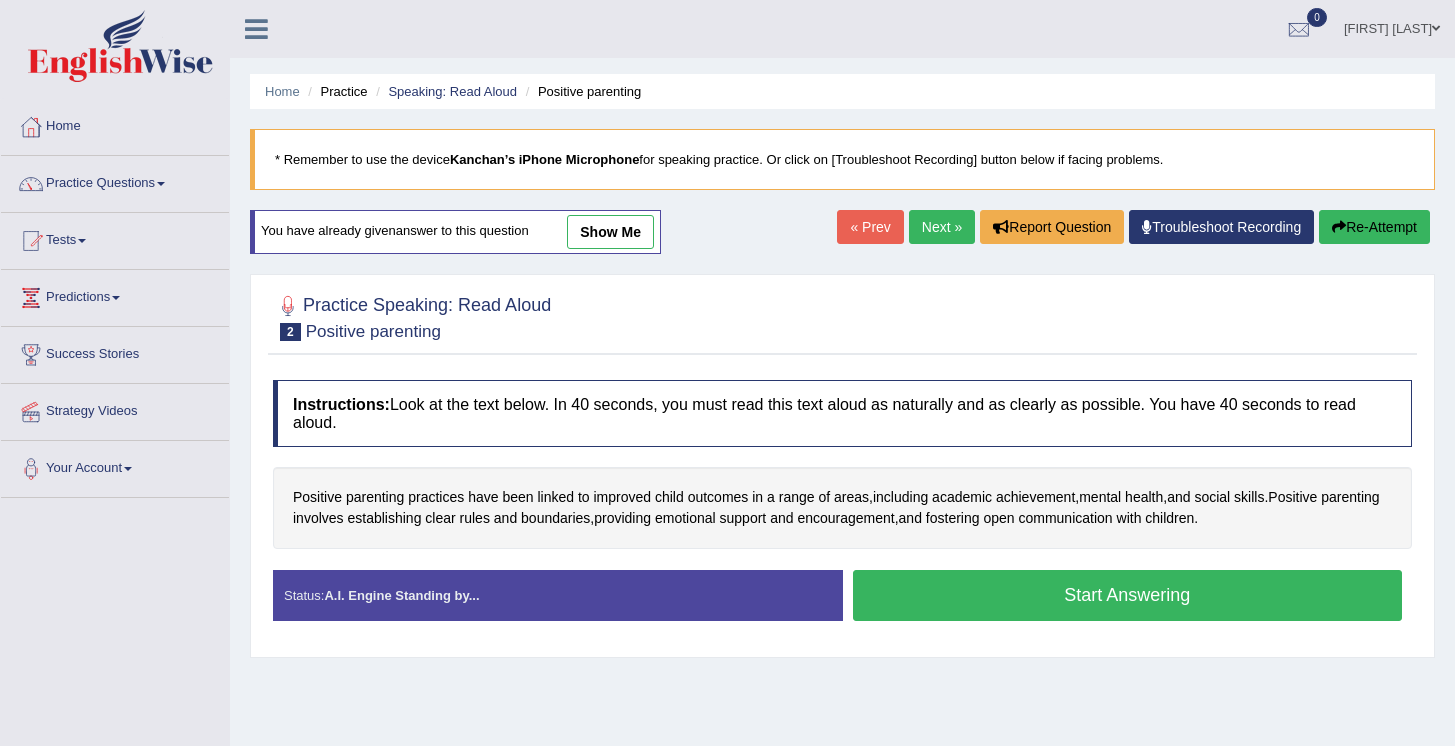 click on "Start Answering" at bounding box center [1128, 595] 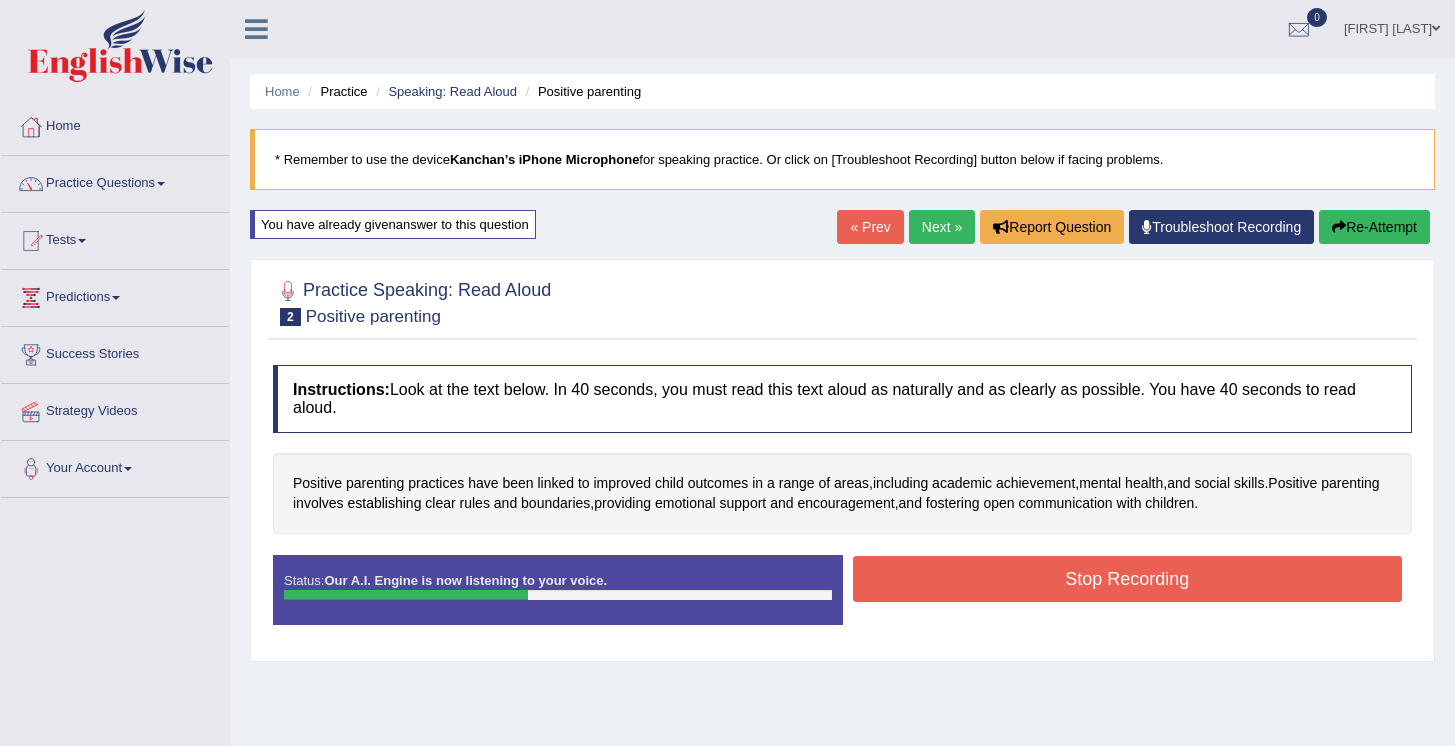 click on "Stop Recording" at bounding box center [1128, 579] 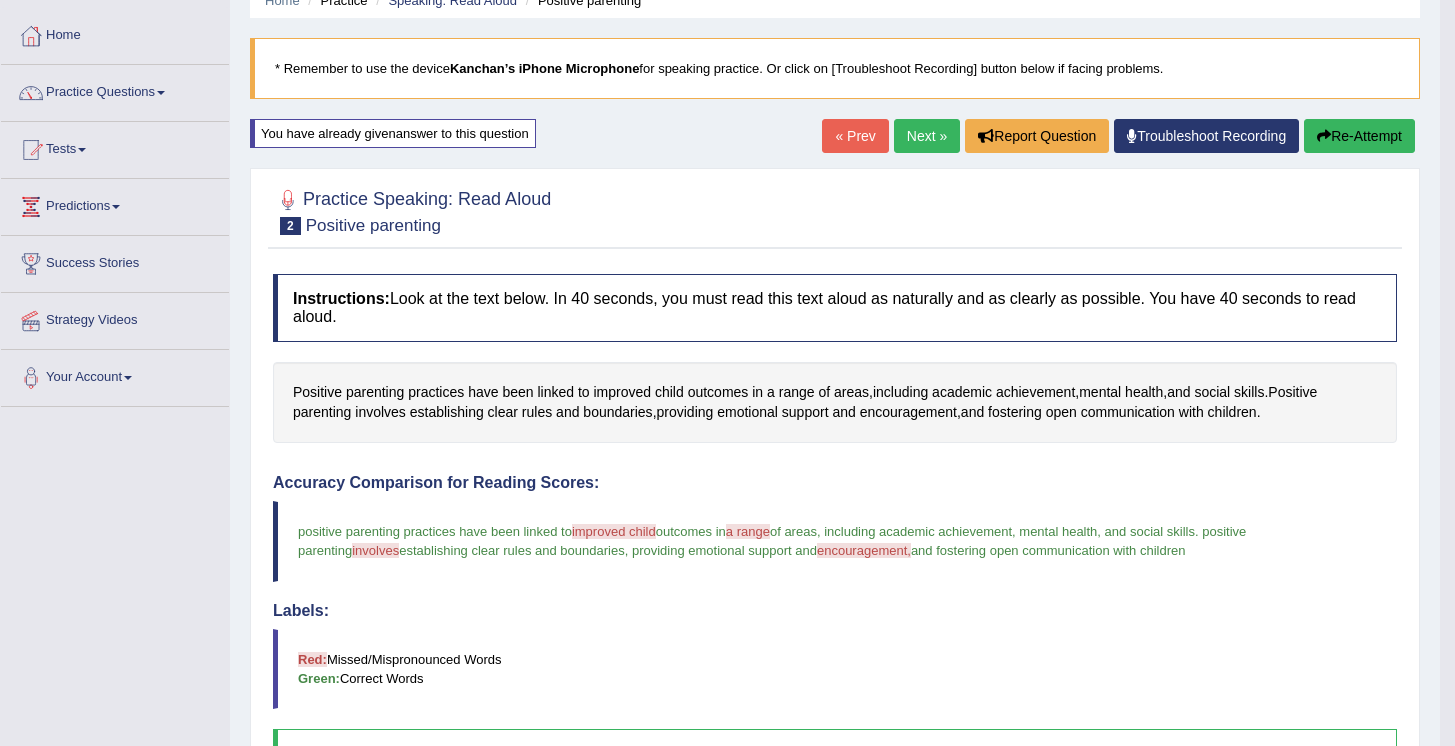 scroll, scrollTop: 0, scrollLeft: 0, axis: both 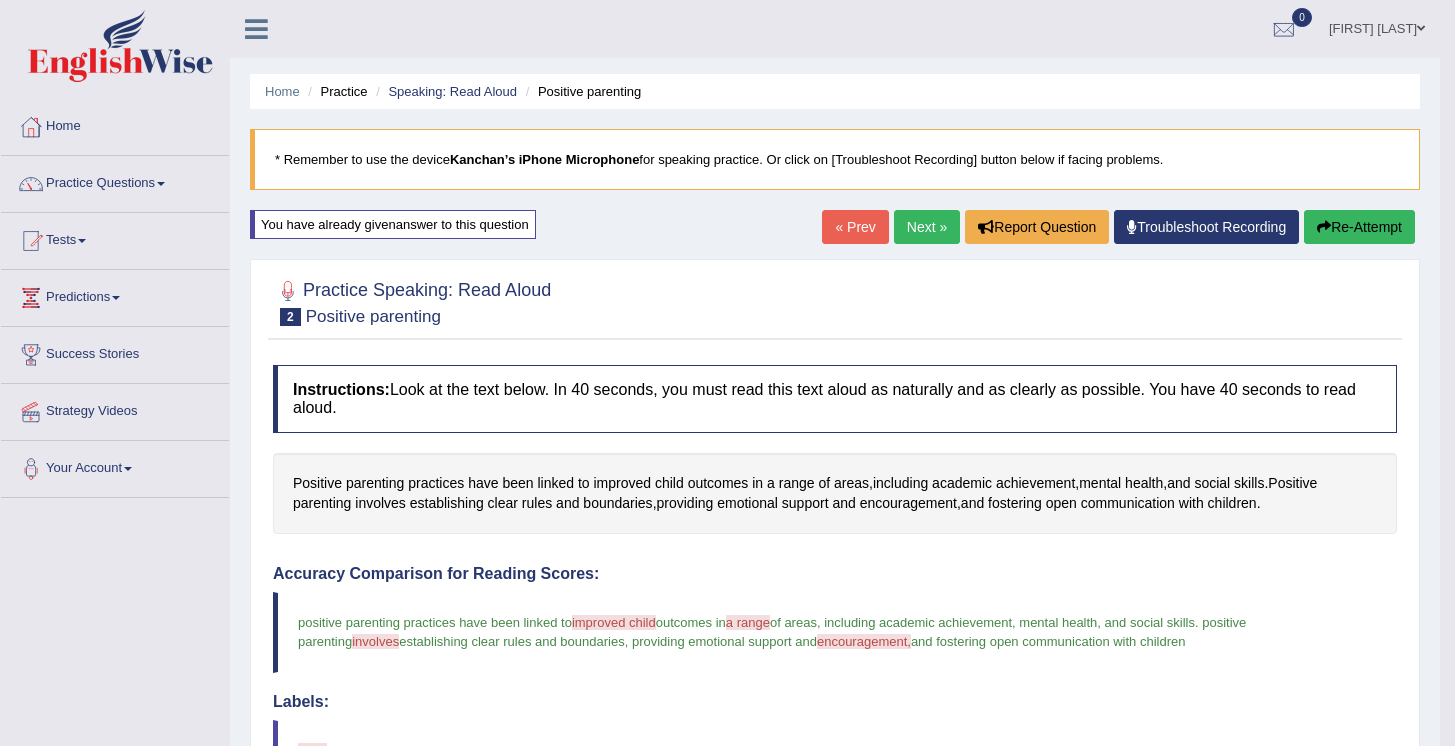 click on "Instructions:  Look at the text below. In 40 seconds, you must read this text aloud as naturally and as clearly as possible. You have 40 seconds to read aloud.
Positive   parenting   practices   have   been   linked   to   improved   child   outcomes   in   a   range   of   areas ,  including   academic   achievement ,  mental   health ,  and   social   skills .  Positive   parenting   involves   establishing   clear   rules   and   boundaries ,  providing   emotional   support   and   encouragement ,  and   fostering   open   communication   with   children . Created with Highcharts 7.1.2 Too low Too high Time Pitch meter: 0 5 10 15 20 25 30 35 40 Created with Highcharts 7.1.2 Great Too slow Too fast Time Speech pace meter: 0 5 10 15 20 25 30 35 40 Accuracy Comparison for Reading Scores: positive parenting practices have been linked to  improved child improvedial  outcomes in  a range events  of areas ,    including academic achievement ,    mental health ,    and social skills .    involves ," at bounding box center [835, 807] 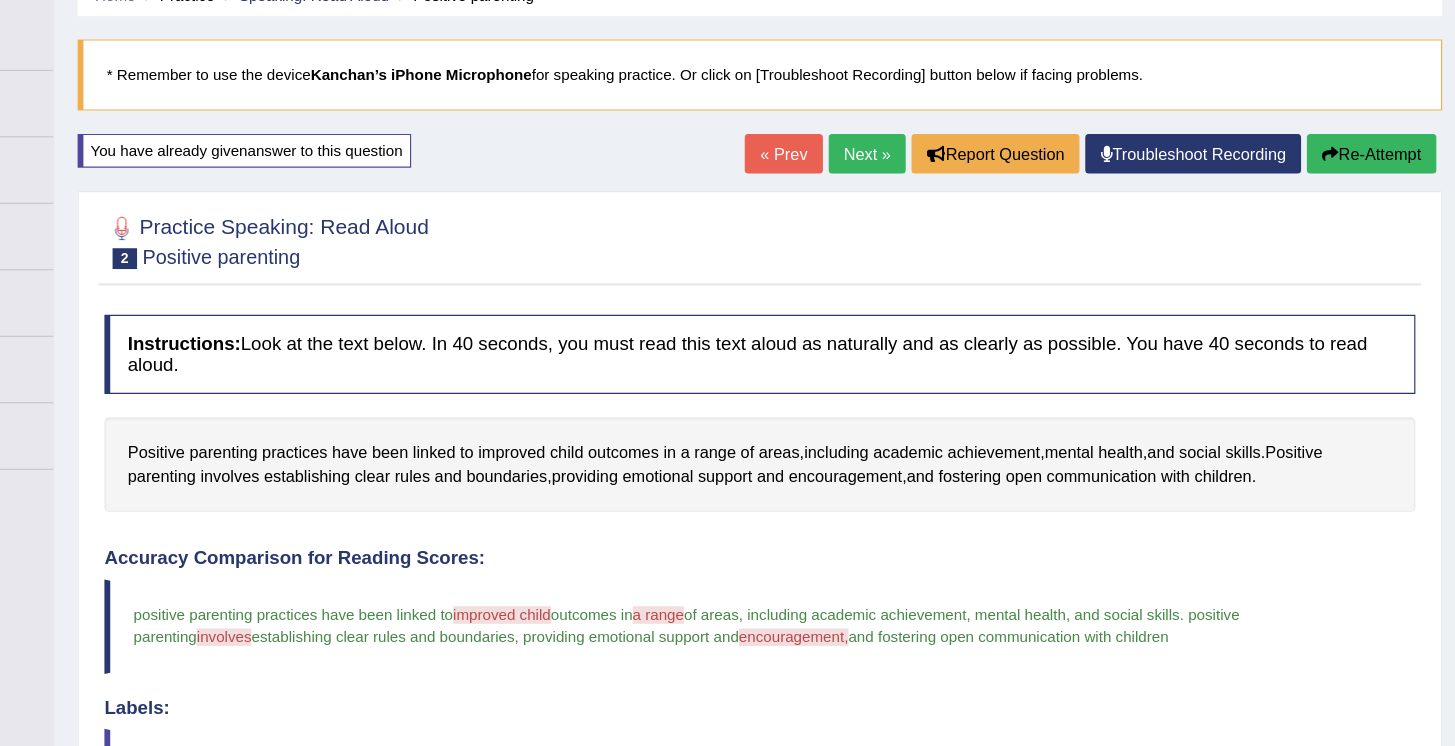 click on "Re-Attempt" at bounding box center [1359, 227] 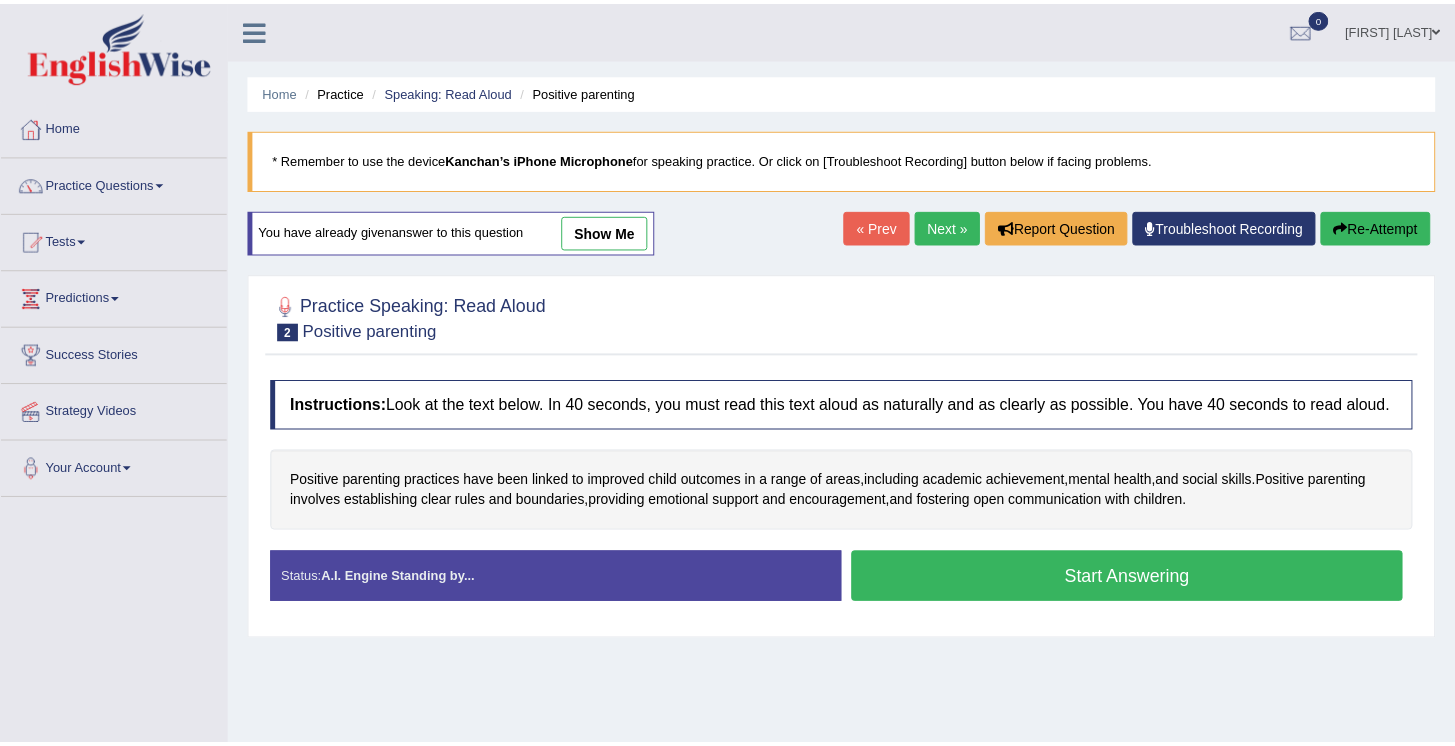 scroll, scrollTop: 0, scrollLeft: 0, axis: both 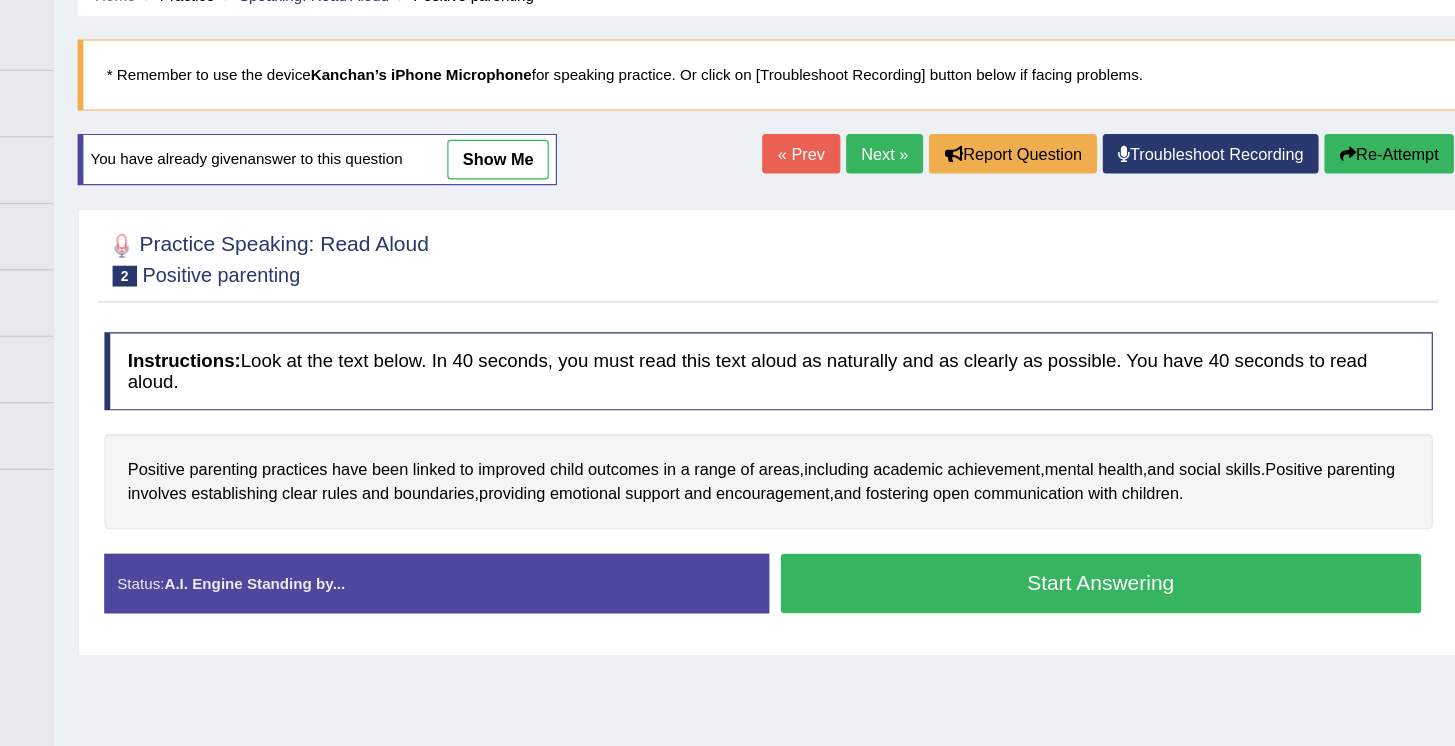 click on "Start Answering" at bounding box center [1128, 595] 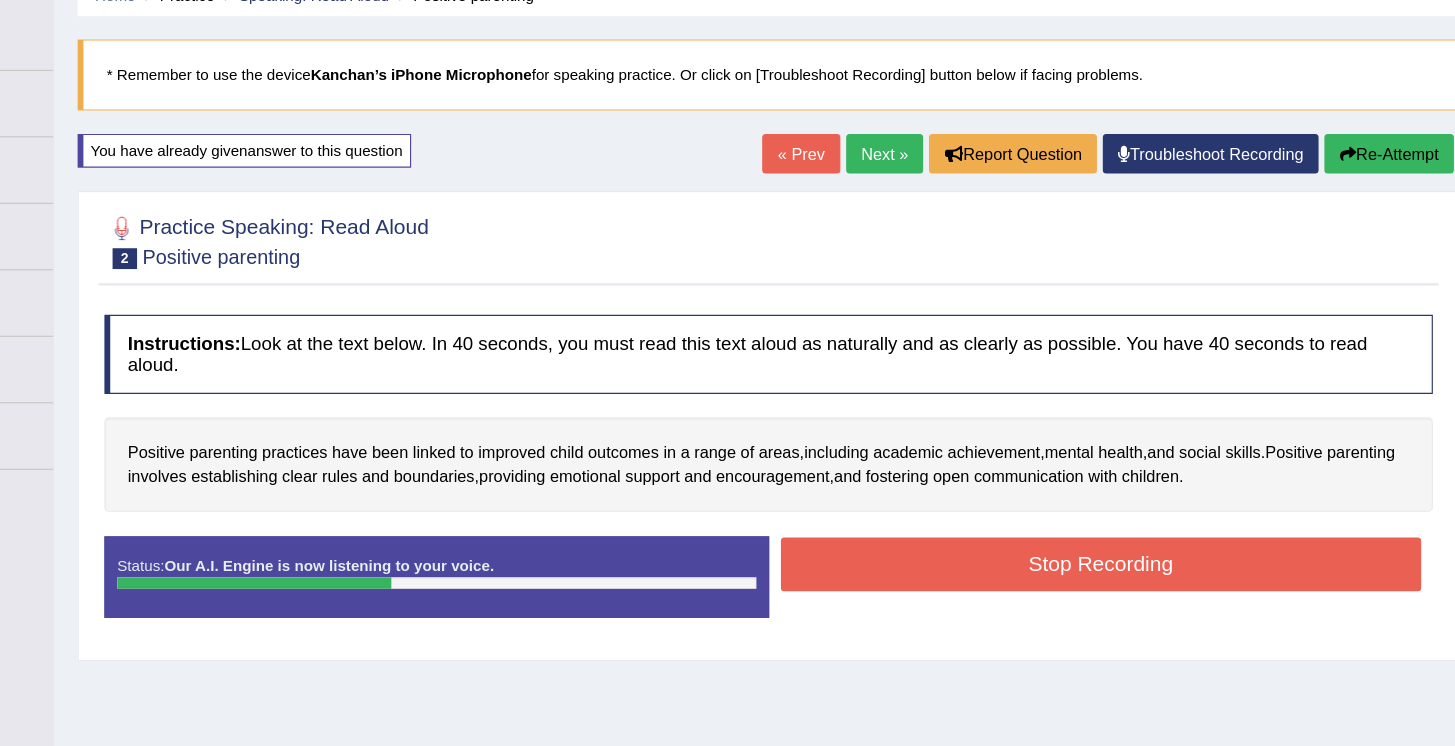 click on "Stop Recording" at bounding box center (1128, 579) 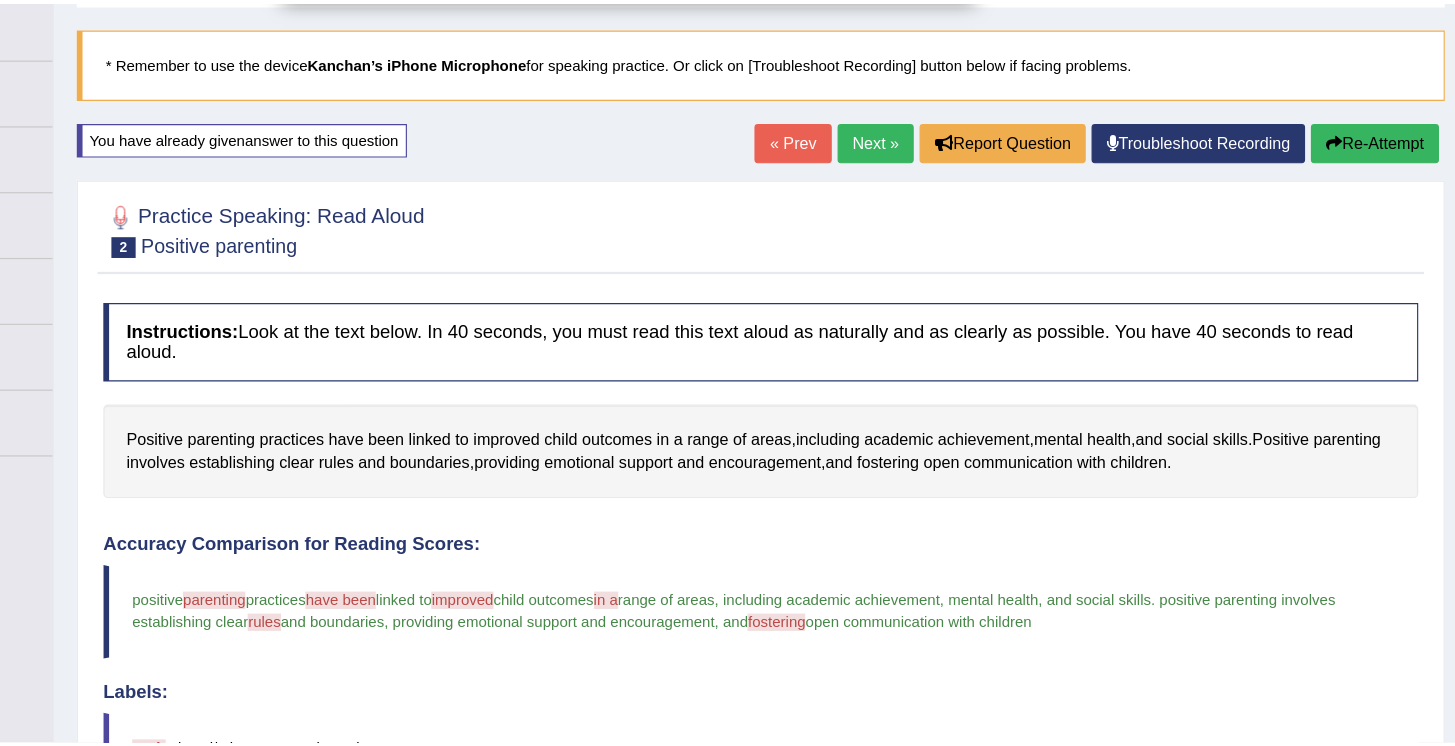 scroll, scrollTop: 0, scrollLeft: 0, axis: both 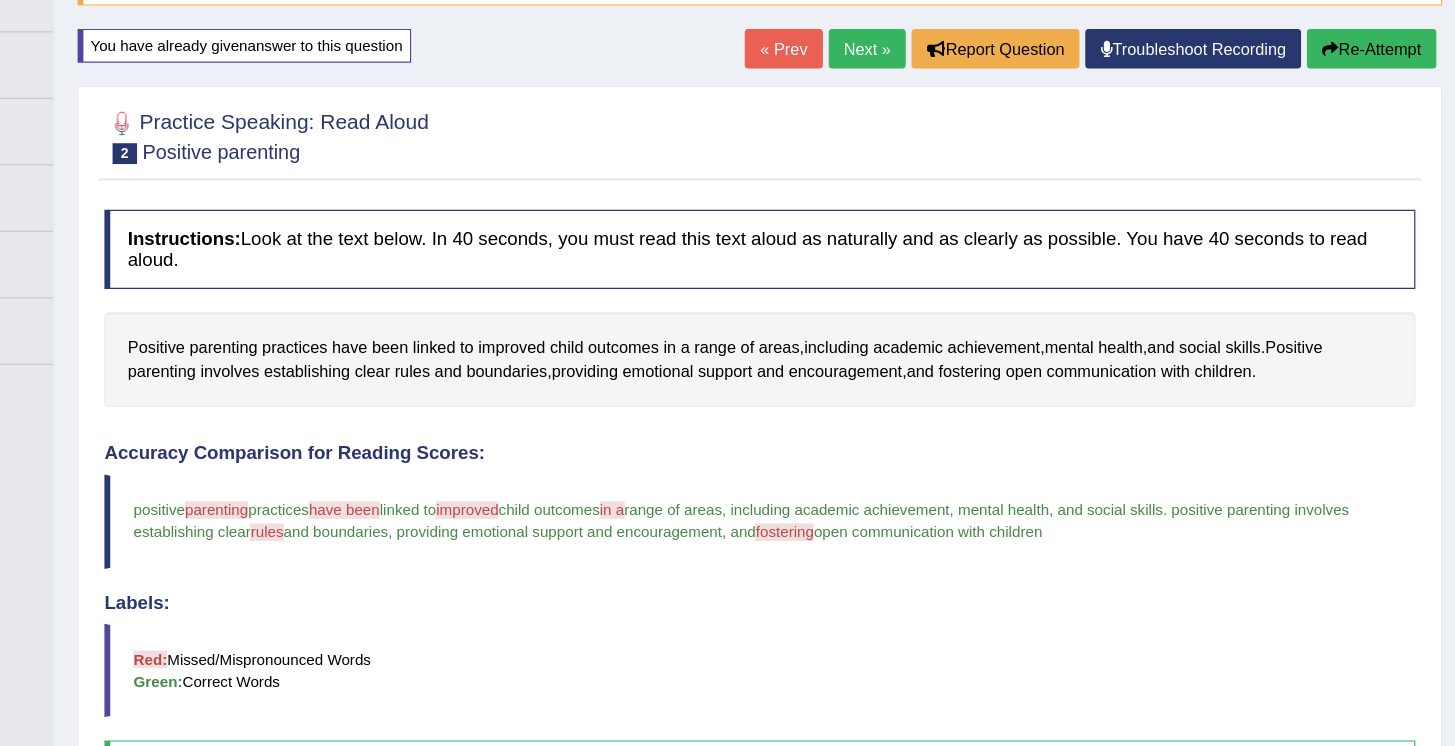 click on "Re-Attempt" at bounding box center [1359, 148] 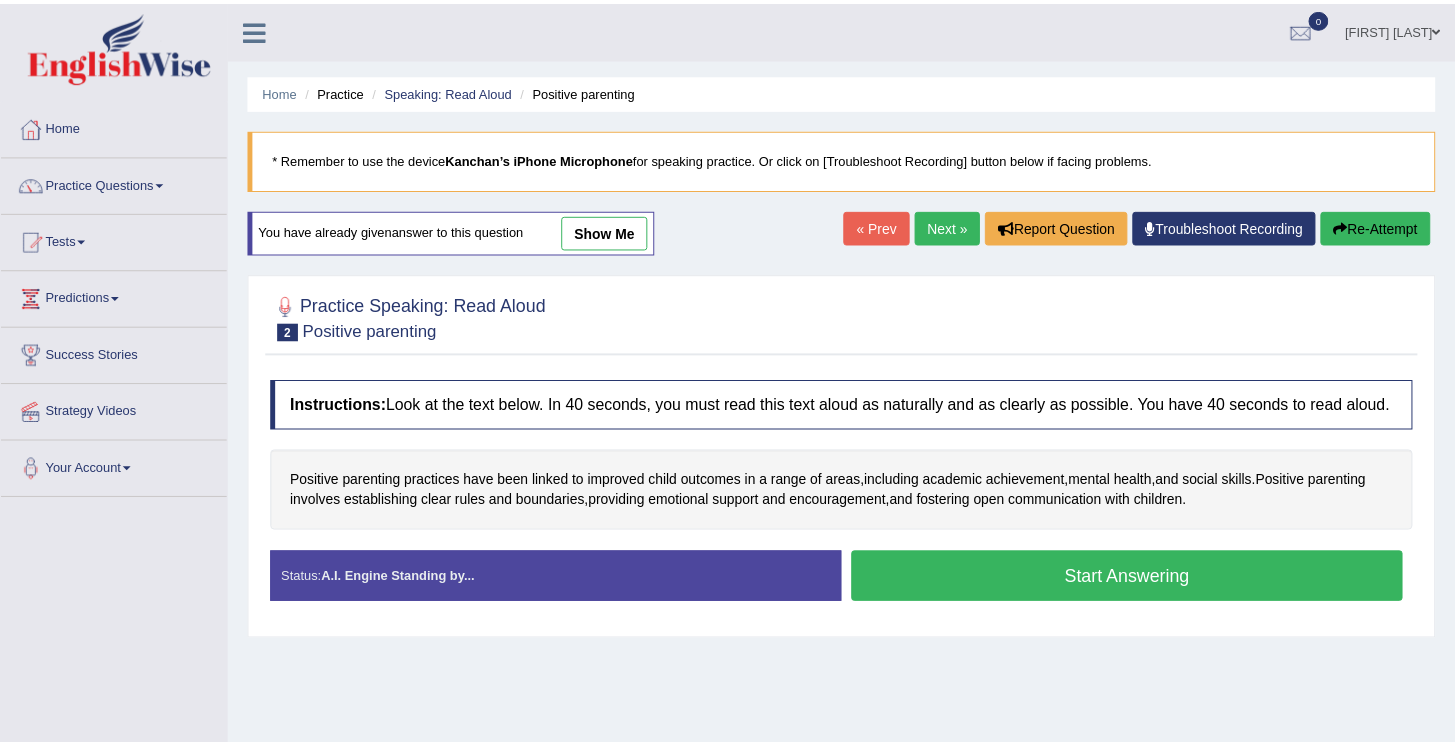 scroll, scrollTop: 79, scrollLeft: 0, axis: vertical 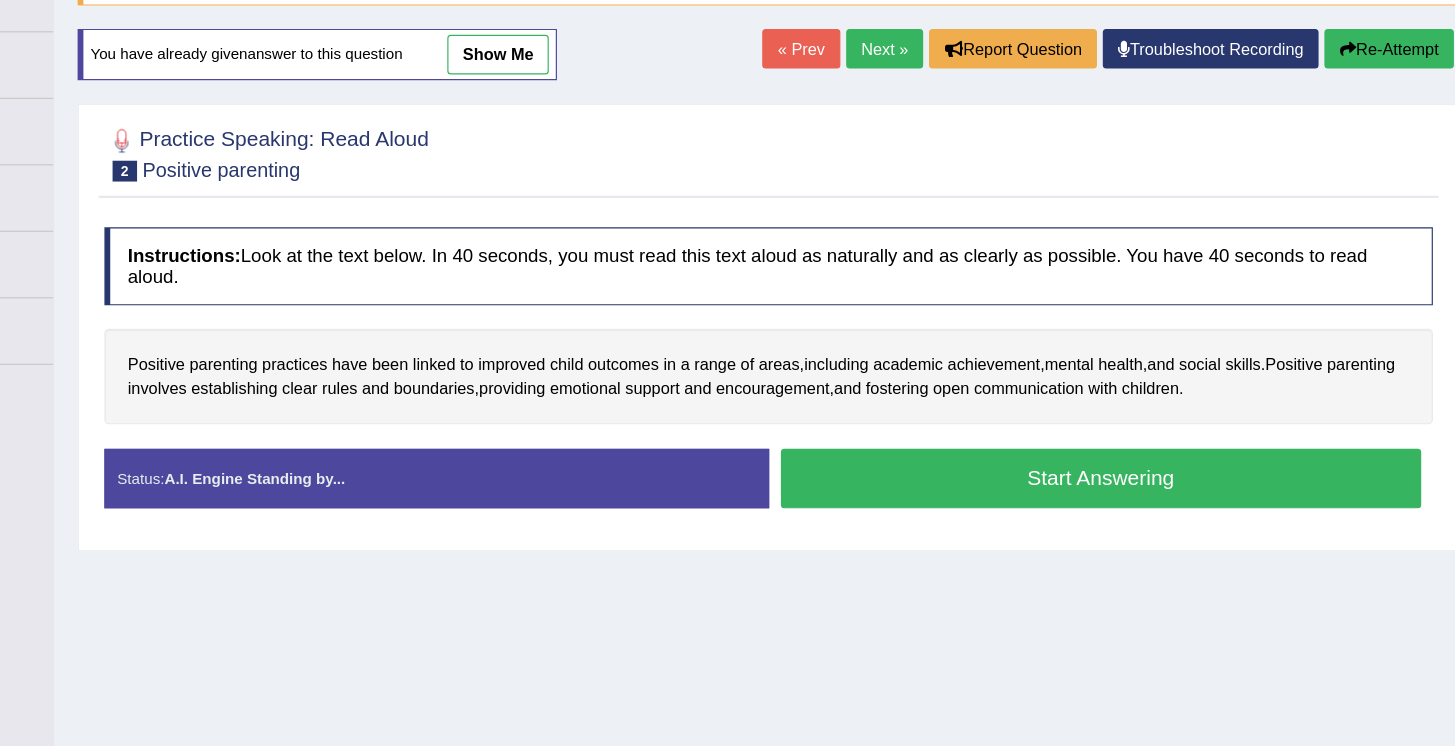 click on "Start Answering" at bounding box center (1128, 516) 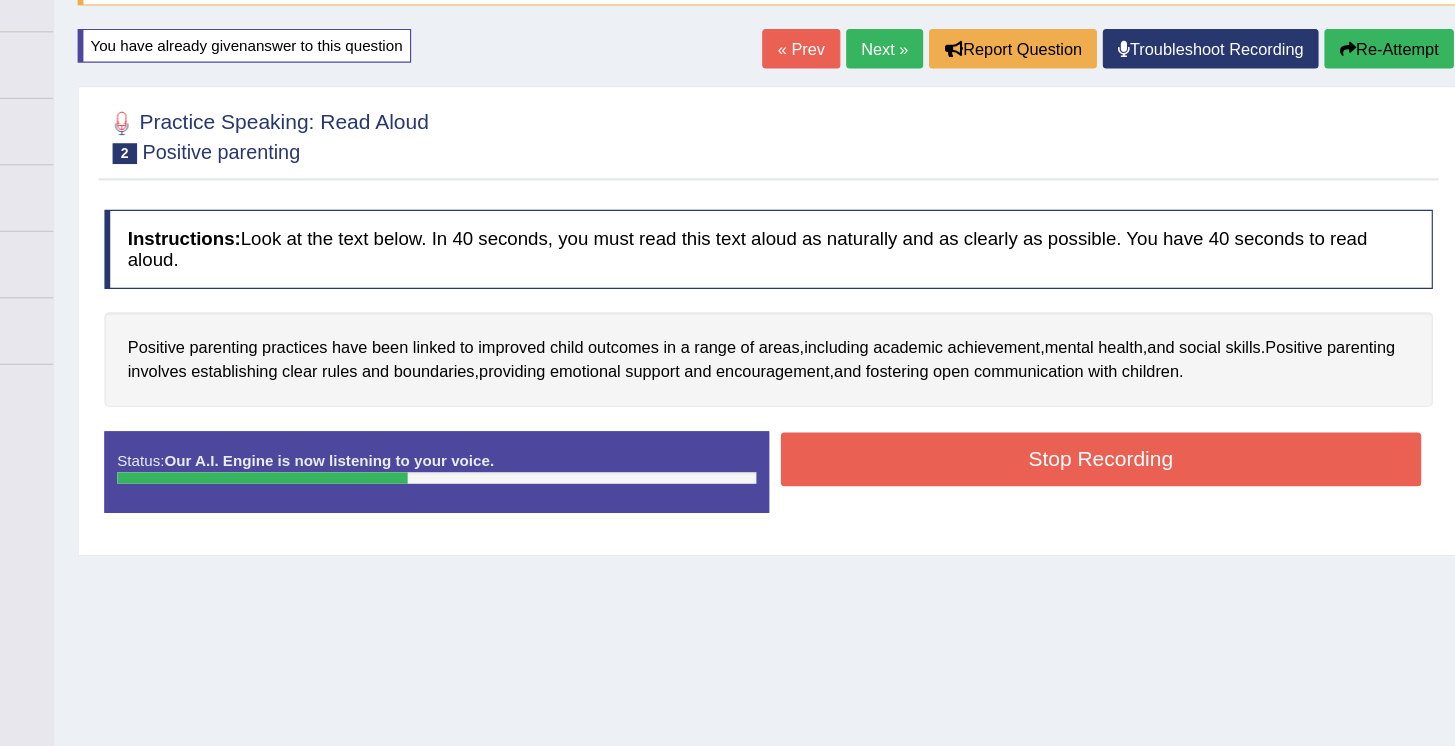 click on "Stop Recording" at bounding box center [1128, 500] 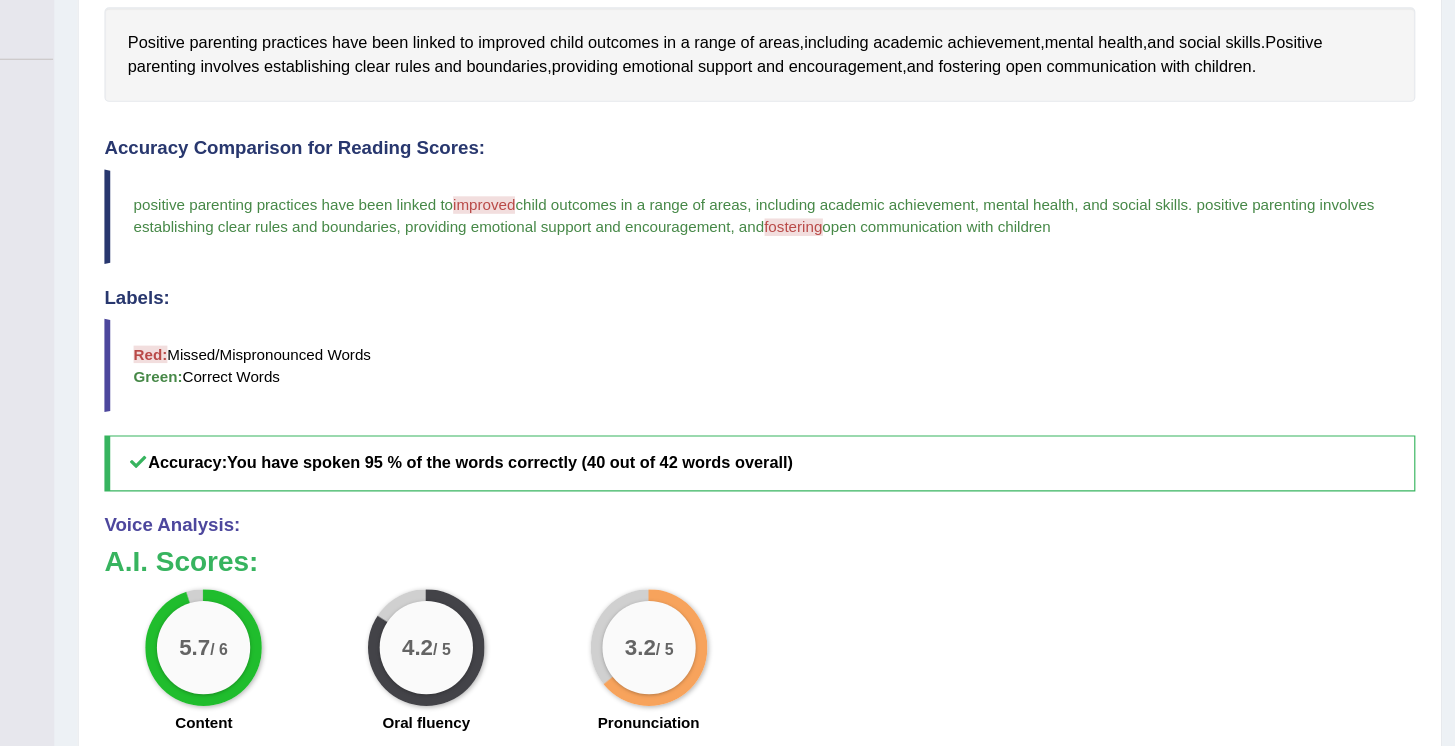 scroll, scrollTop: 90, scrollLeft: 0, axis: vertical 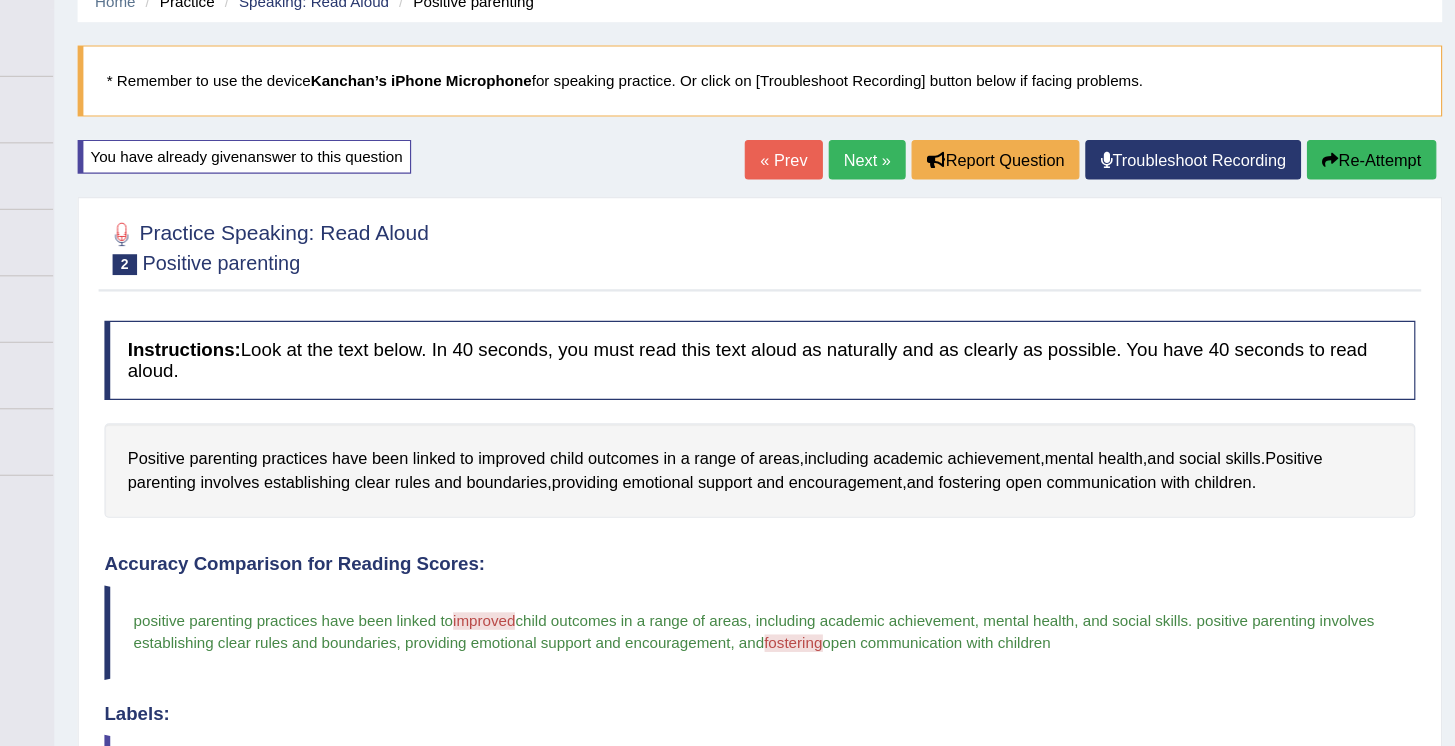 click on "Re-Attempt" at bounding box center (1359, 137) 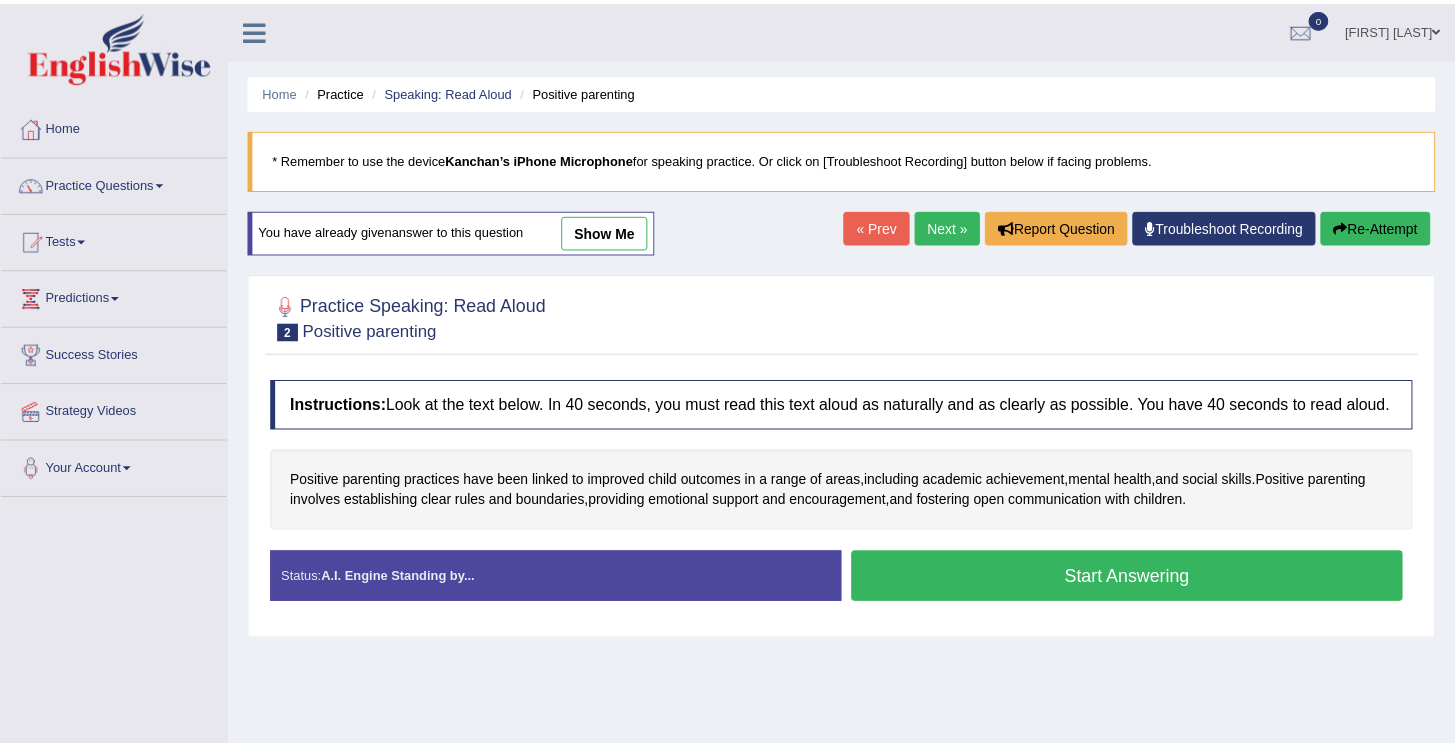 scroll, scrollTop: 90, scrollLeft: 0, axis: vertical 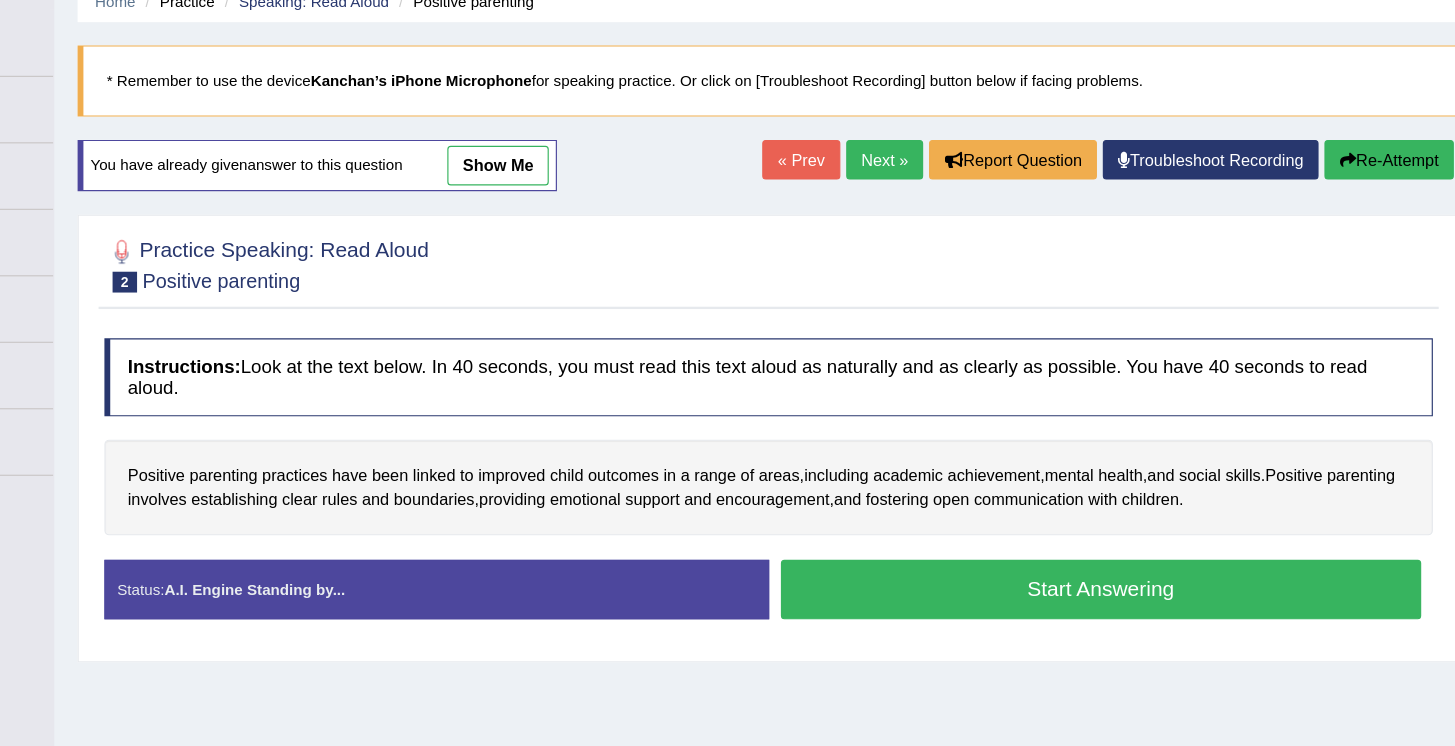 click on "Start Answering" at bounding box center [1128, 505] 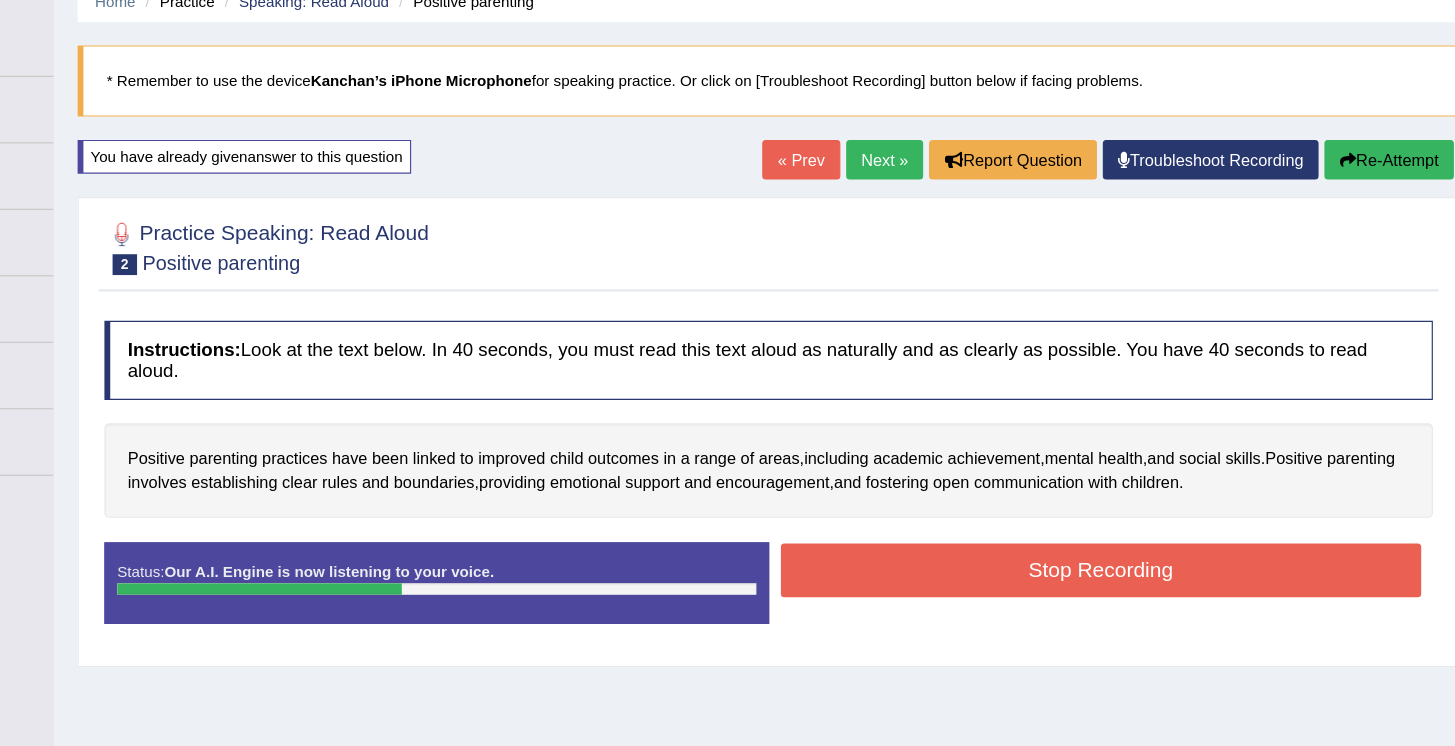 click on "Stop Recording" at bounding box center (1128, 489) 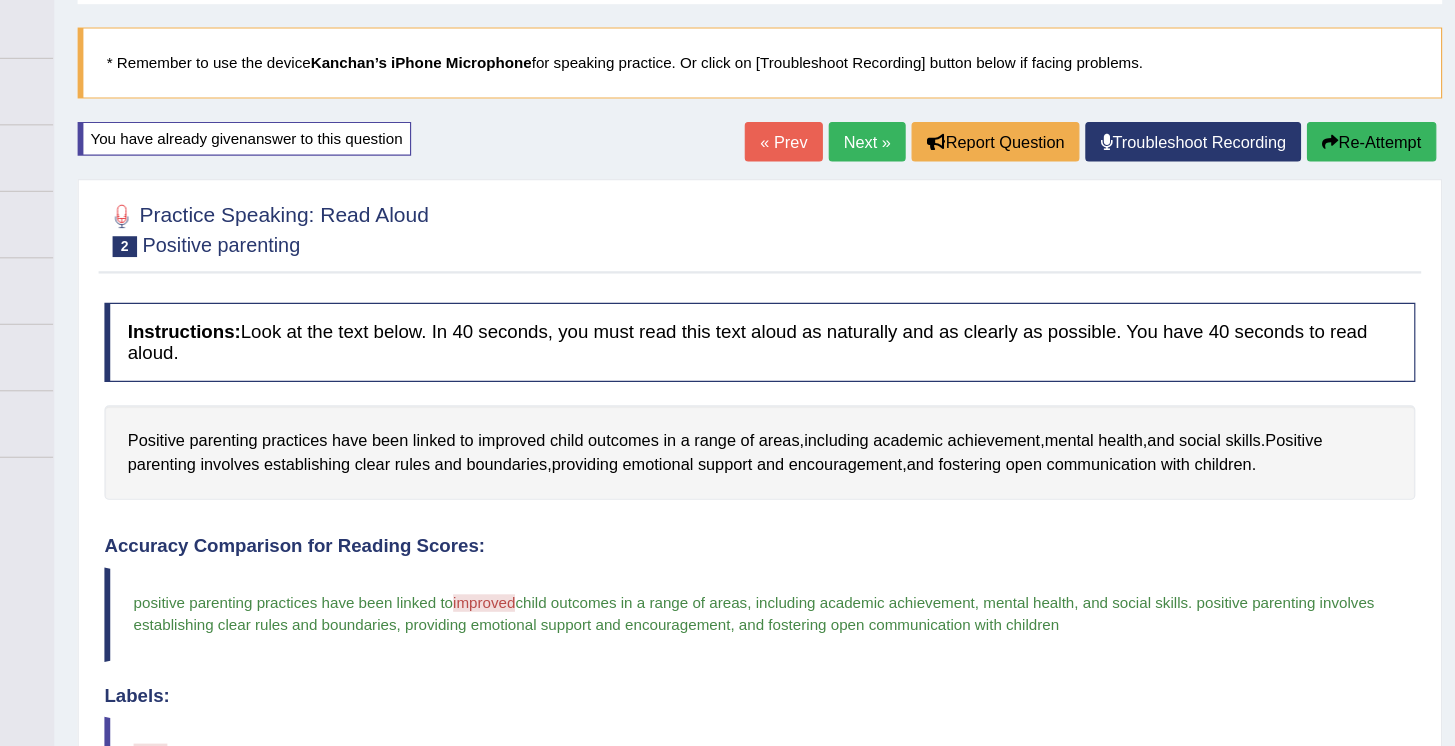 scroll, scrollTop: 0, scrollLeft: 0, axis: both 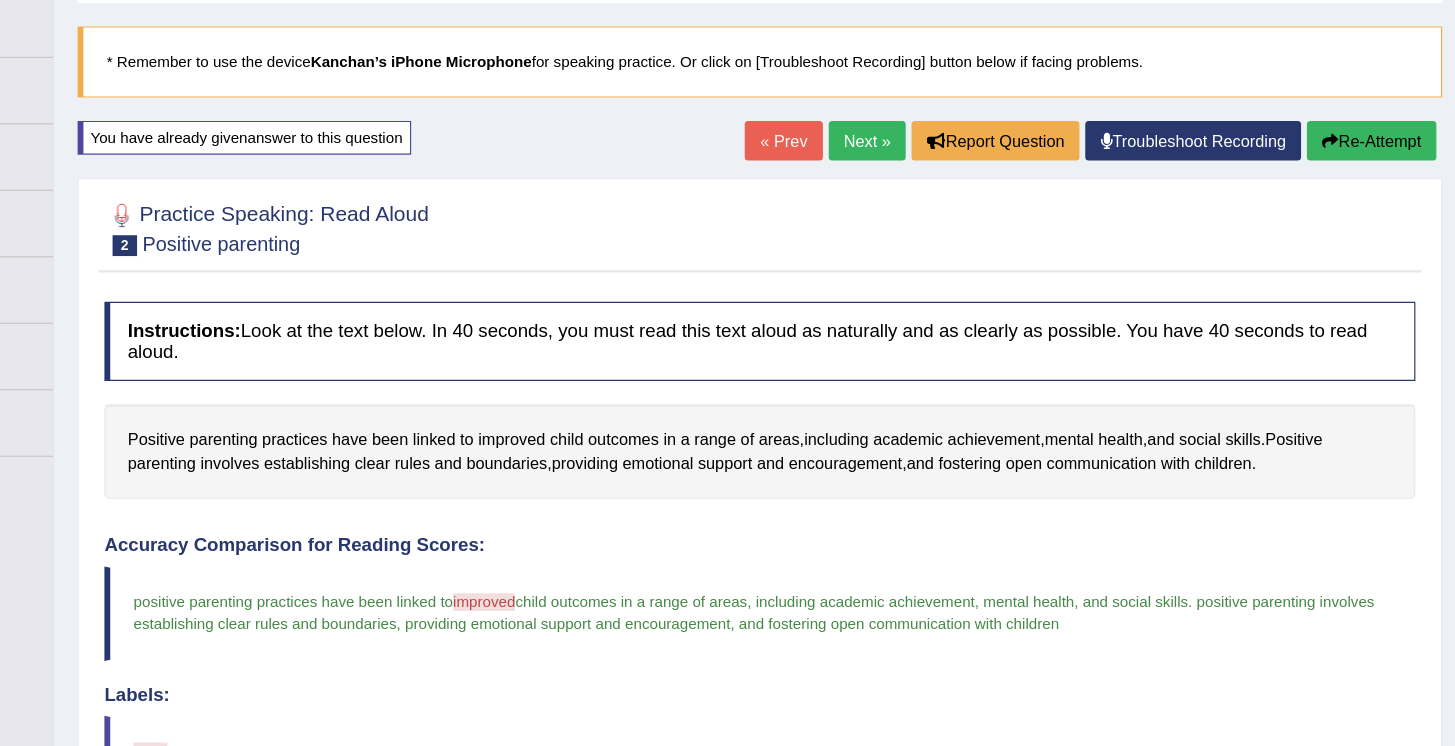 click on "Next »" at bounding box center (927, 227) 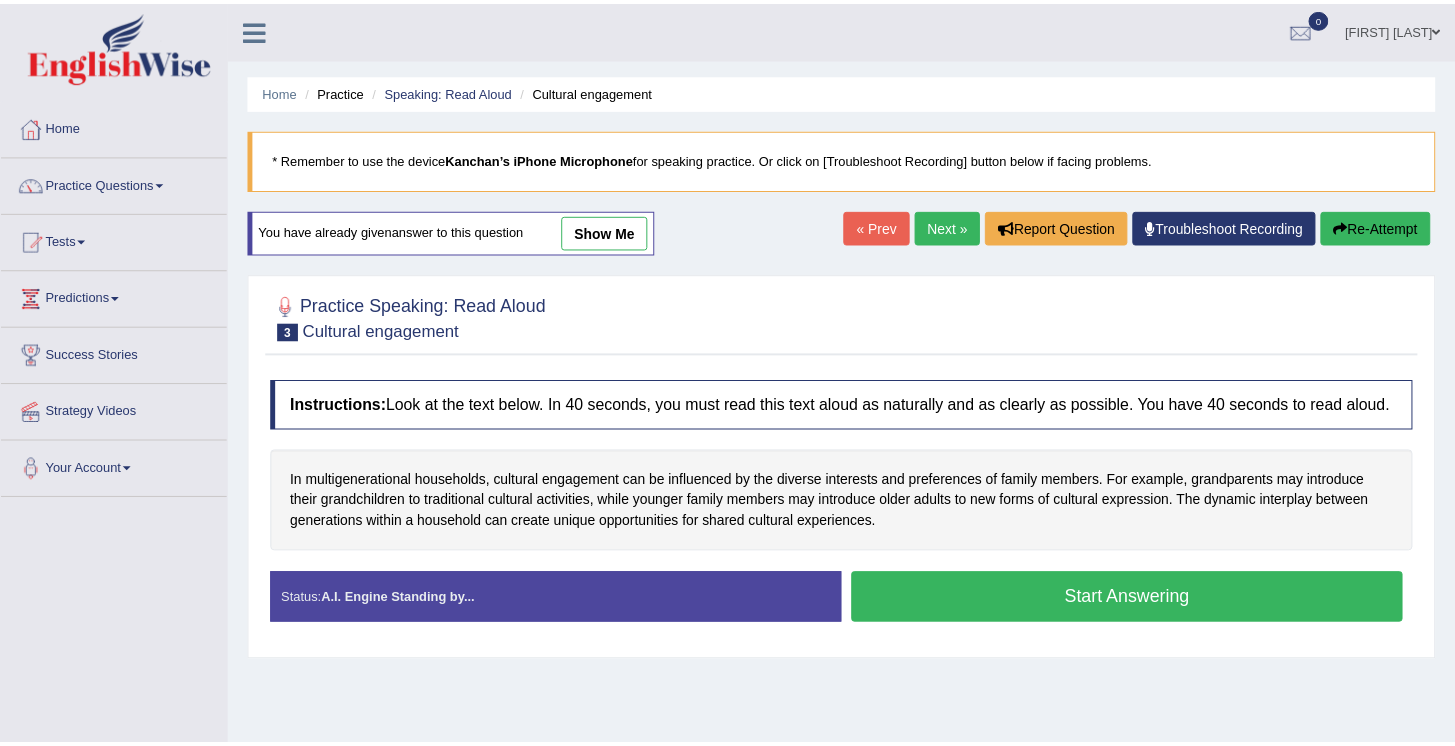 scroll, scrollTop: 0, scrollLeft: 0, axis: both 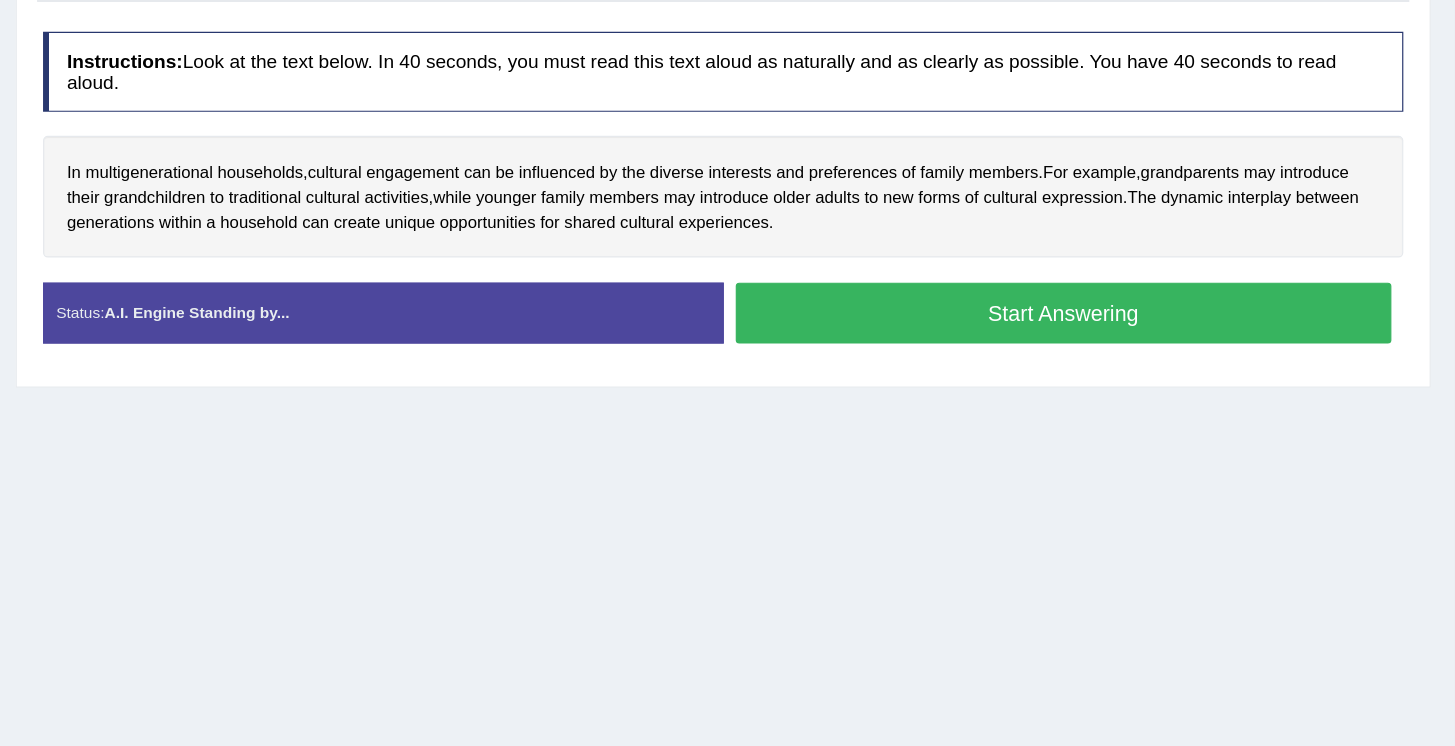 click on "Start Answering" at bounding box center (1128, 311) 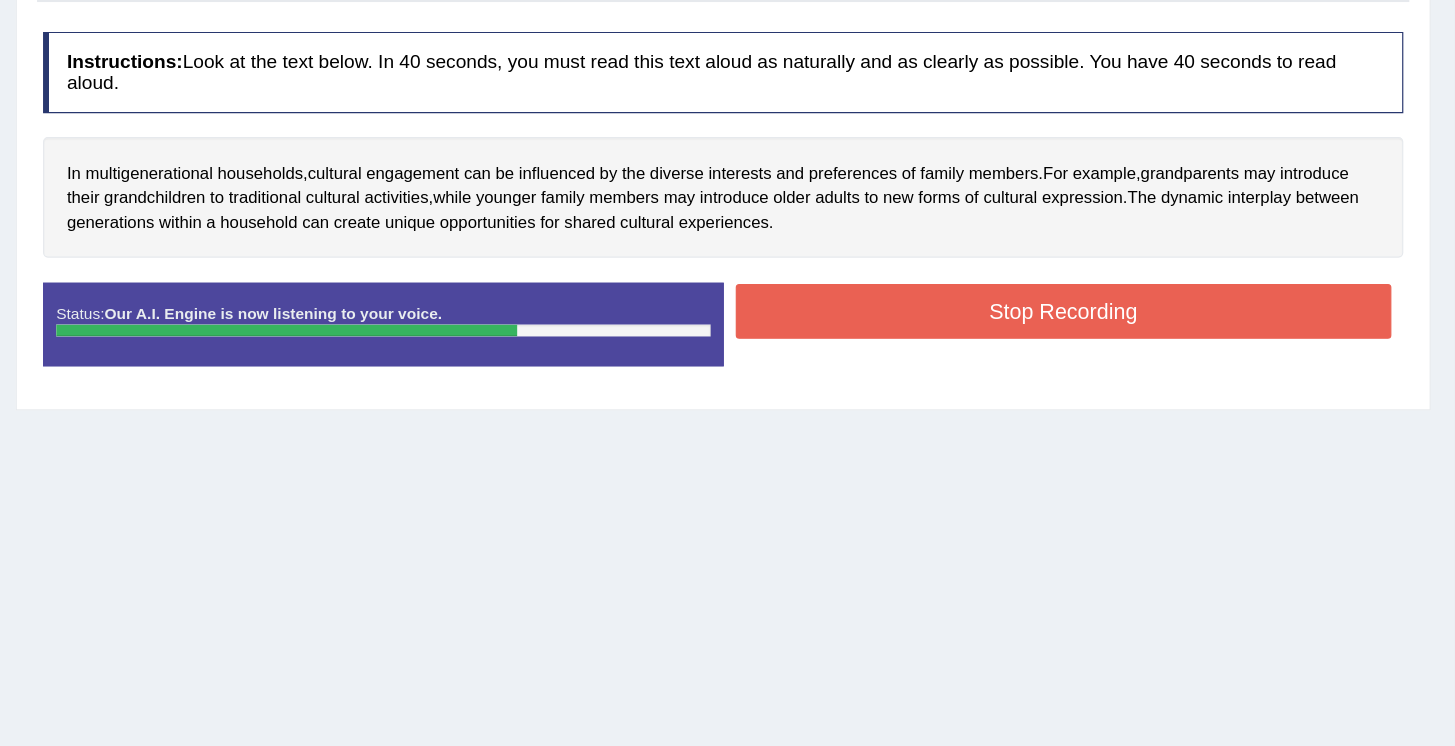 click on "Stop Recording" at bounding box center (1128, 310) 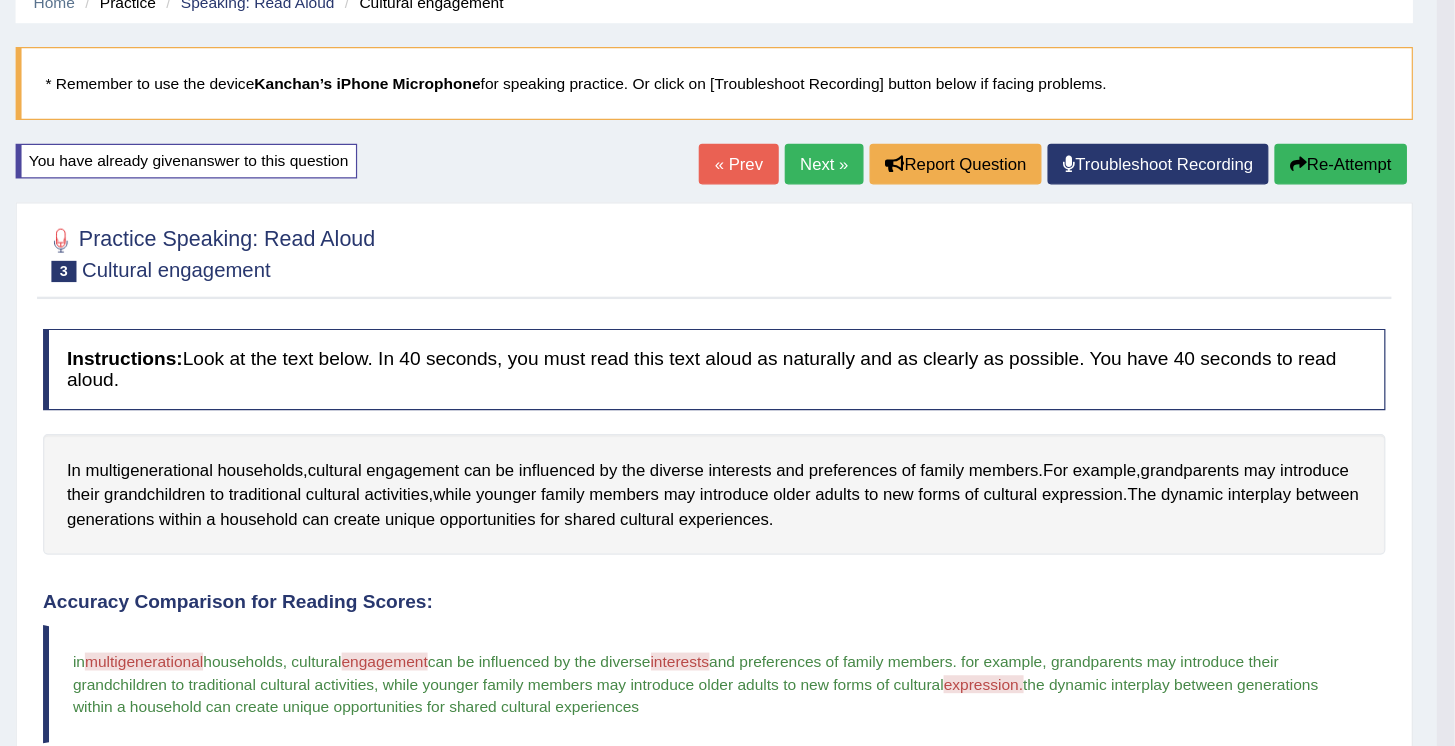 scroll, scrollTop: 0, scrollLeft: 0, axis: both 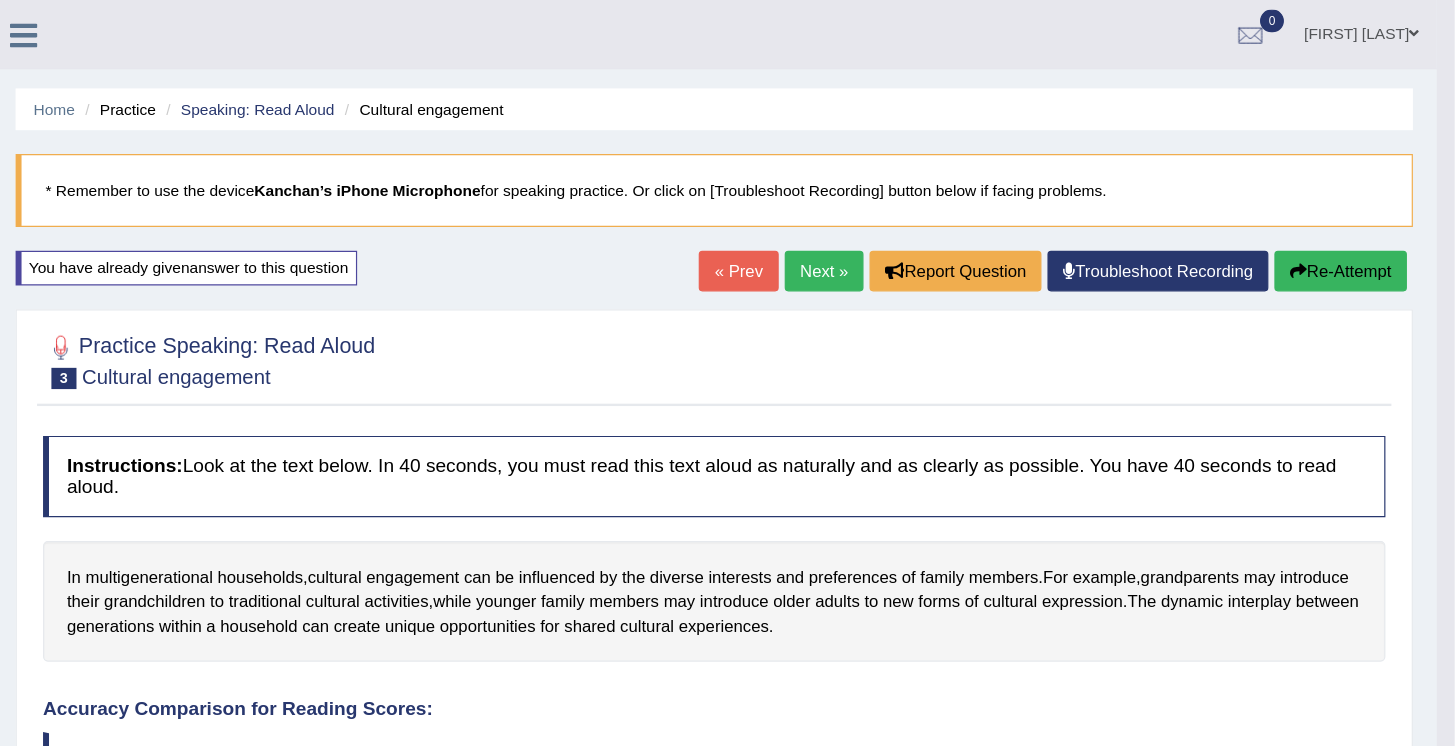 click on "Re-Attempt" at bounding box center (1359, 227) 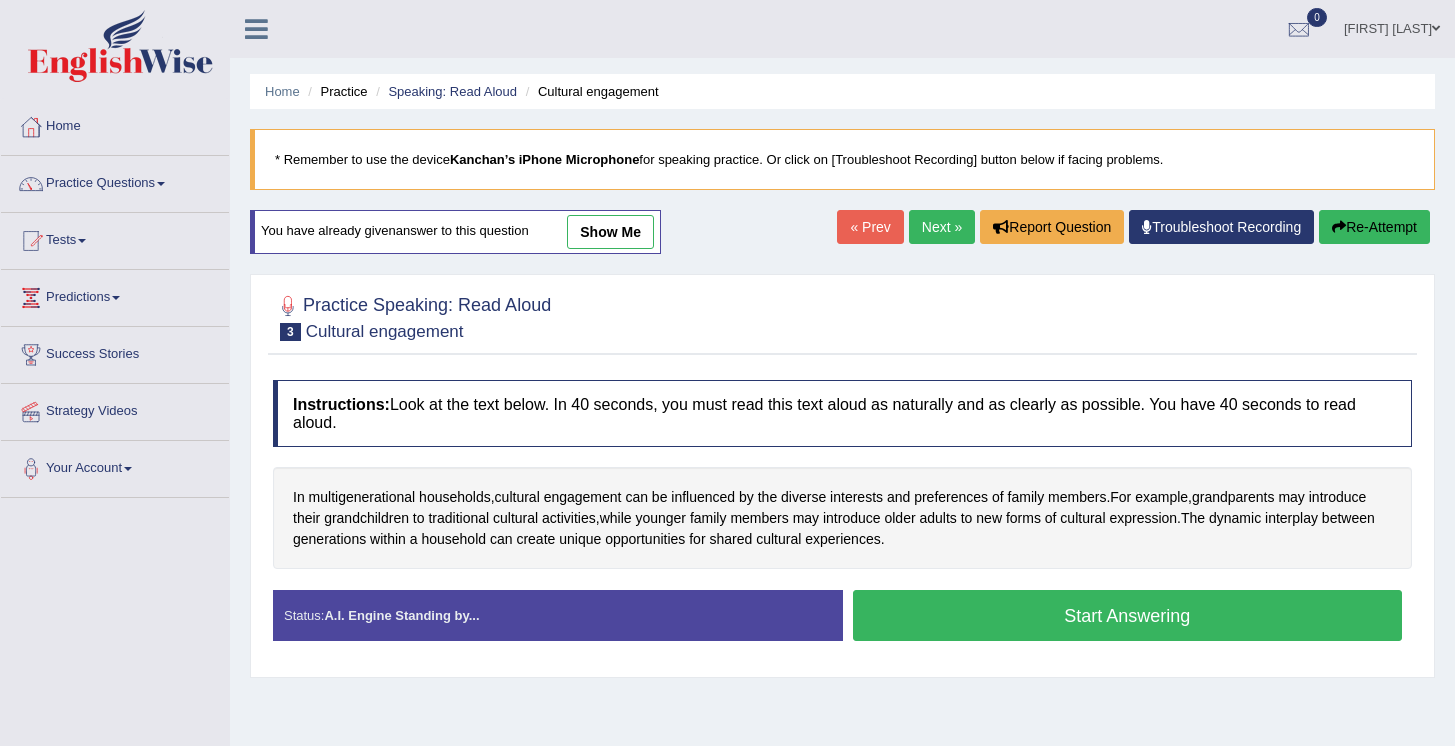 scroll, scrollTop: 0, scrollLeft: 0, axis: both 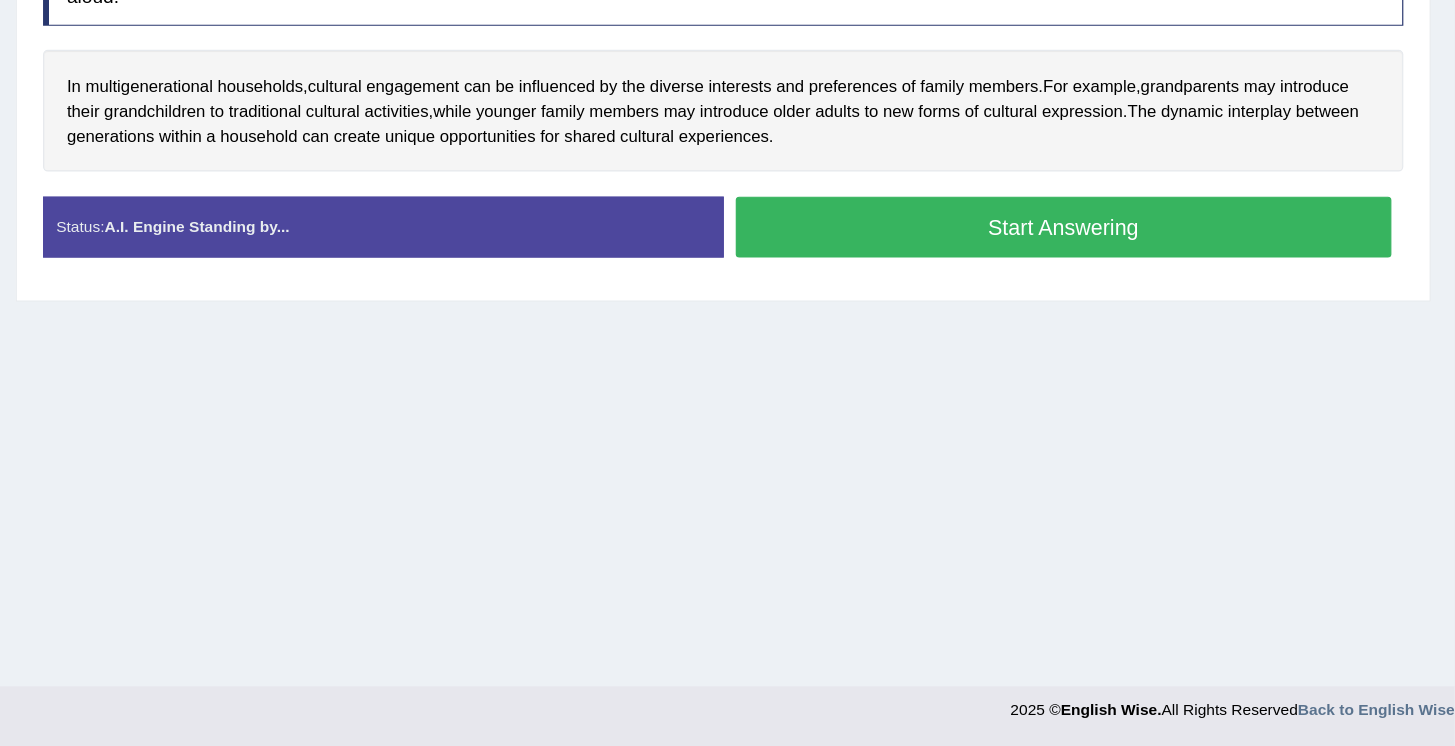 click on "Start Answering" at bounding box center [1128, 311] 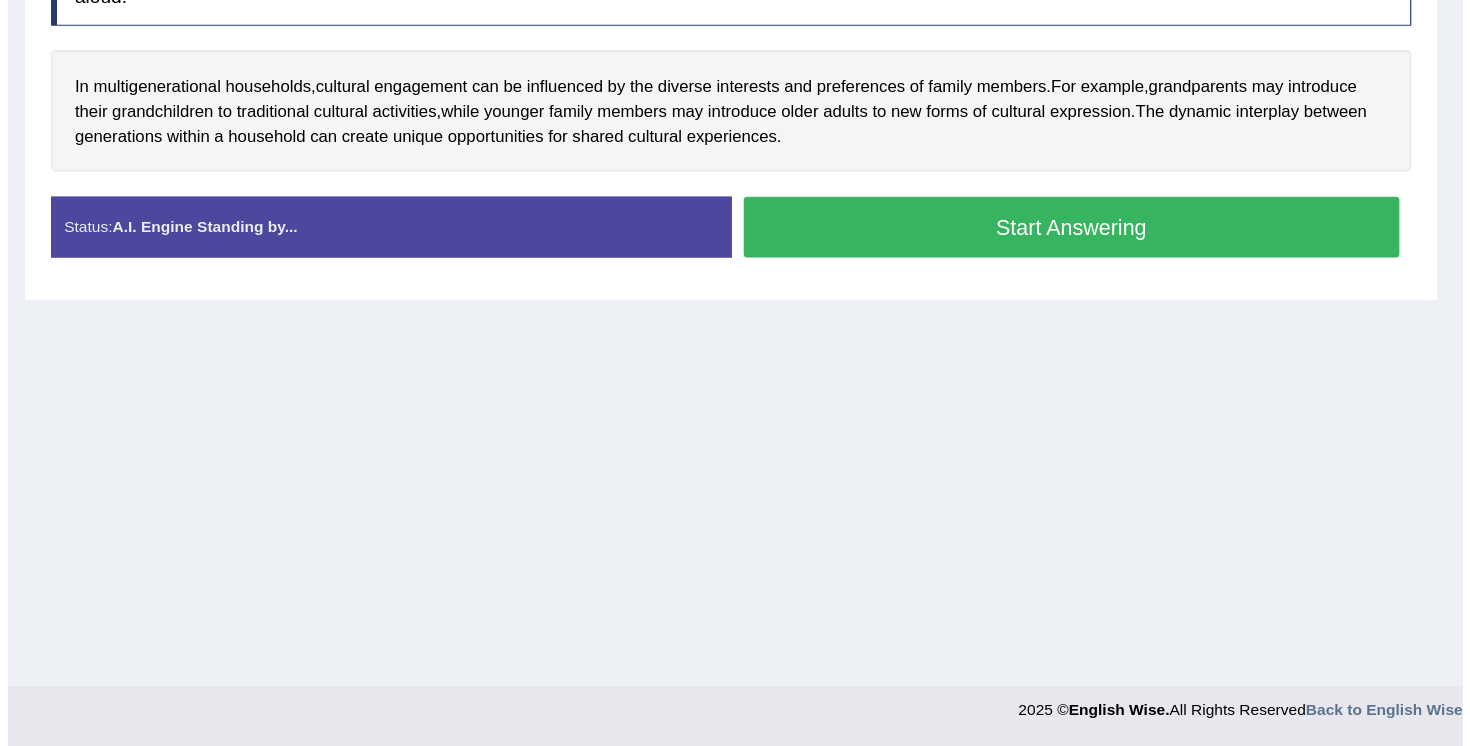 scroll, scrollTop: 289, scrollLeft: 0, axis: vertical 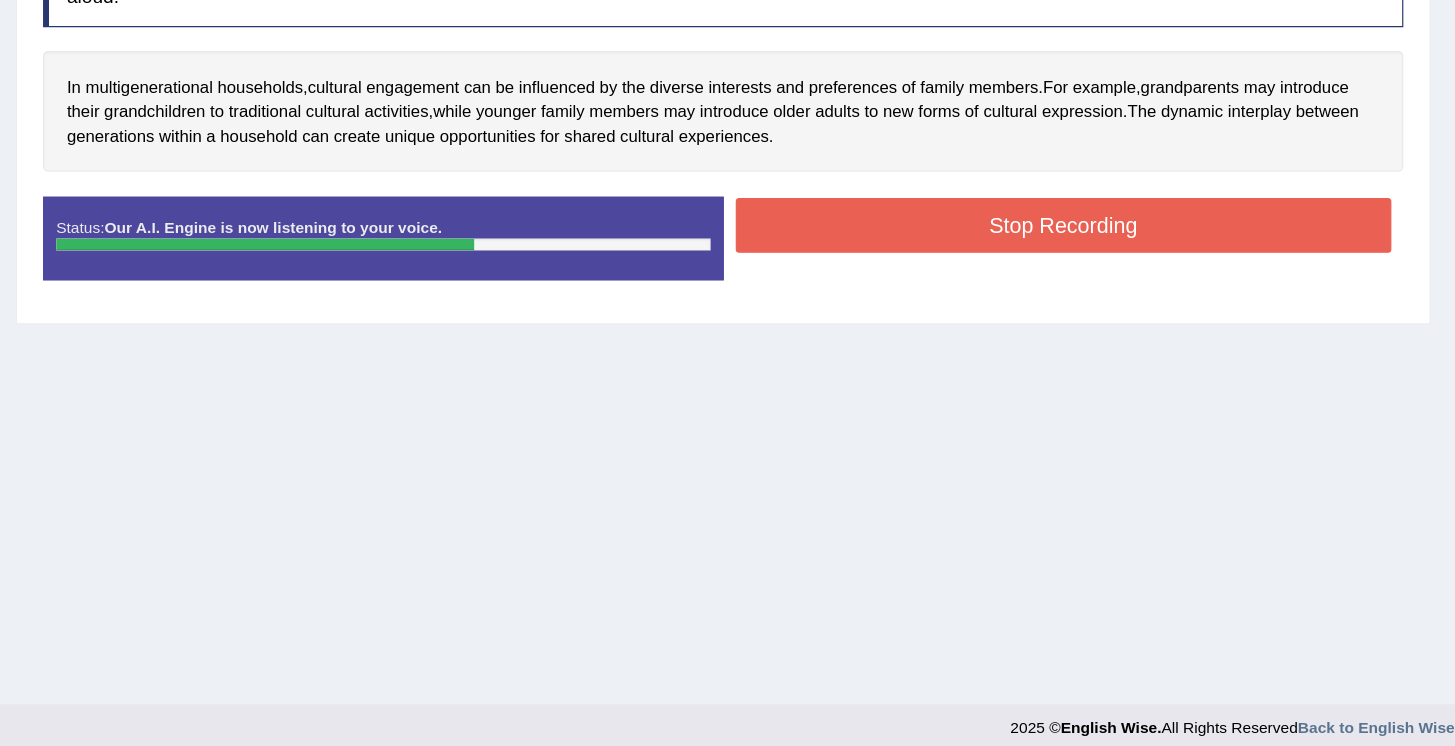 click on "Stop Recording" at bounding box center (1128, 310) 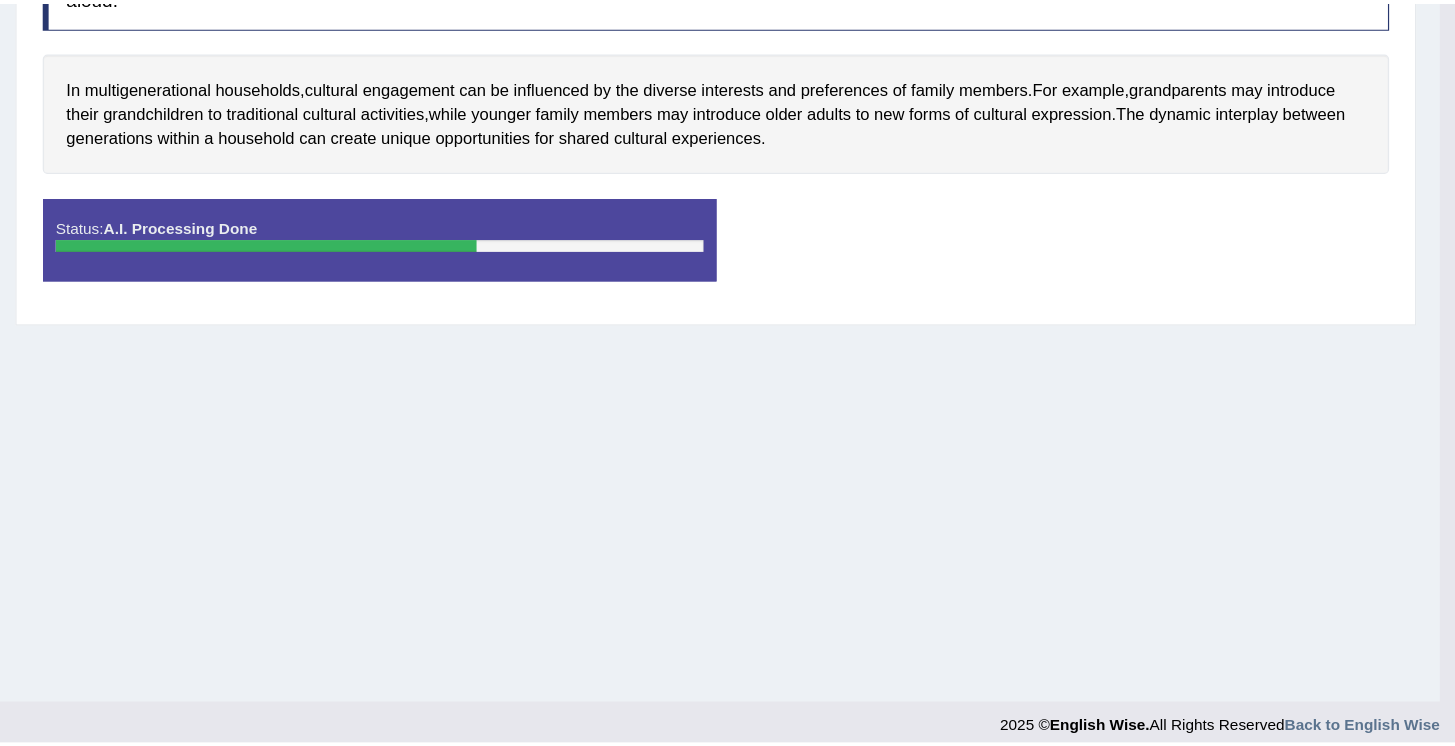 scroll, scrollTop: 287, scrollLeft: 0, axis: vertical 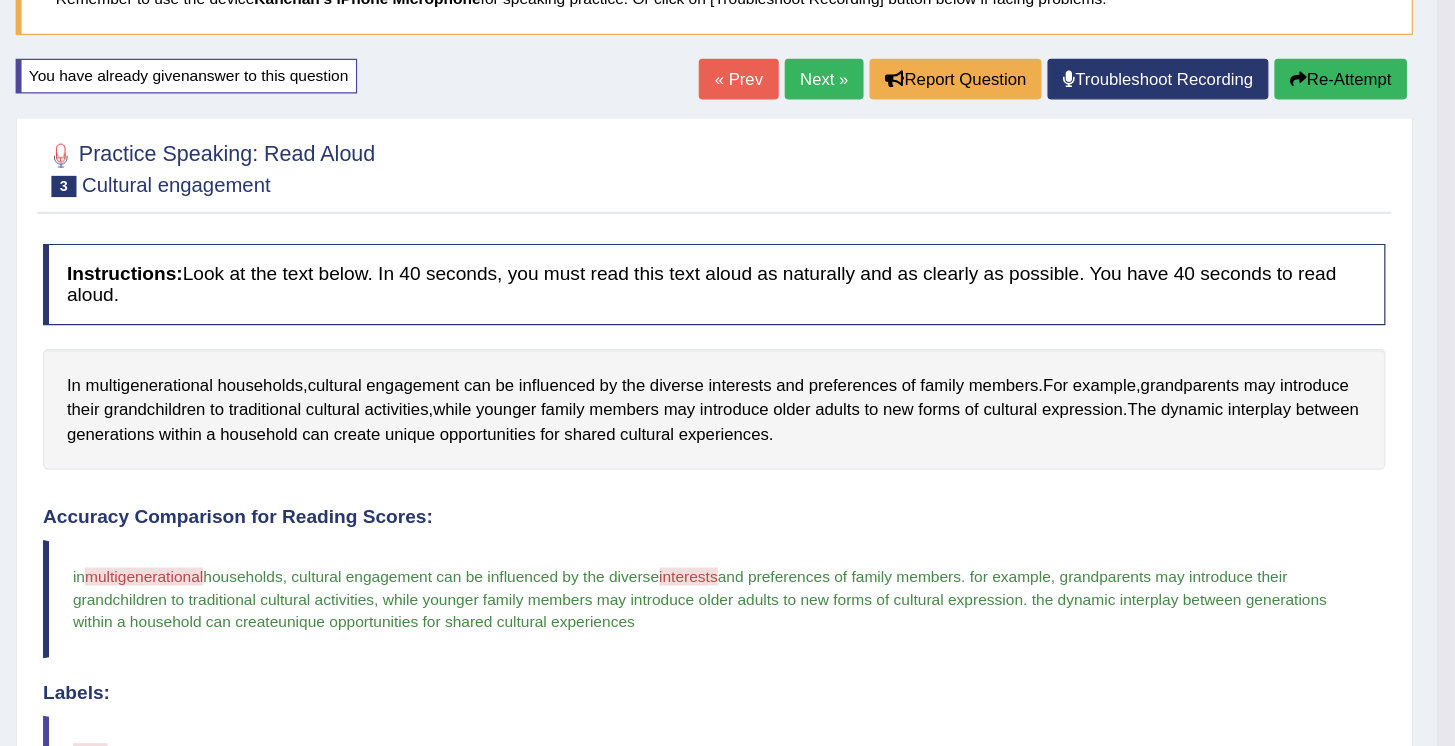 click on "Re-Attempt" at bounding box center [1359, 187] 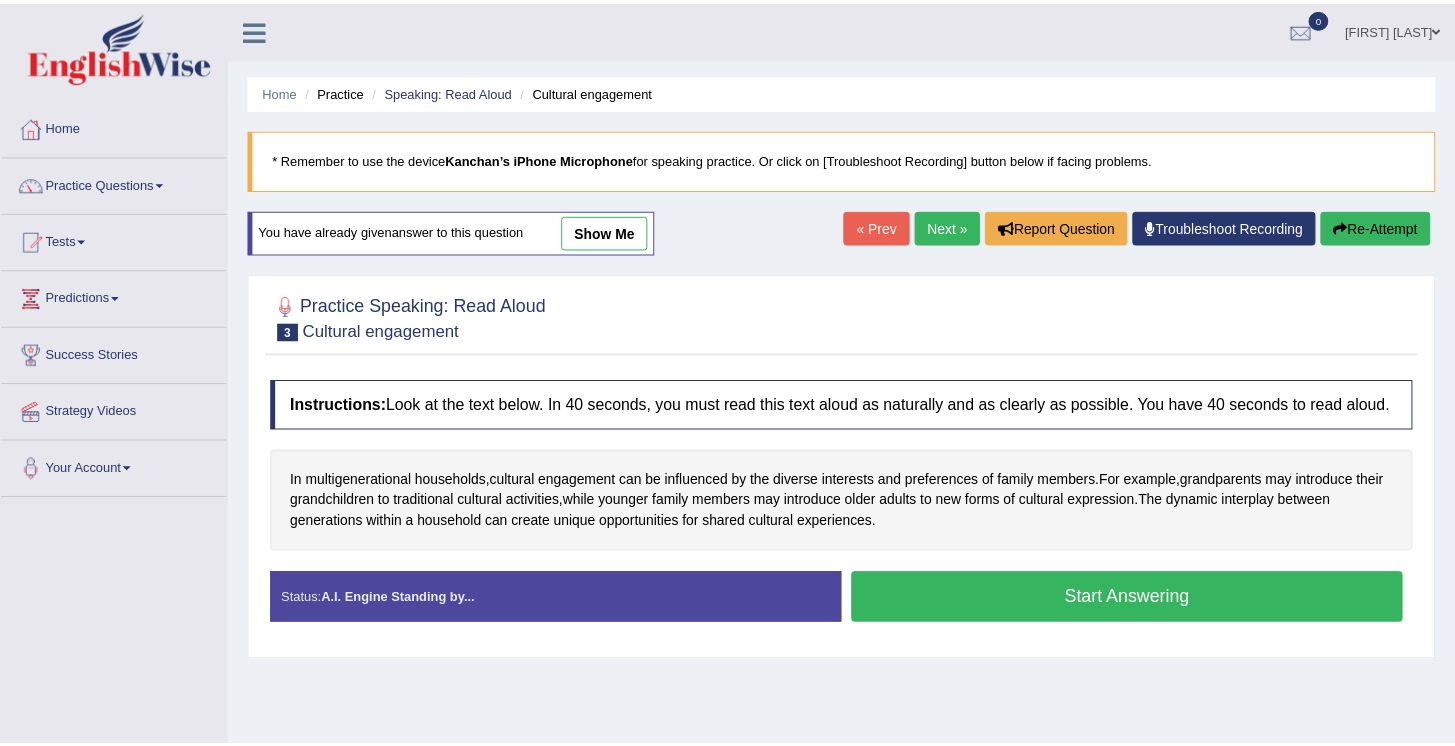 scroll, scrollTop: 138, scrollLeft: 0, axis: vertical 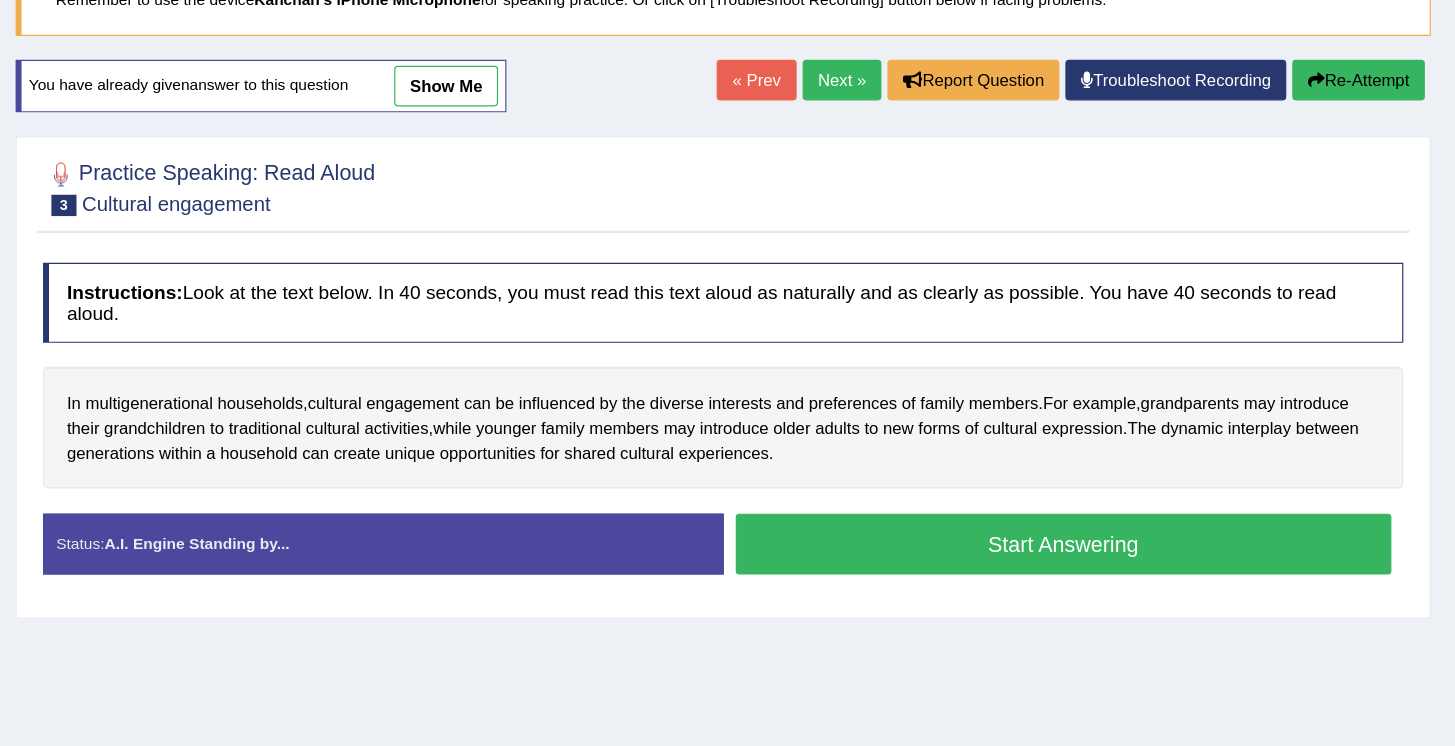 click on "Next »" at bounding box center [942, 188] 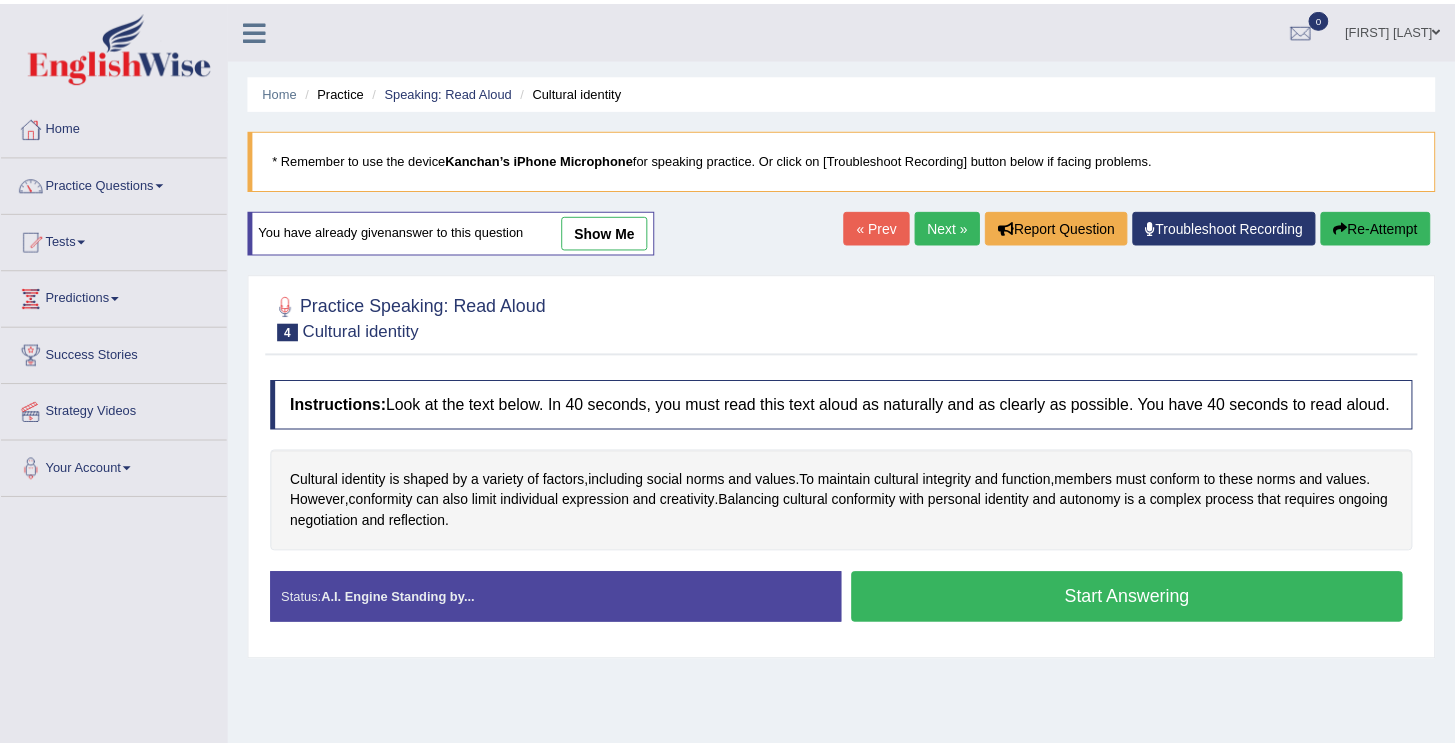 scroll, scrollTop: 0, scrollLeft: 0, axis: both 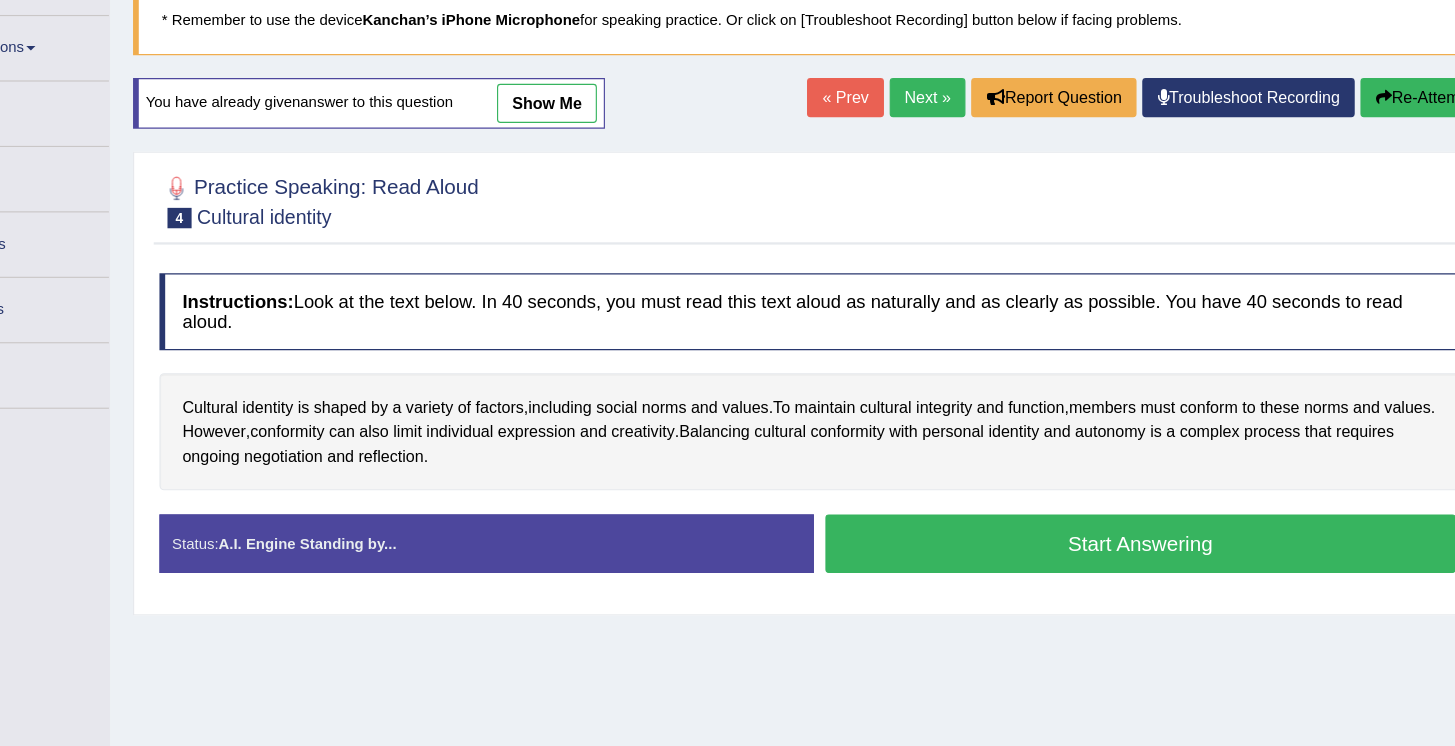 click on "Start Answering" at bounding box center (1128, 565) 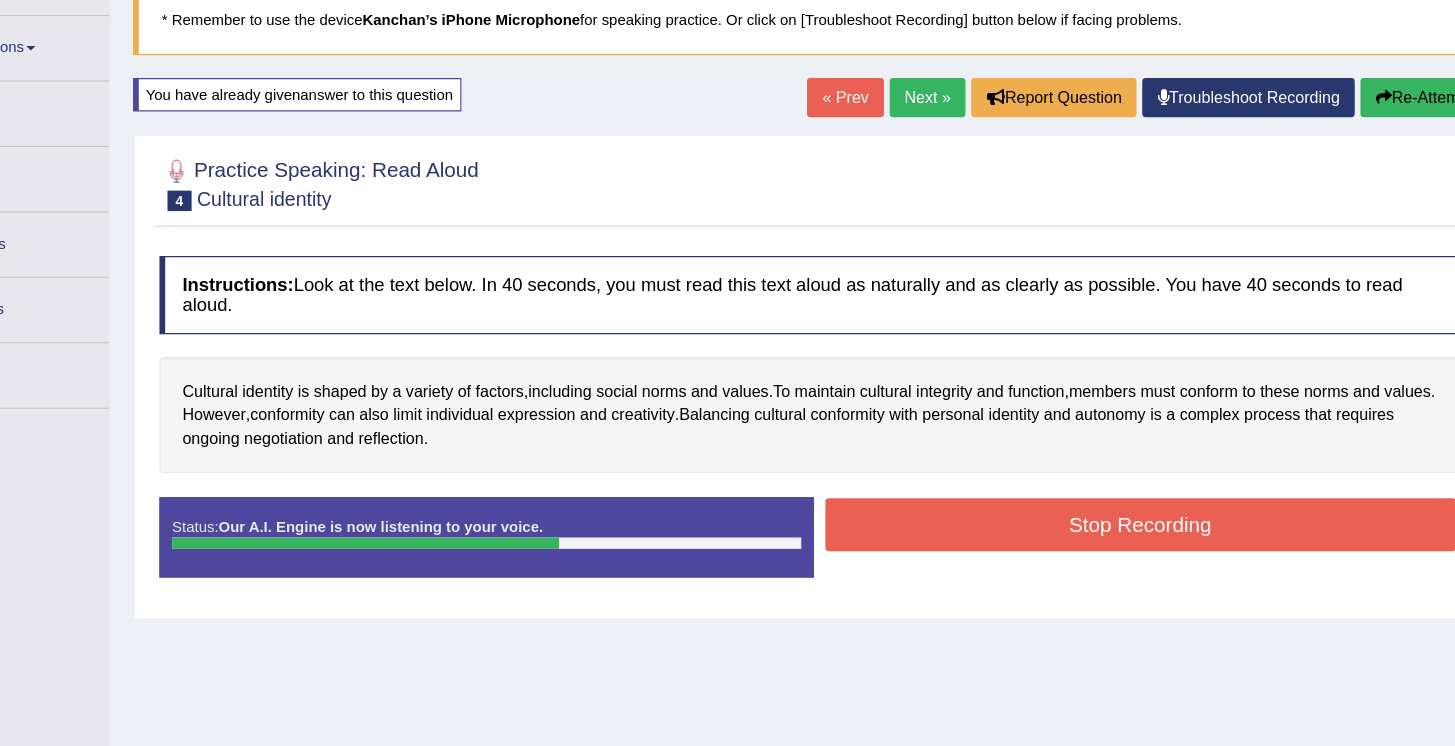 click on "Stop Recording" at bounding box center (1128, 549) 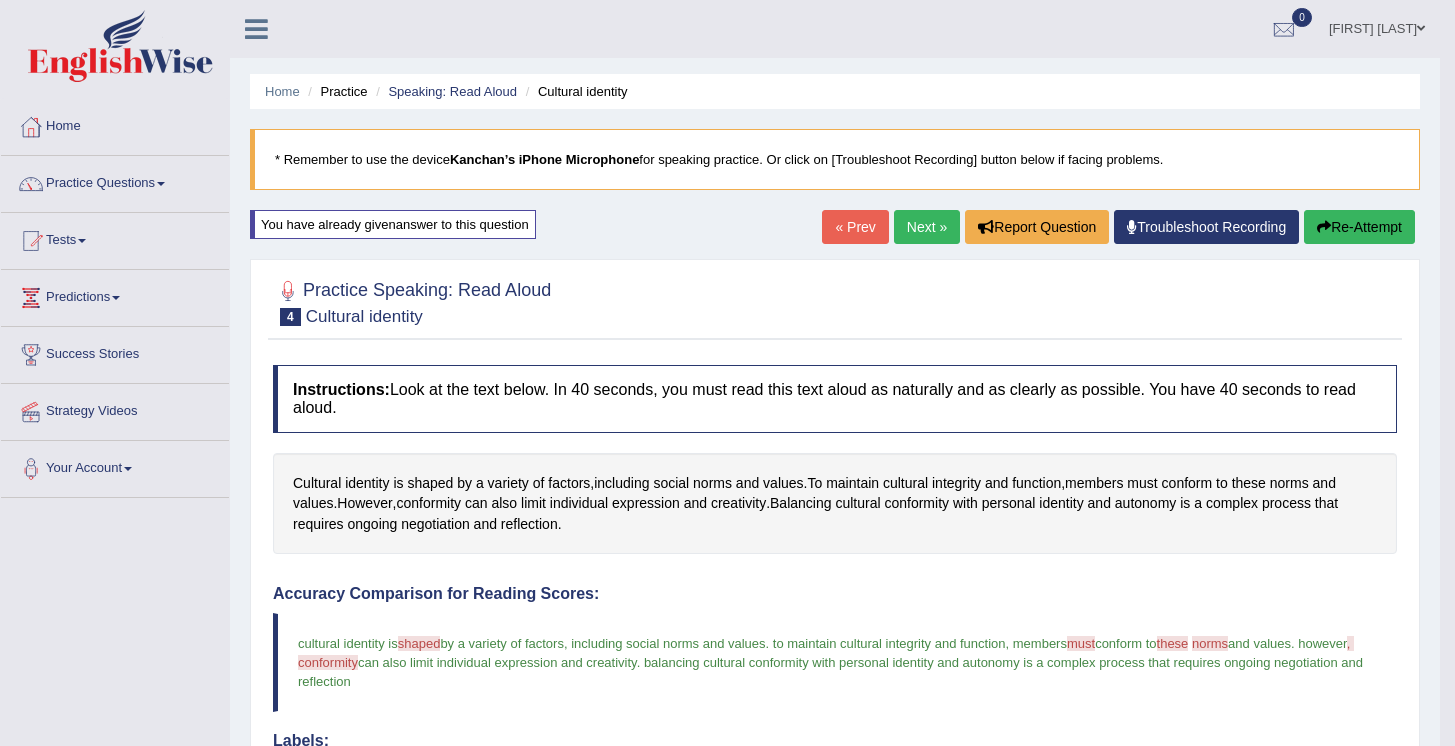 scroll, scrollTop: 0, scrollLeft: 0, axis: both 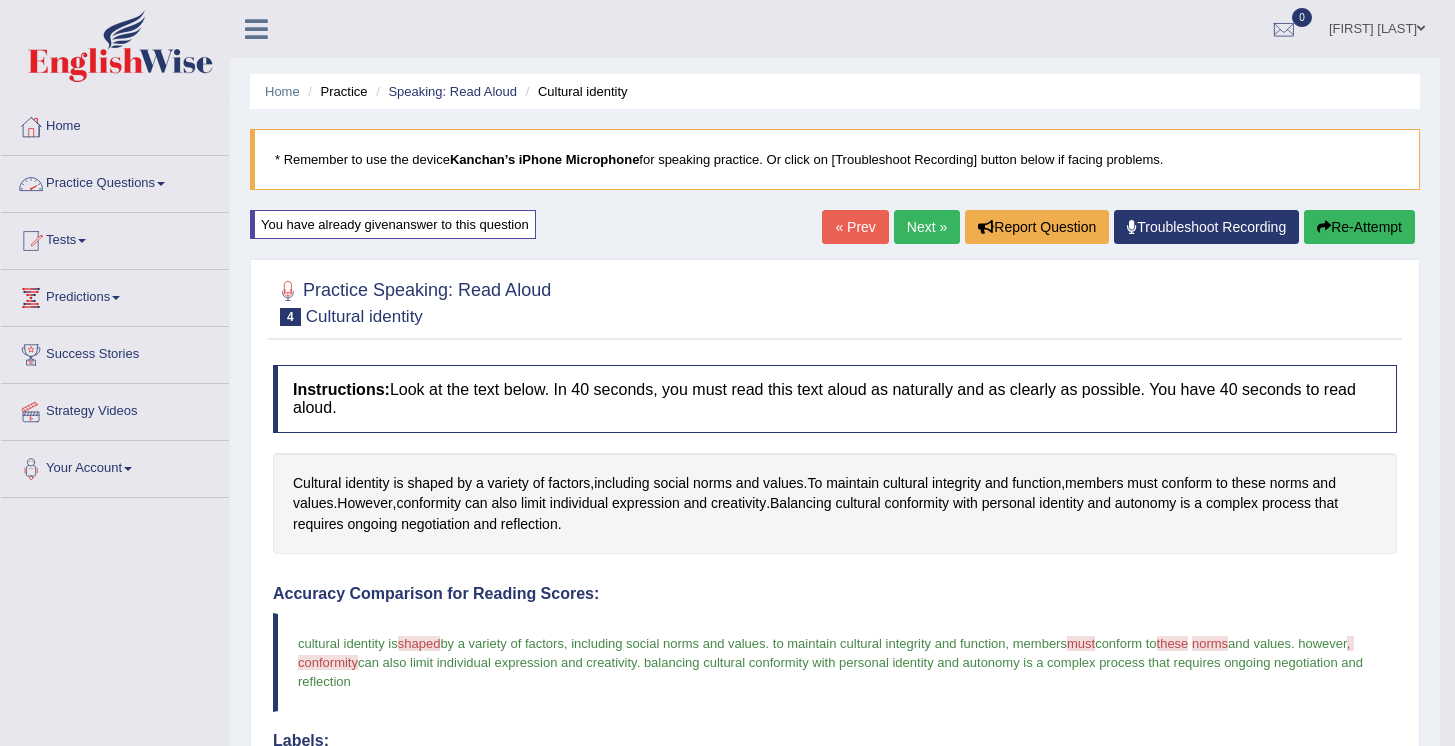 click at bounding box center [161, 184] 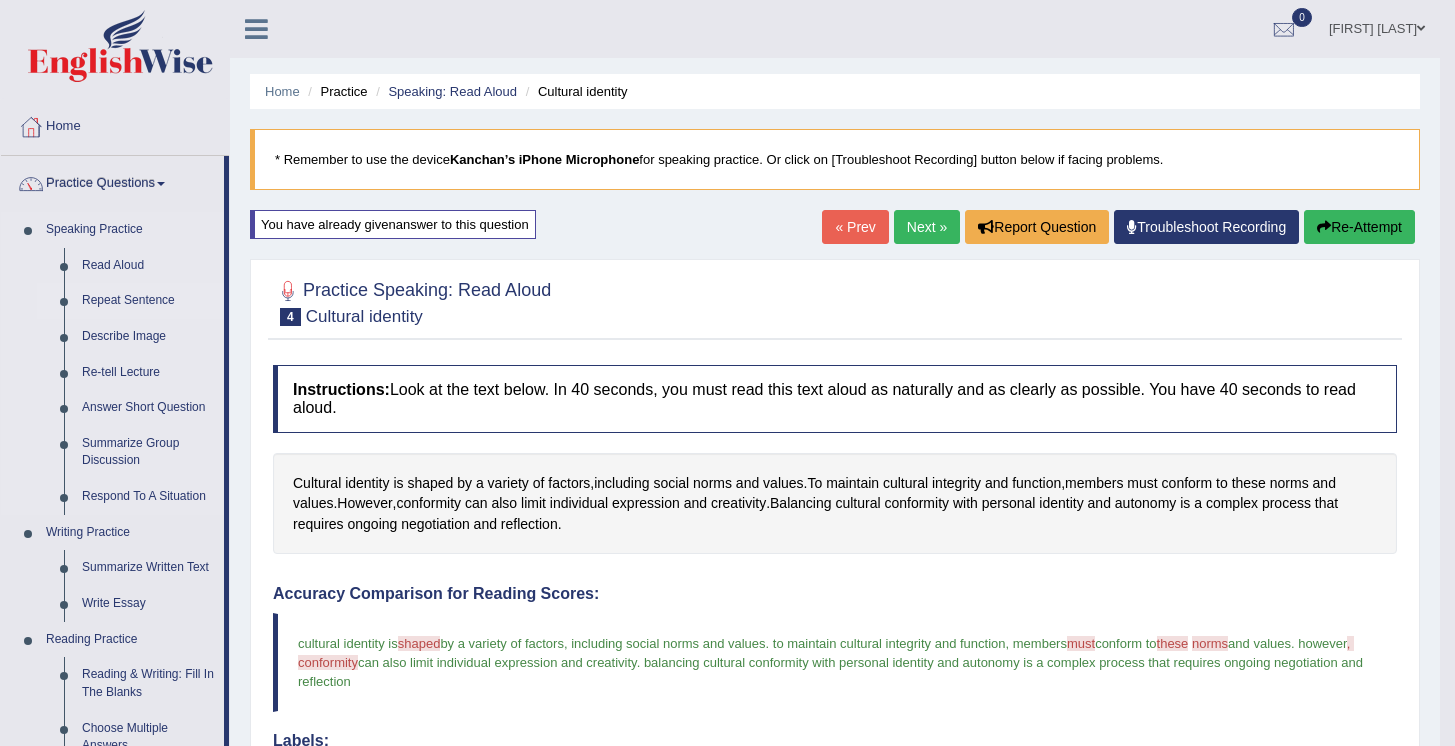 click on "Repeat Sentence" at bounding box center (148, 301) 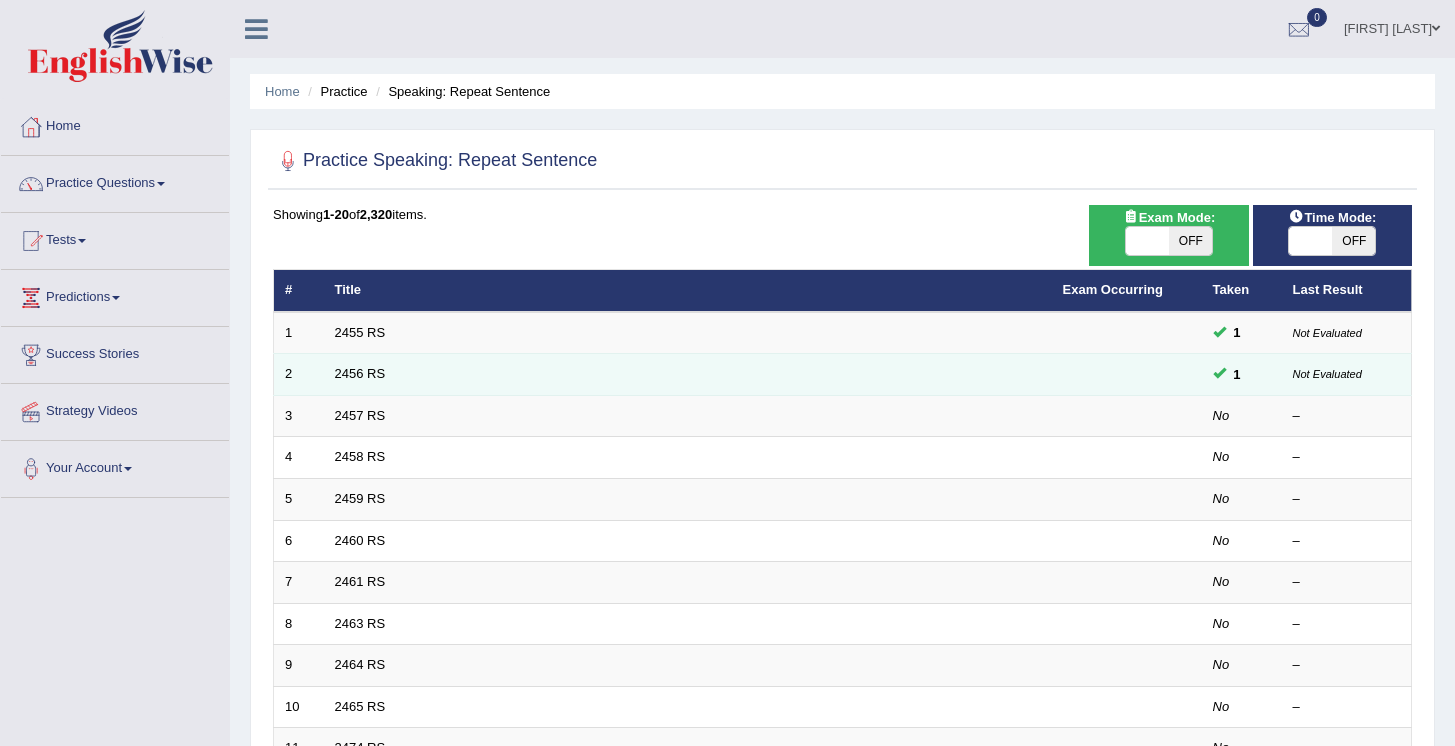 scroll, scrollTop: 0, scrollLeft: 0, axis: both 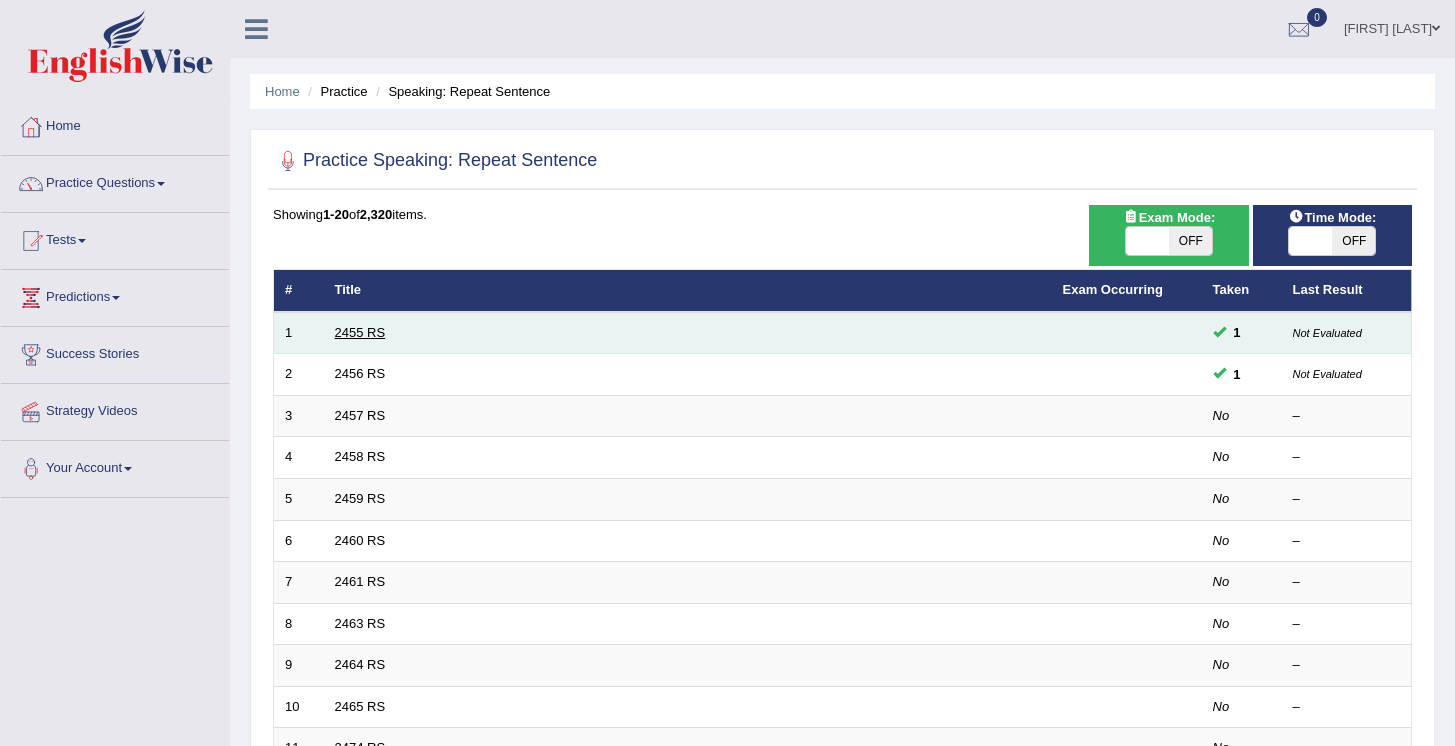 click on "2455 RS" at bounding box center [360, 332] 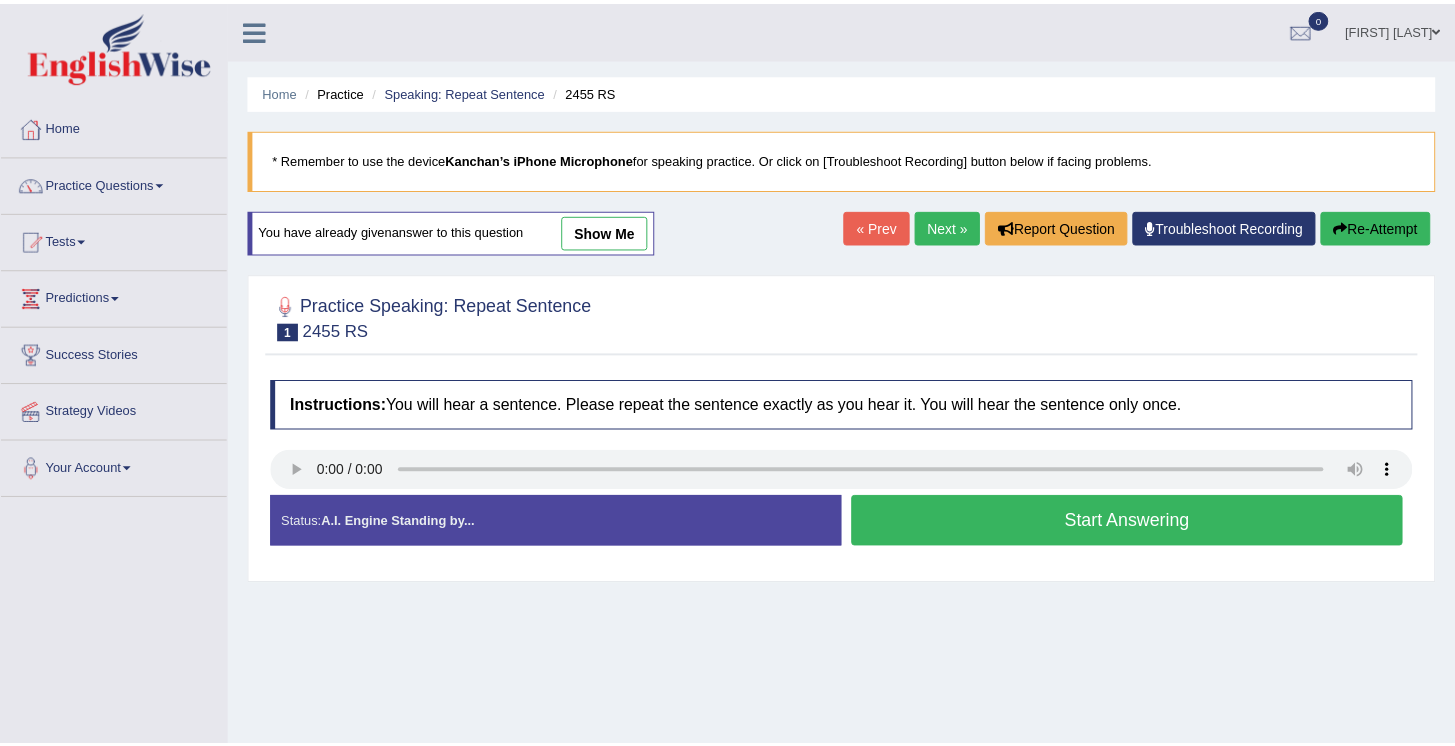 scroll, scrollTop: 0, scrollLeft: 0, axis: both 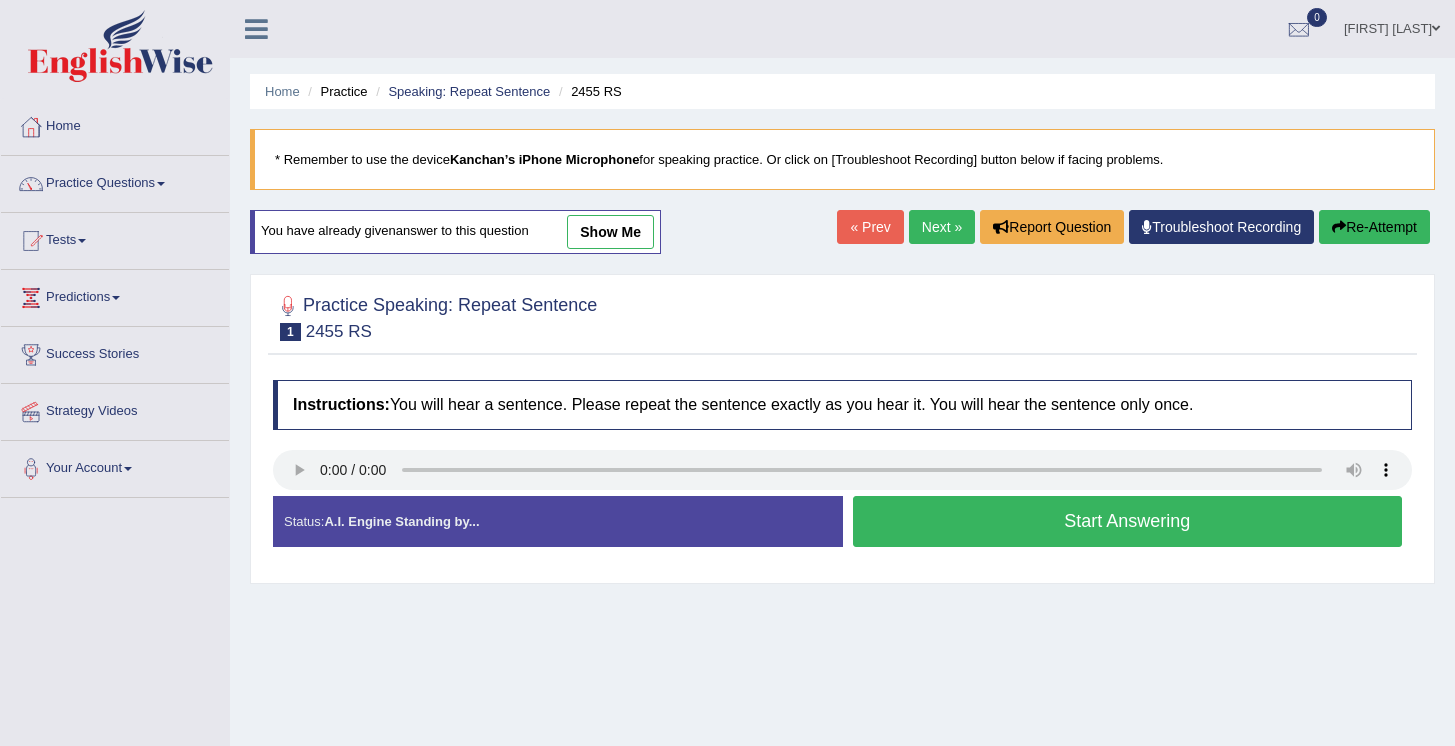 click on "Start Answering" at bounding box center [1128, 521] 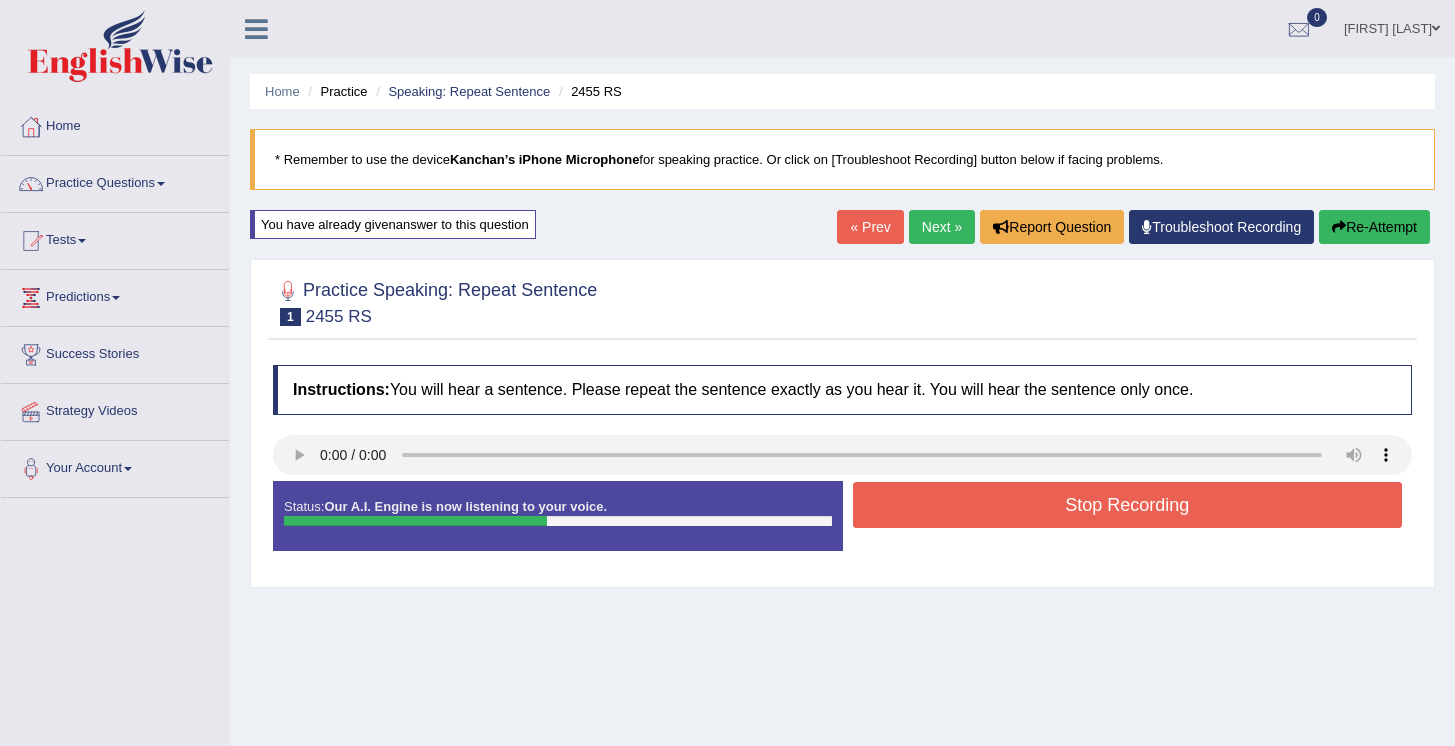 click on "Stop Recording" at bounding box center [1128, 505] 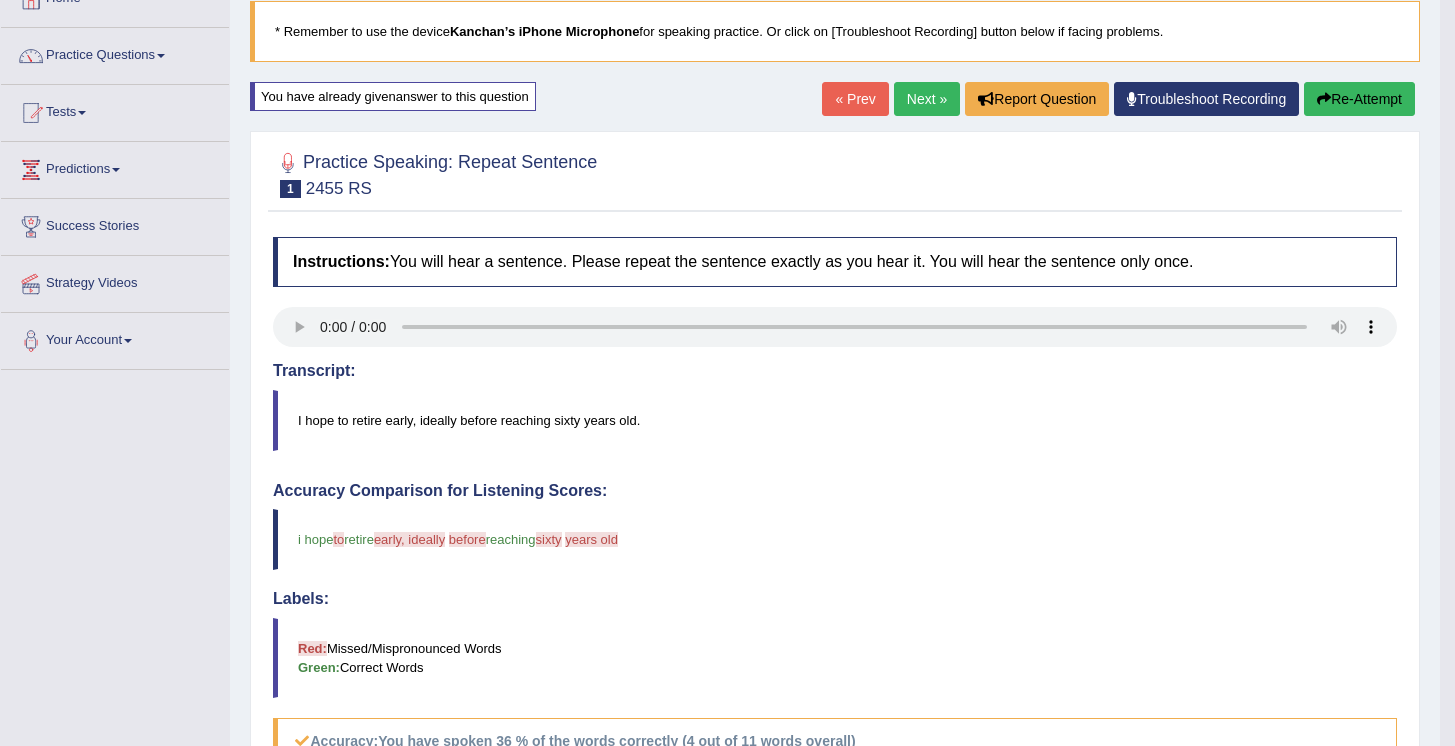 scroll, scrollTop: 0, scrollLeft: 0, axis: both 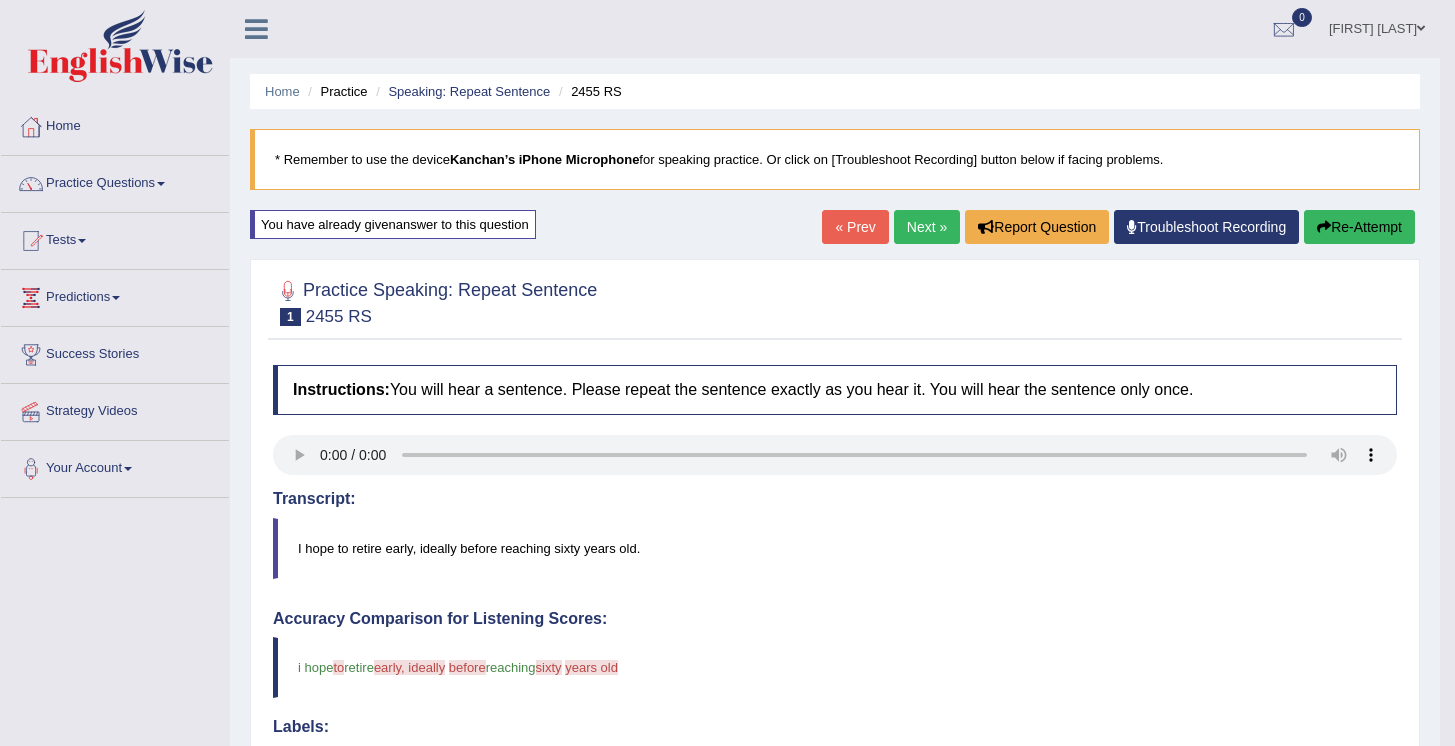 click on "Next »" at bounding box center (927, 227) 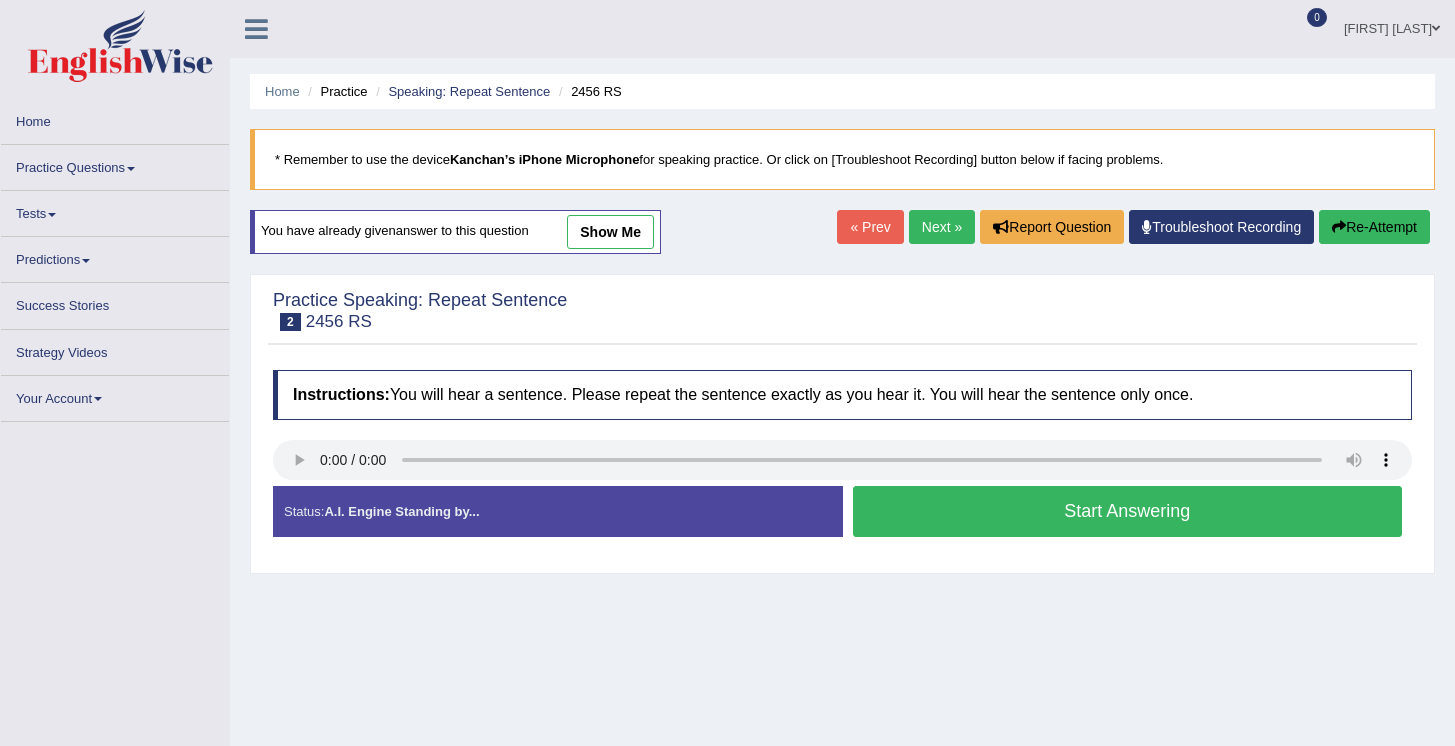scroll, scrollTop: 0, scrollLeft: 0, axis: both 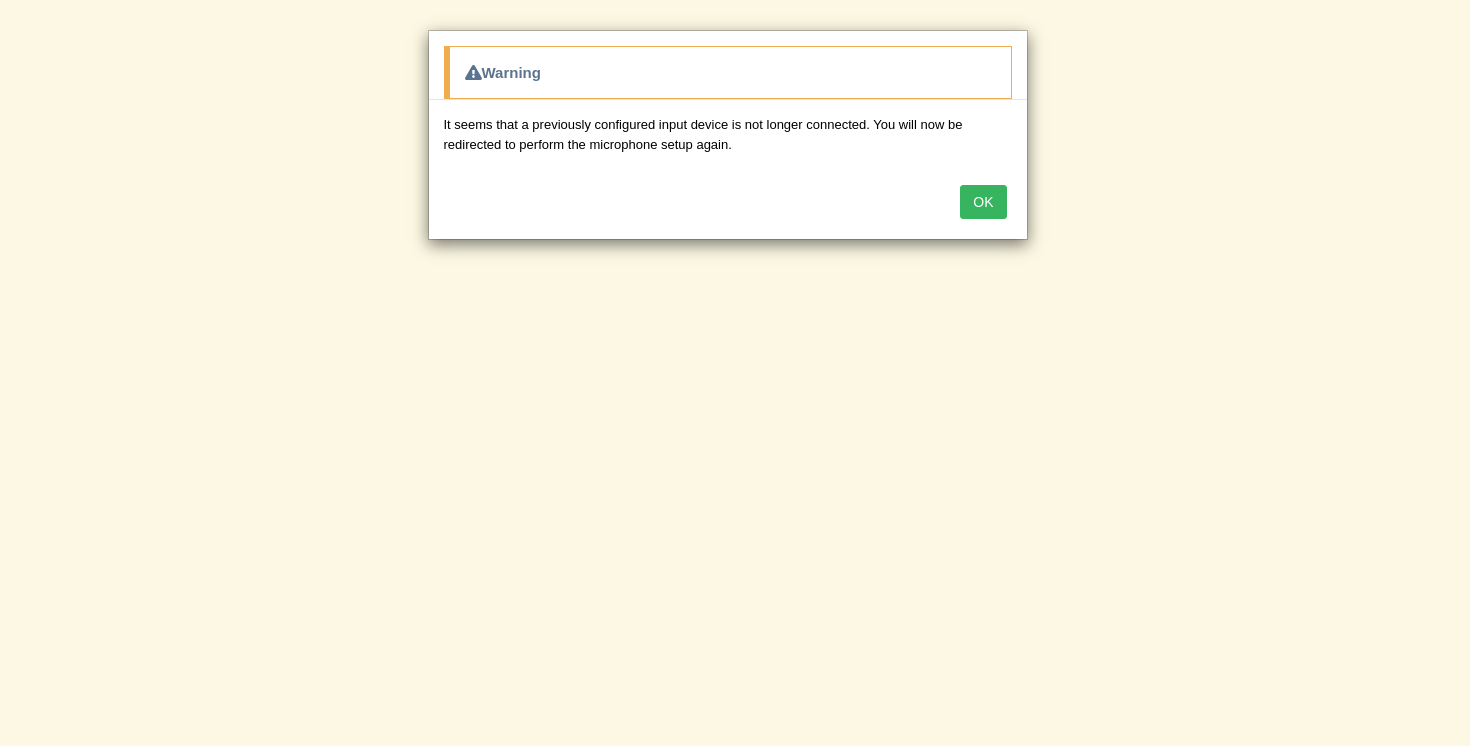 click on "OK" at bounding box center (983, 202) 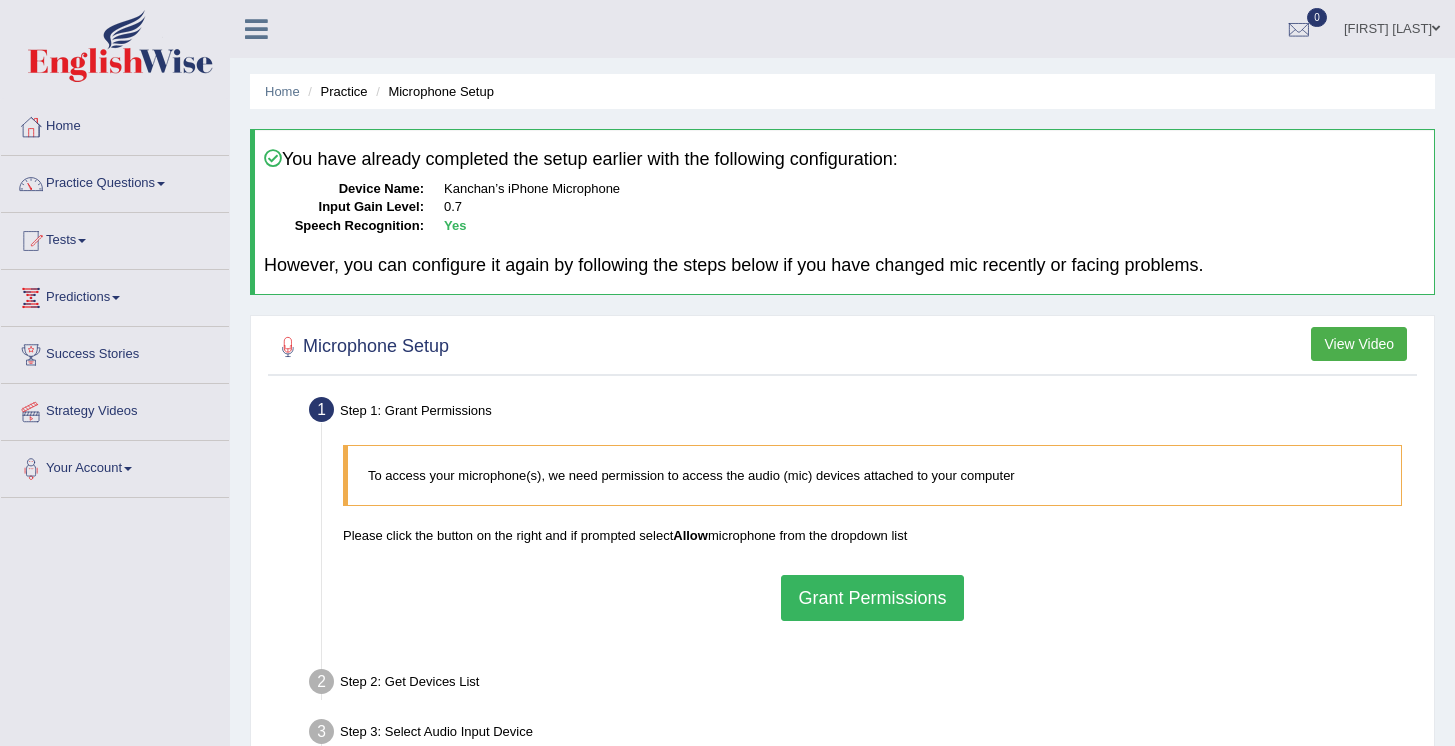 scroll, scrollTop: 0, scrollLeft: 0, axis: both 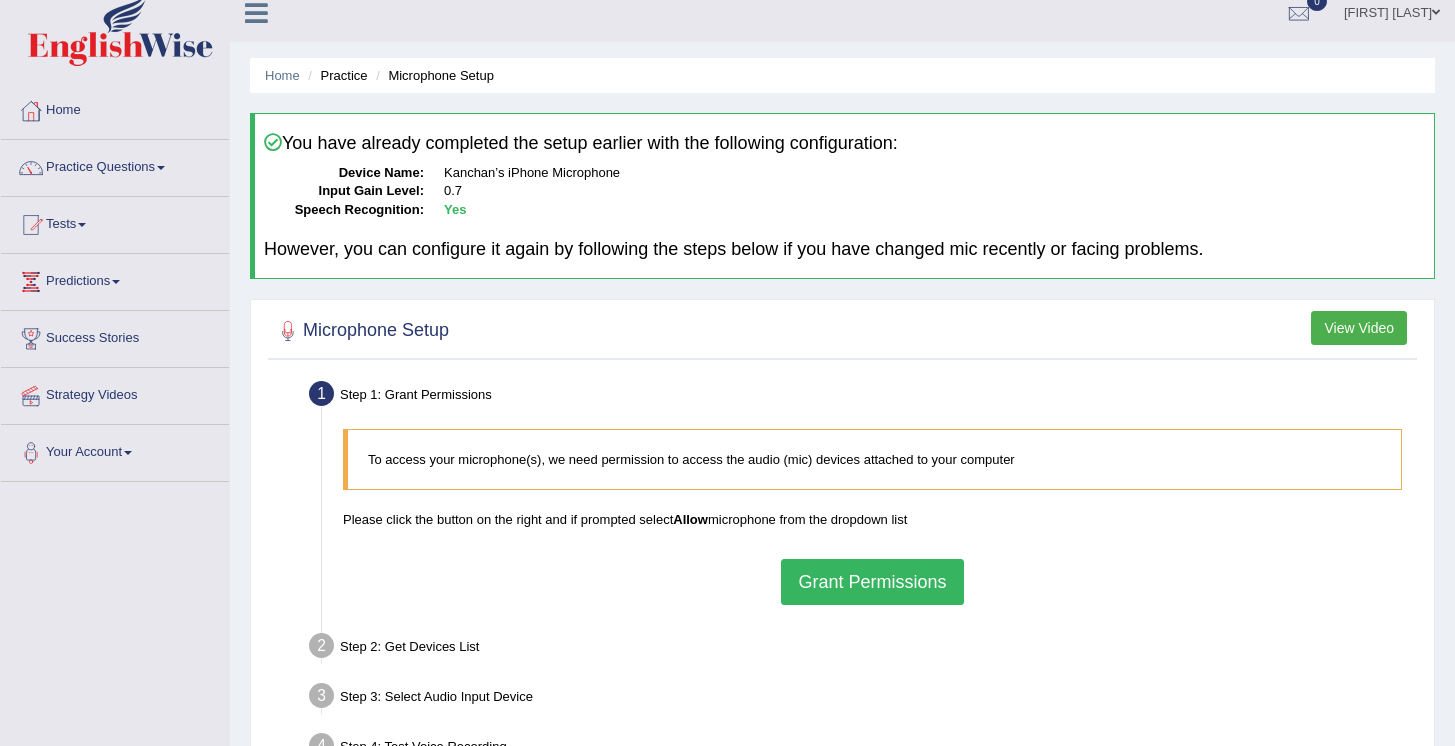 click on "Grant Permissions" at bounding box center (872, 582) 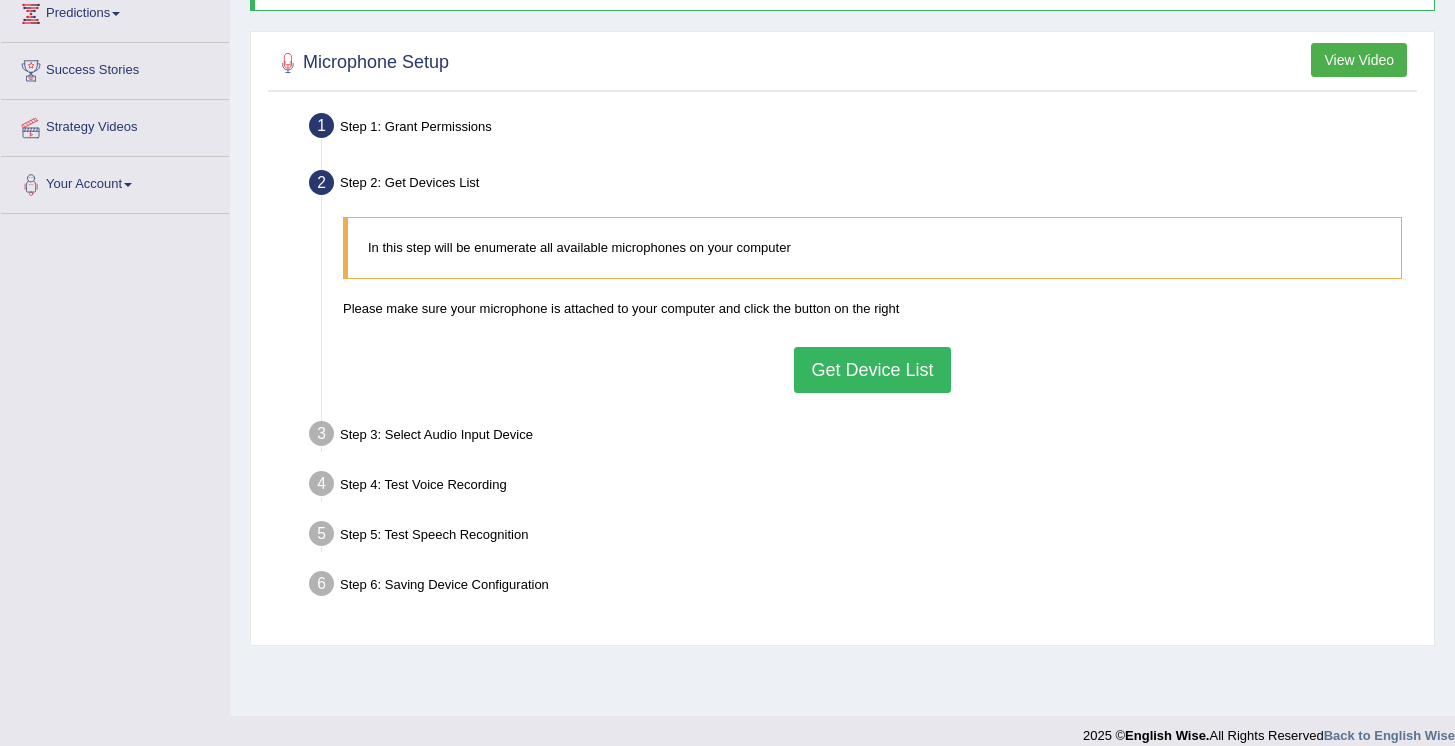 scroll, scrollTop: 304, scrollLeft: 0, axis: vertical 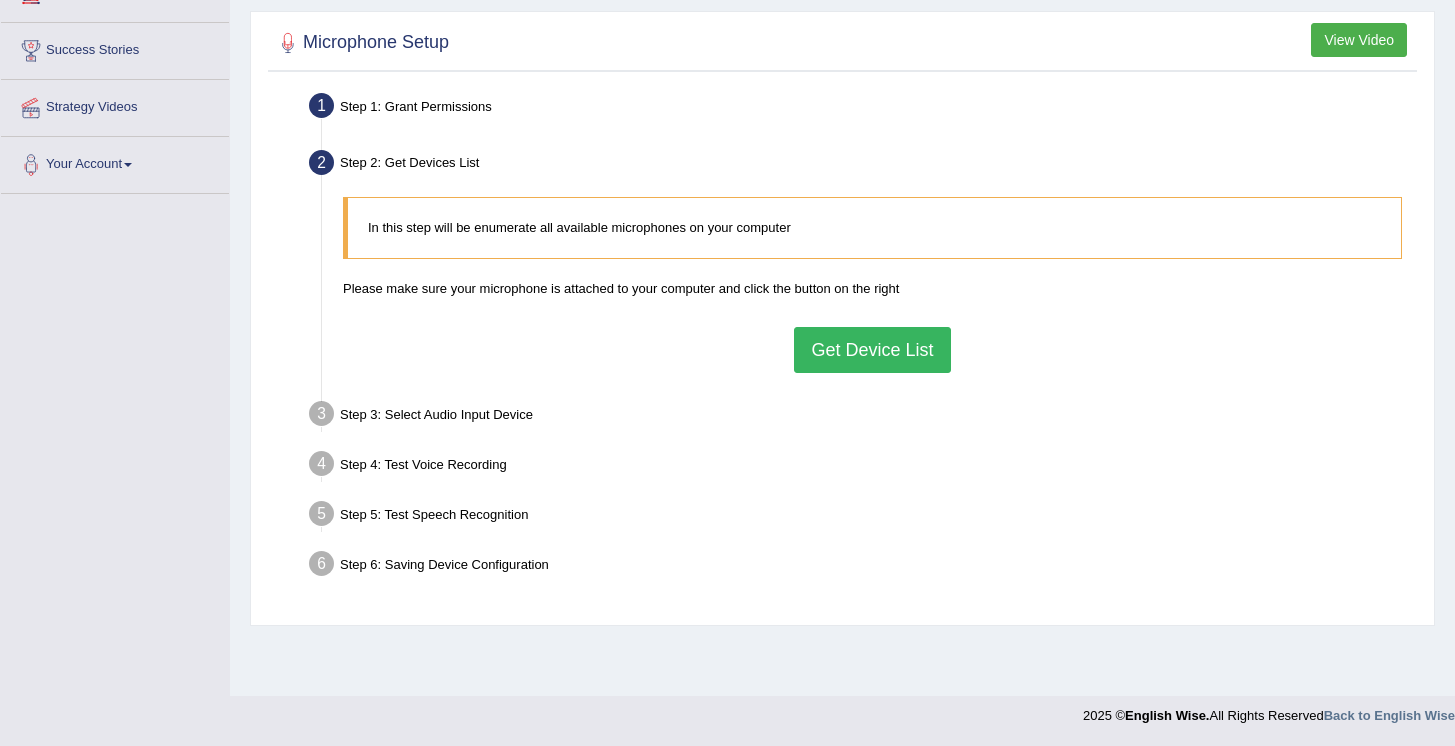 click on "Get Device List" at bounding box center (872, 350) 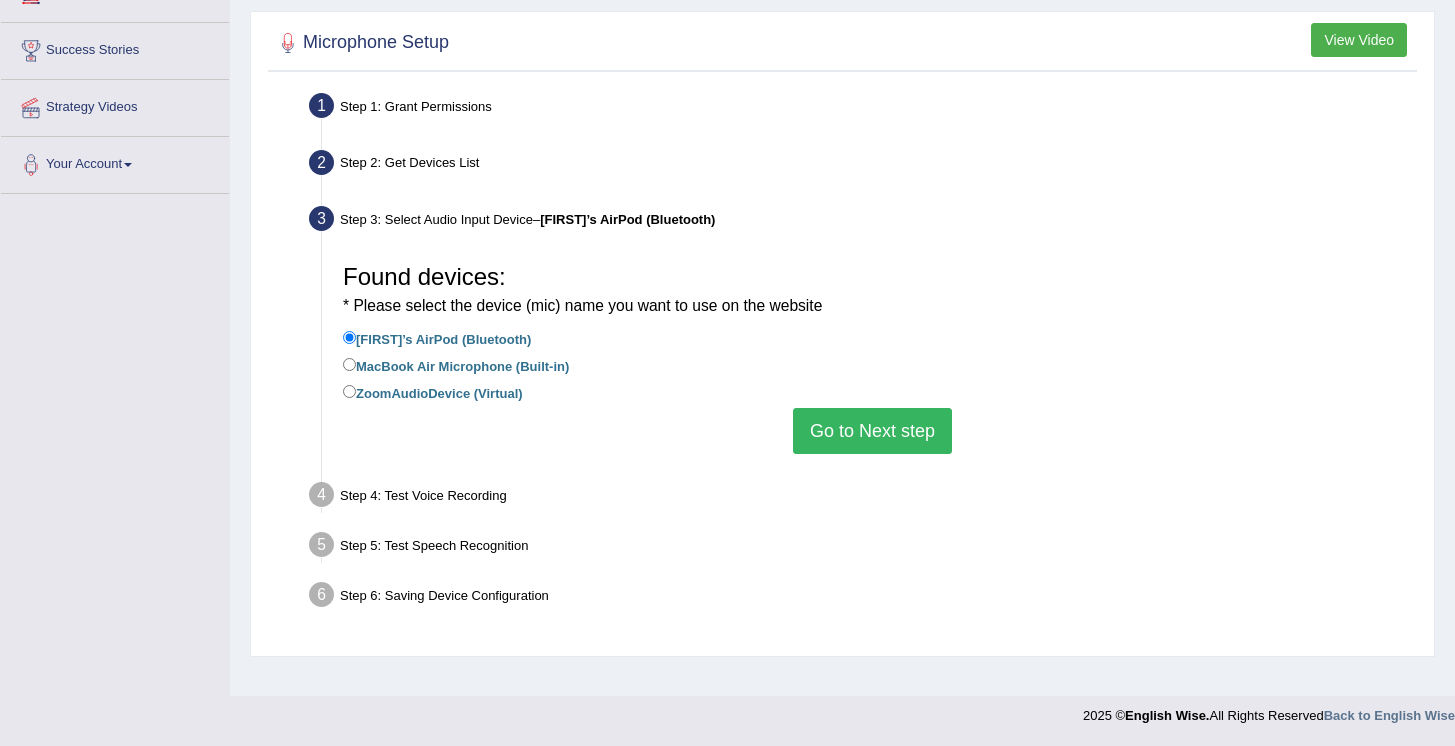 click on "Go to Next step" at bounding box center [872, 431] 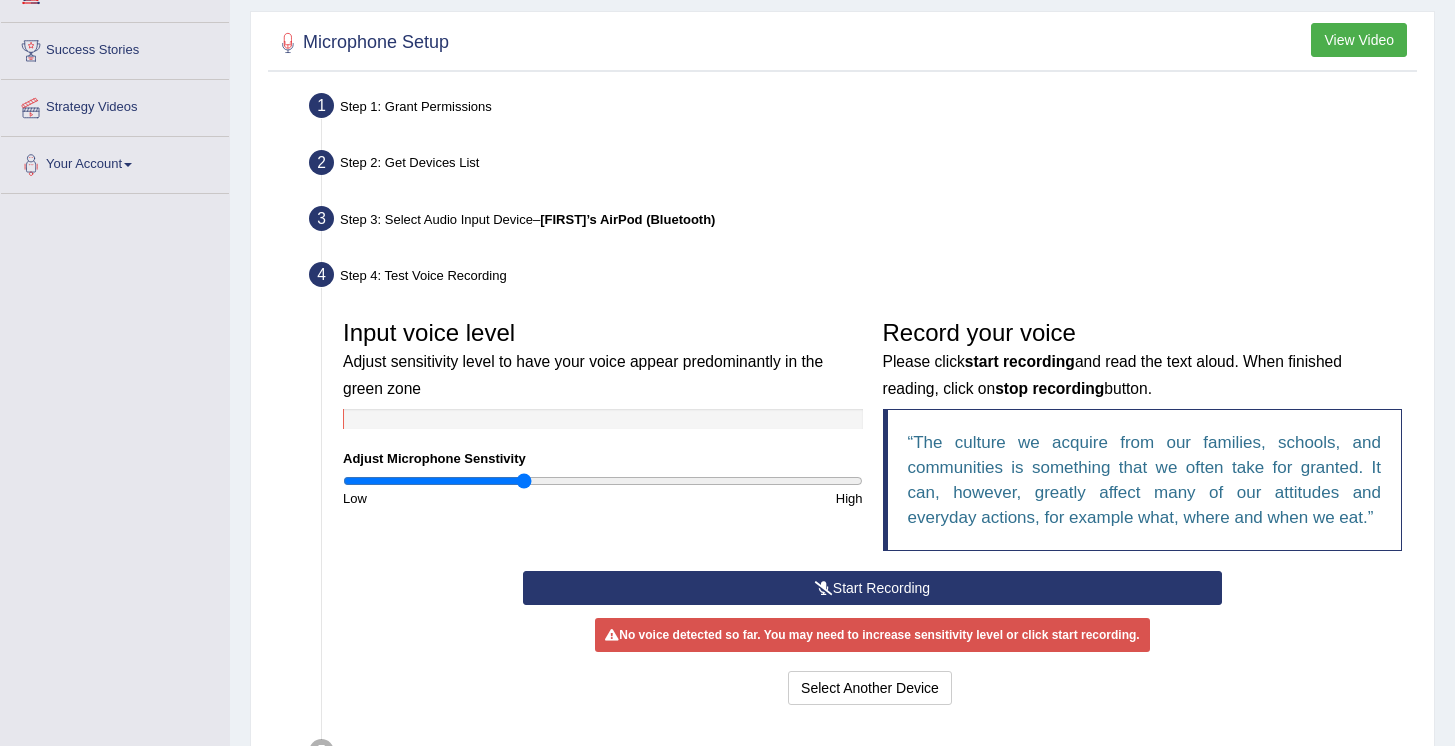 click on "Start Recording" at bounding box center (872, 588) 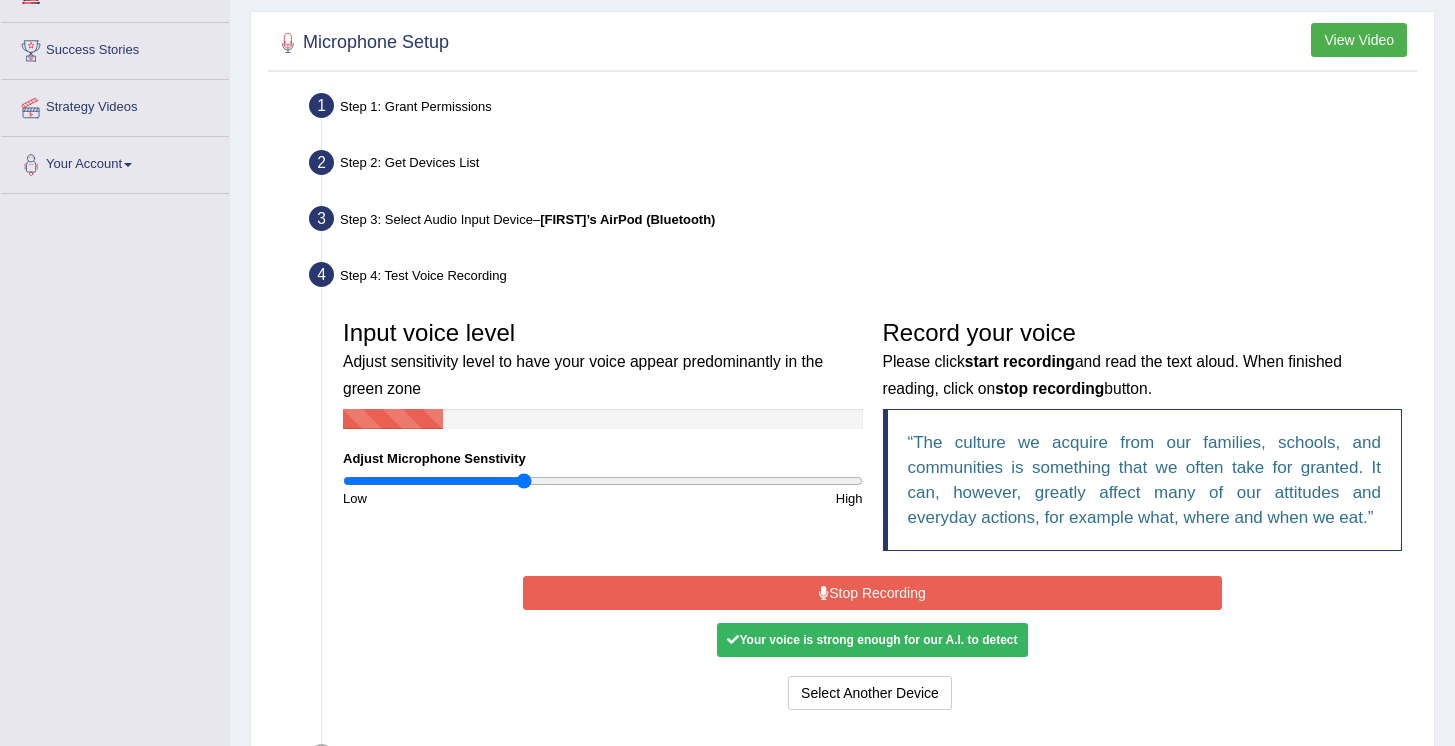 click on "Stop Recording" at bounding box center (872, 593) 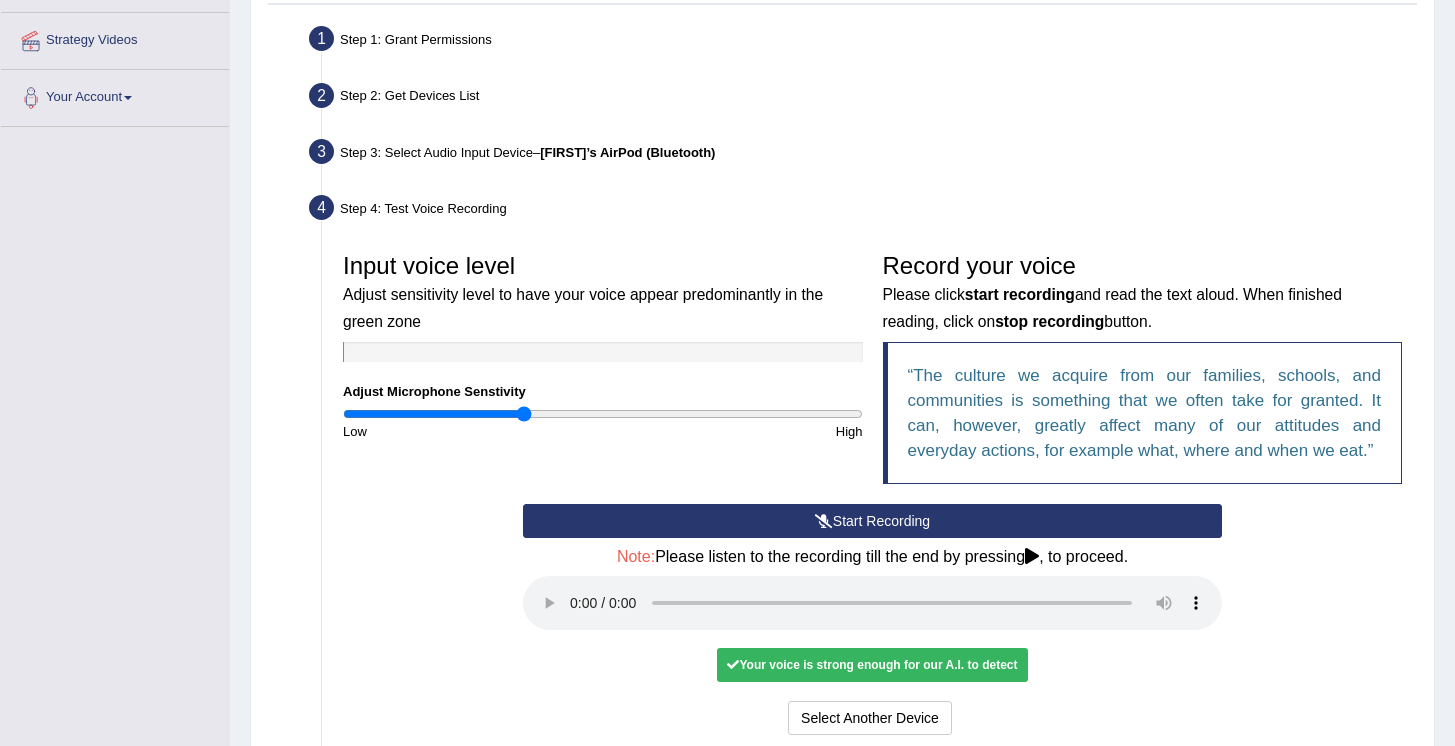 scroll, scrollTop: 582, scrollLeft: 0, axis: vertical 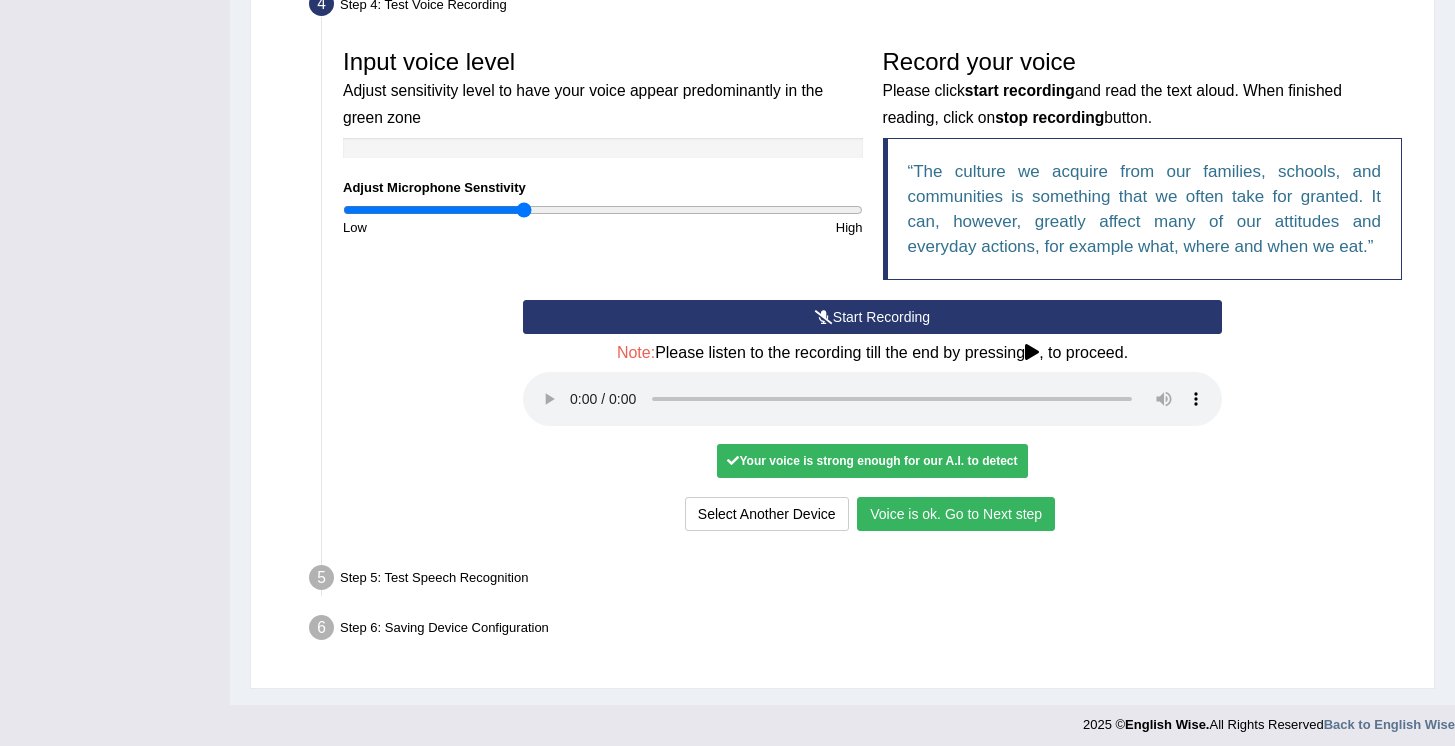 click on "Voice is ok. Go to Next step" at bounding box center [956, 514] 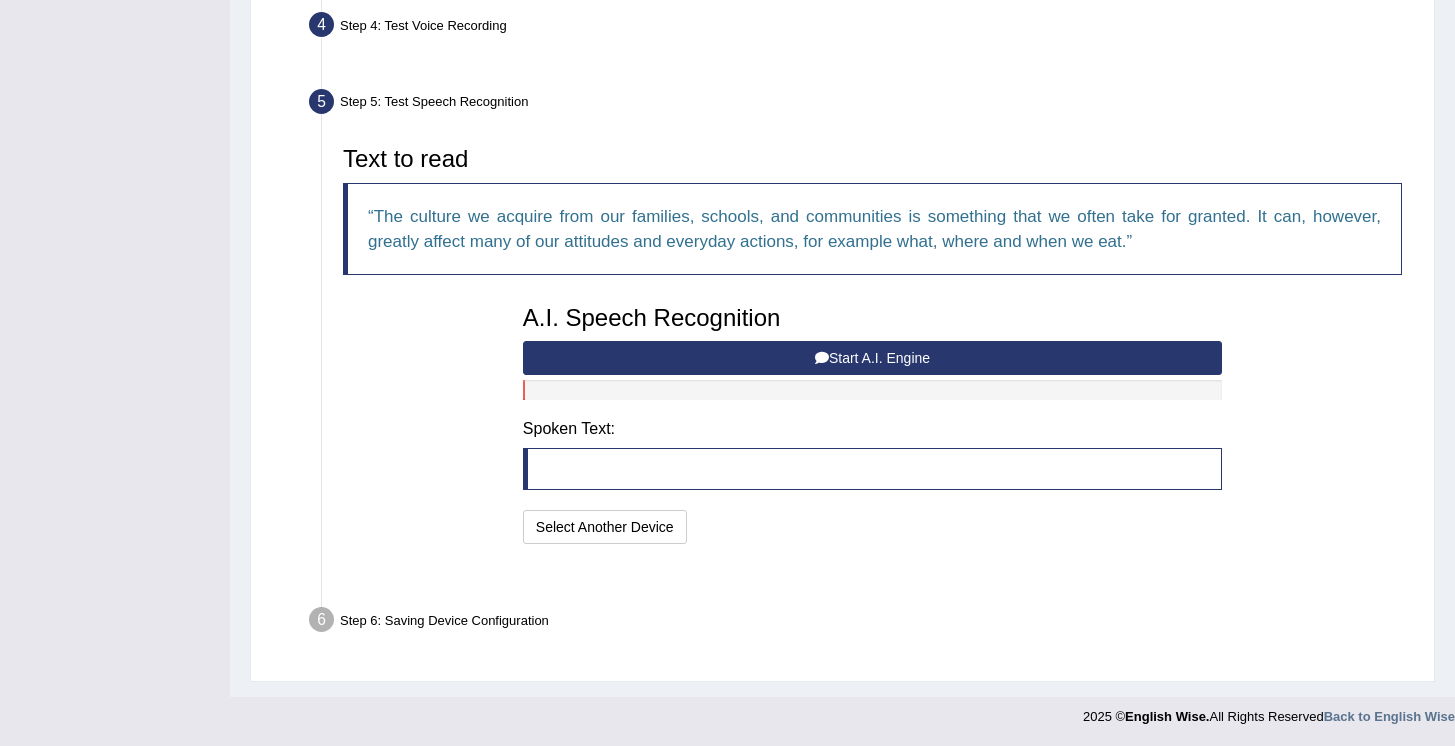 scroll, scrollTop: 504, scrollLeft: 0, axis: vertical 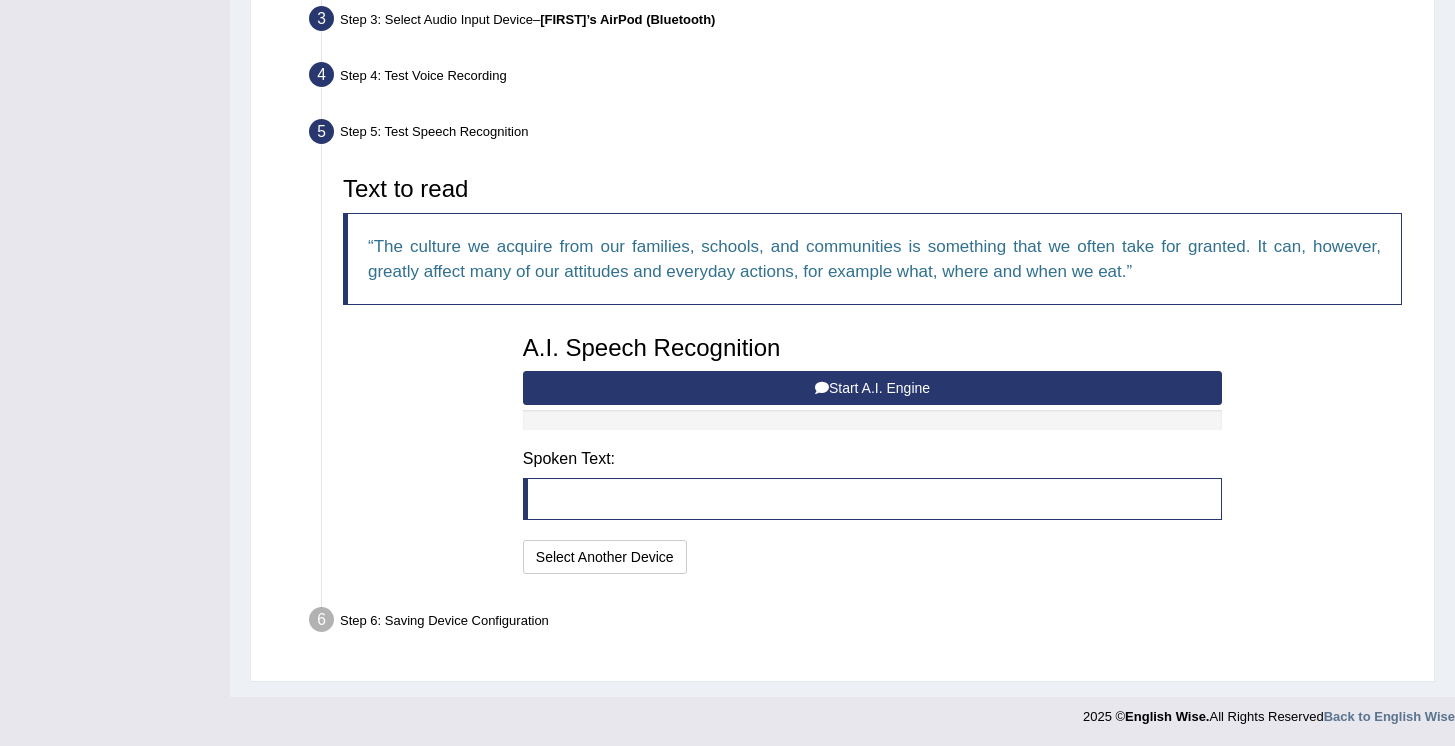 click on "Start A.I. Engine" at bounding box center (872, 388) 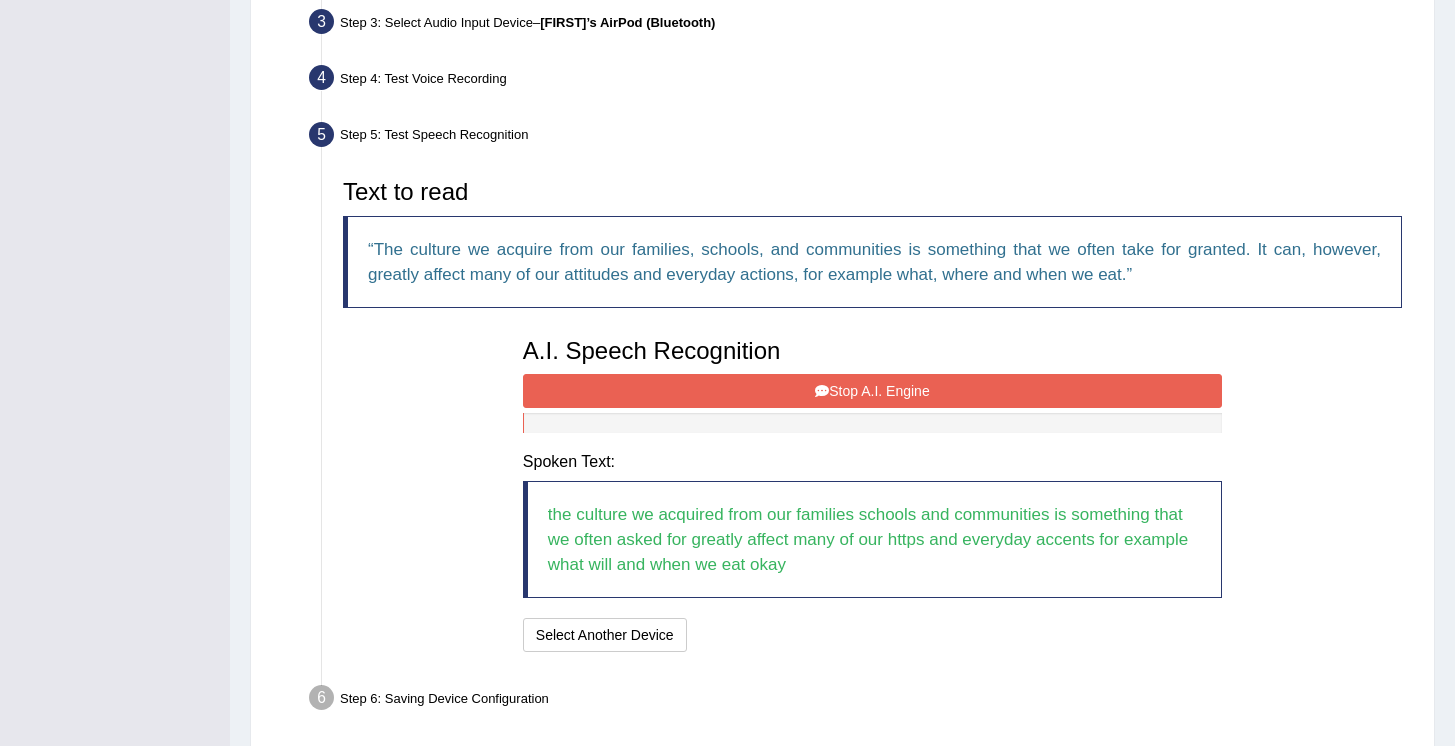scroll, scrollTop: 500, scrollLeft: 0, axis: vertical 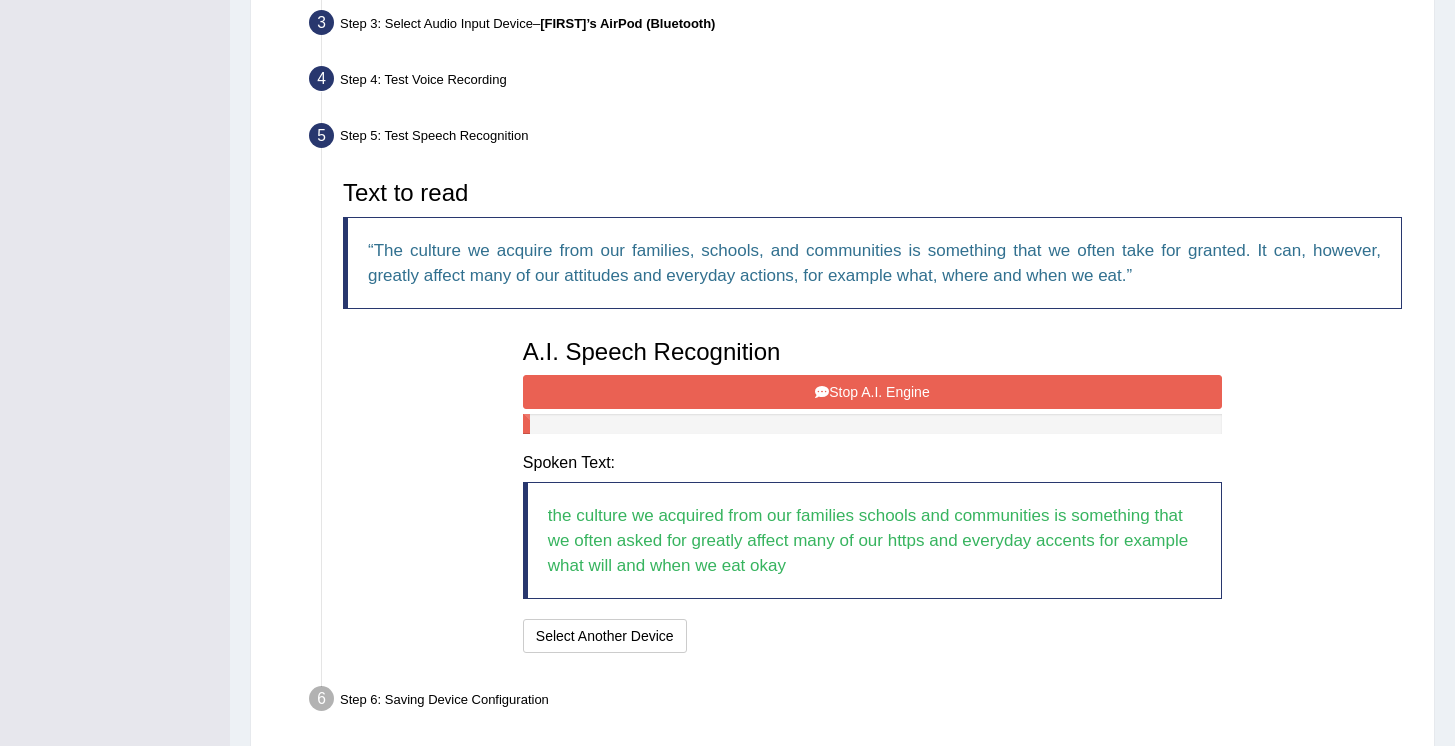 click on "Stop A.I. Engine" at bounding box center [872, 392] 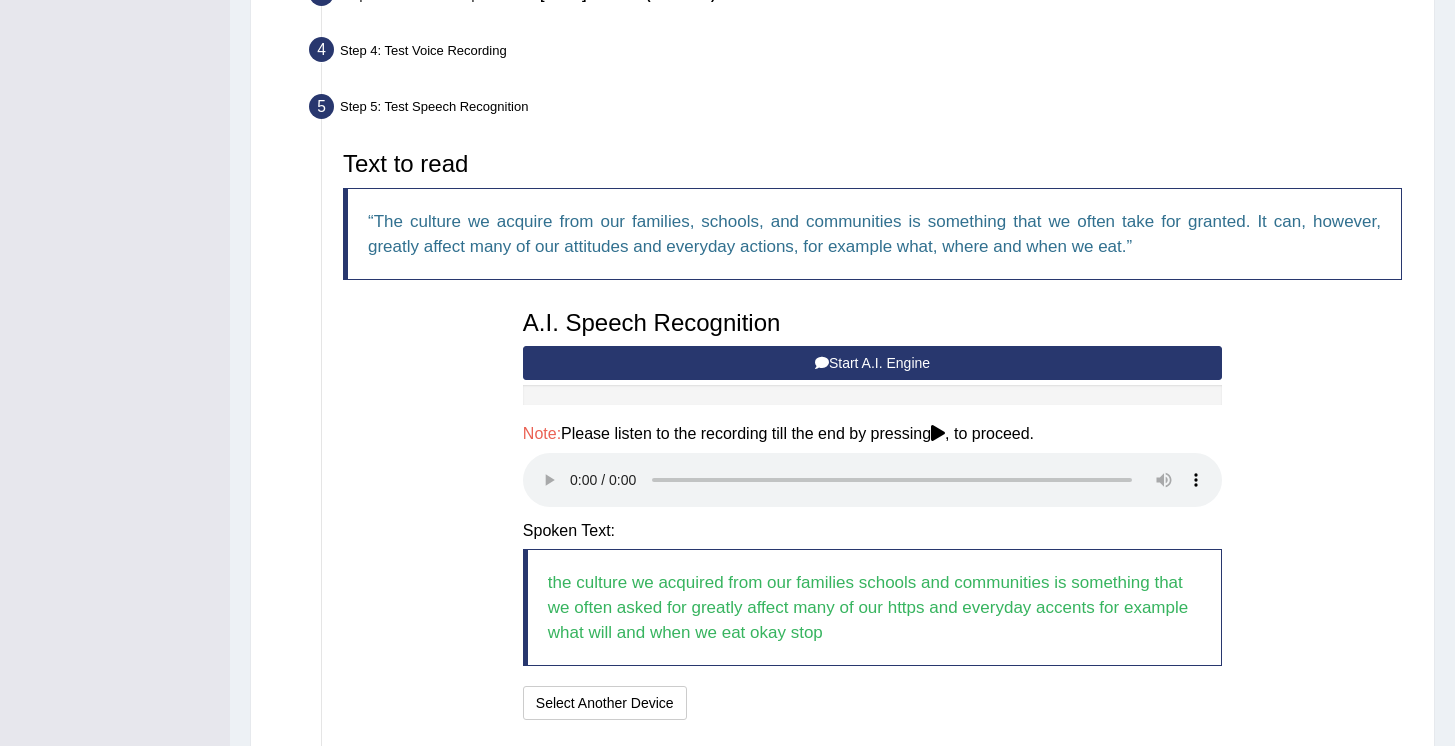 scroll, scrollTop: 542, scrollLeft: 0, axis: vertical 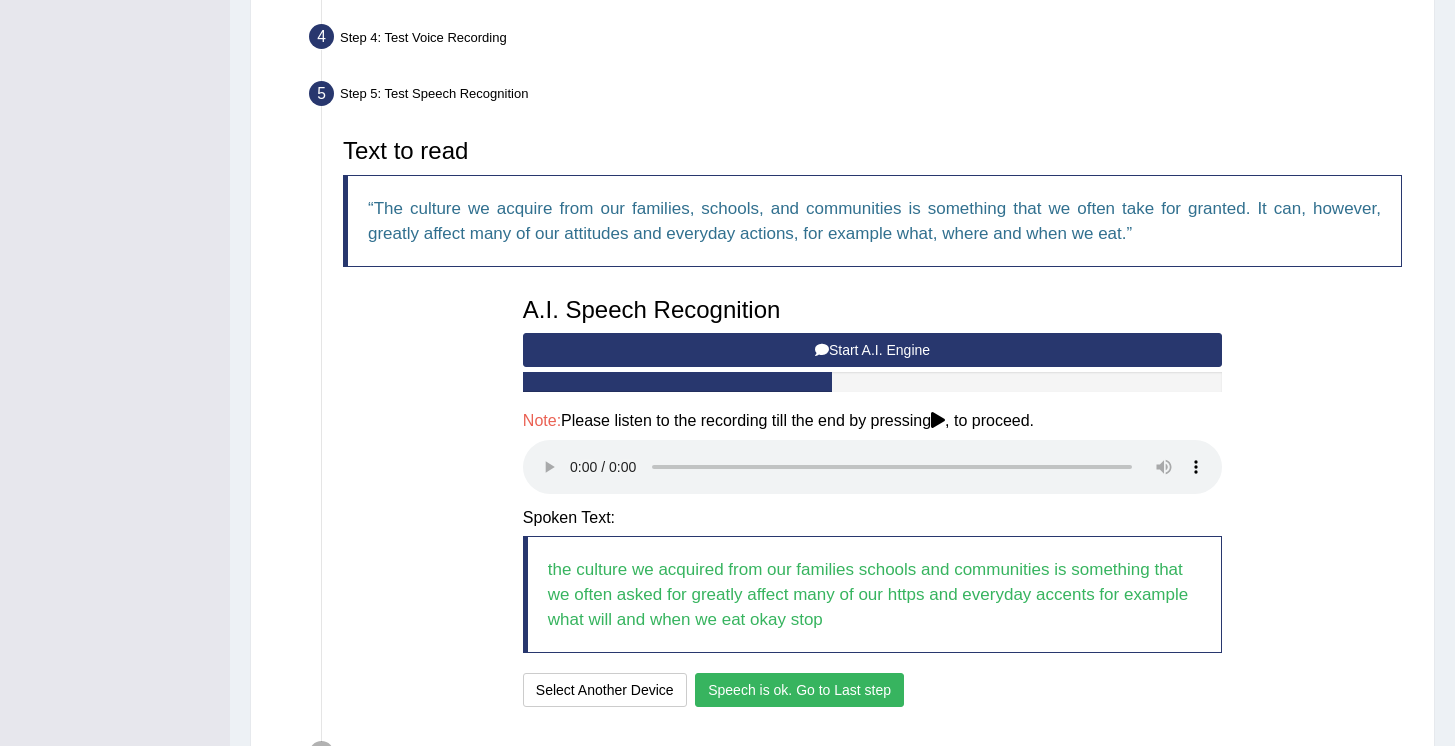 click on "Speech is ok. Go to Last step" at bounding box center (799, 690) 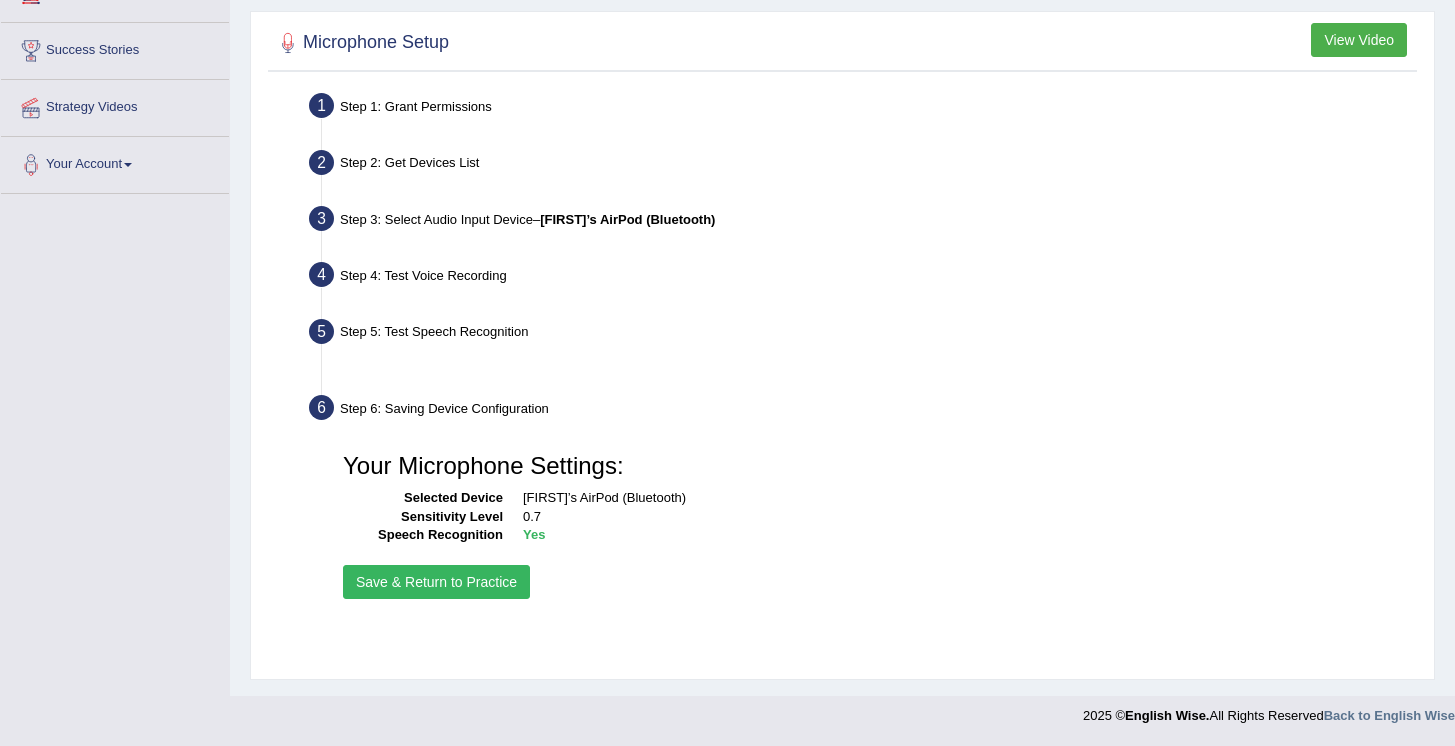 scroll, scrollTop: 304, scrollLeft: 0, axis: vertical 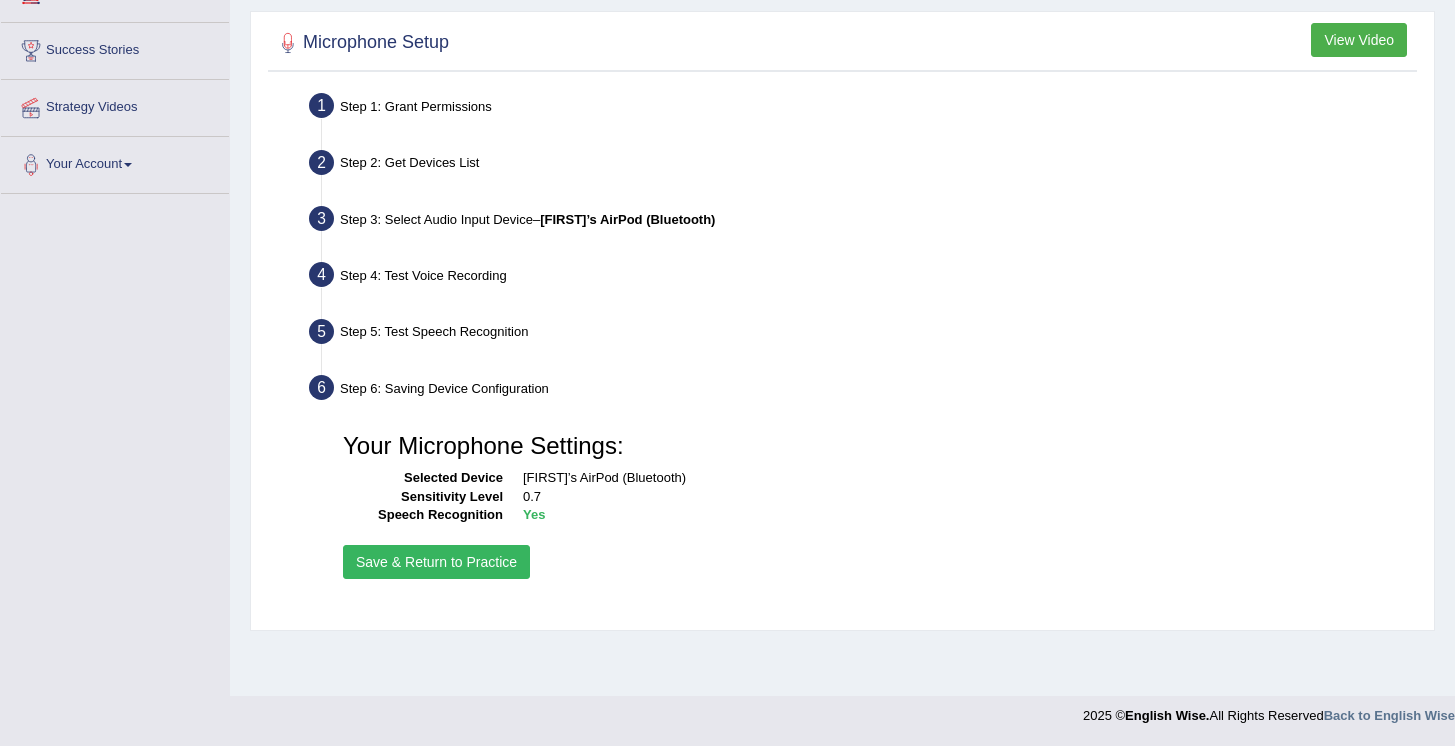 click on "Save & Return to Practice" at bounding box center (436, 562) 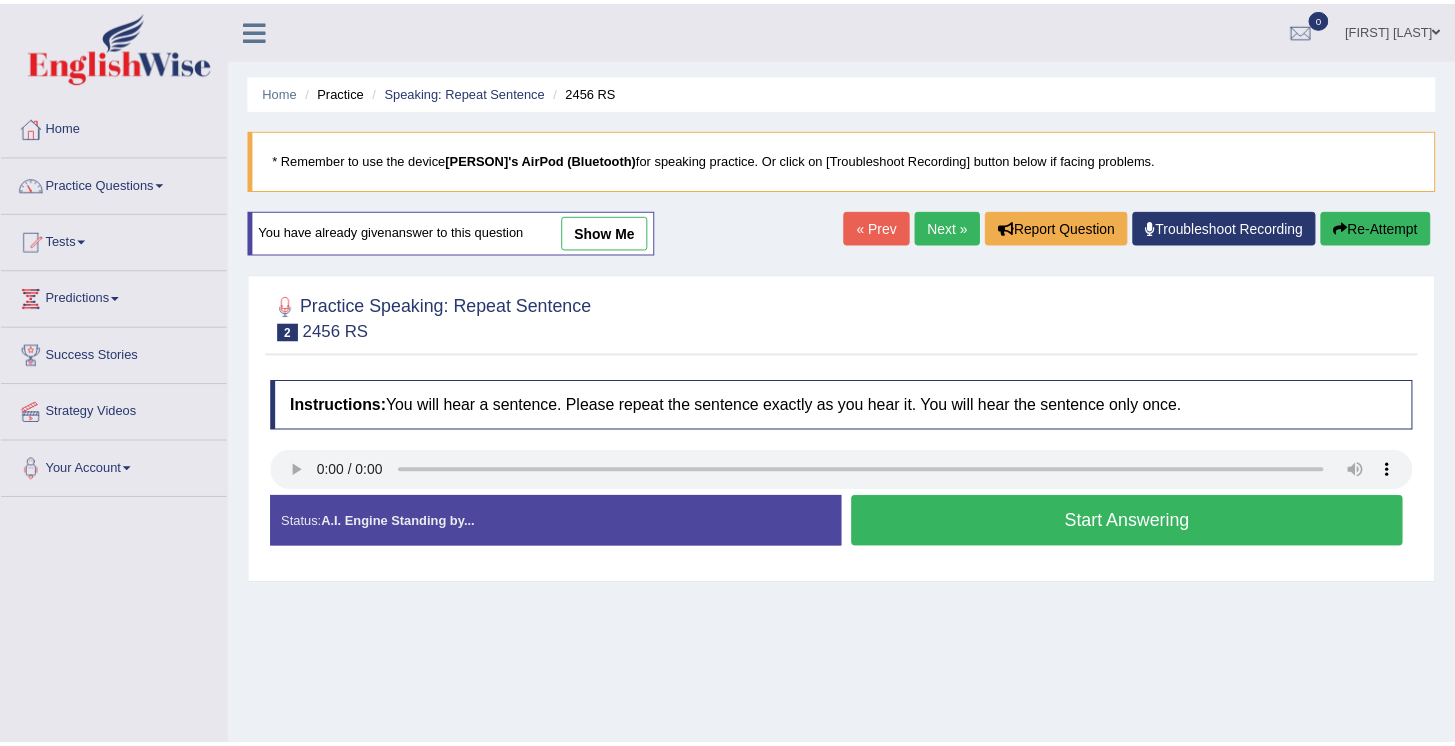 scroll, scrollTop: 0, scrollLeft: 0, axis: both 